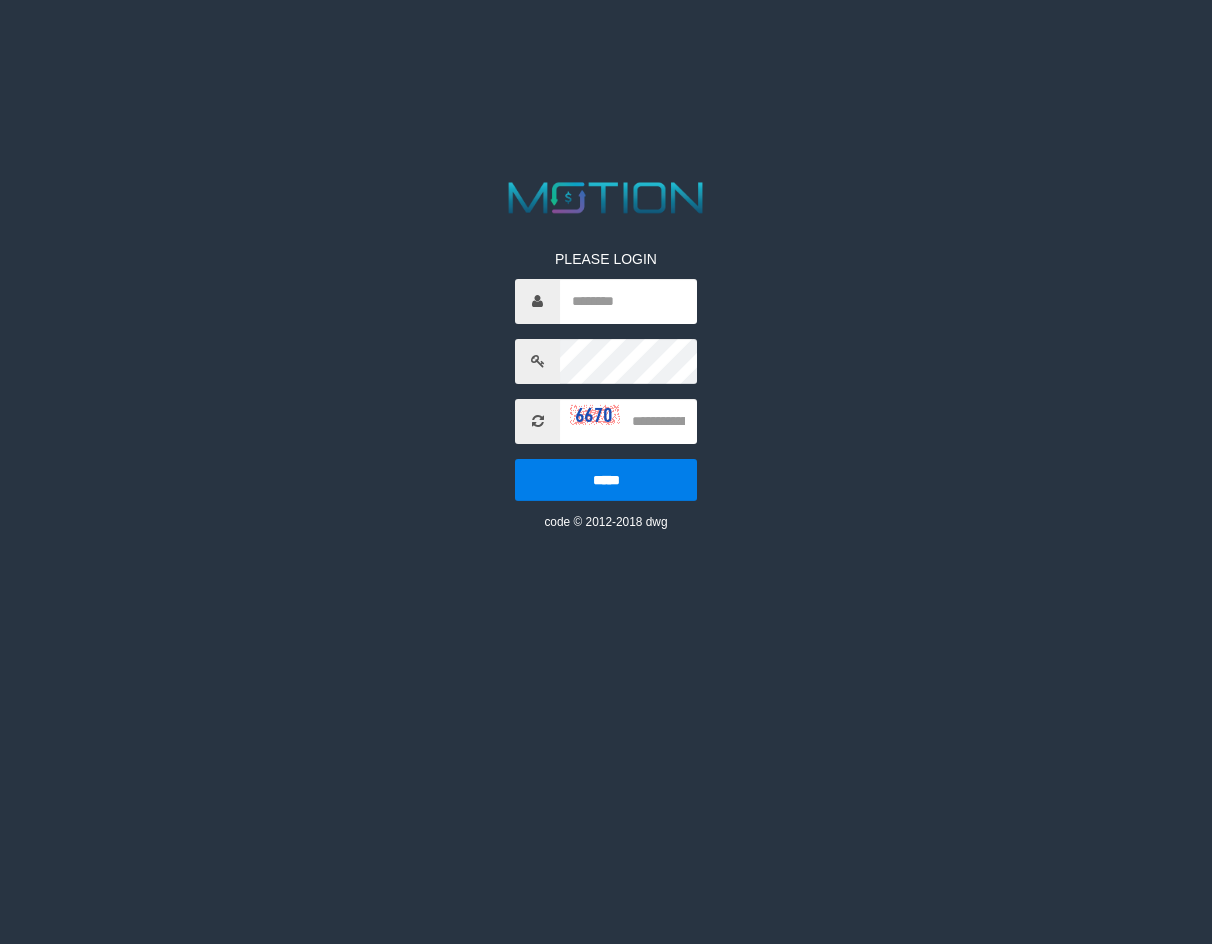 scroll, scrollTop: 0, scrollLeft: 0, axis: both 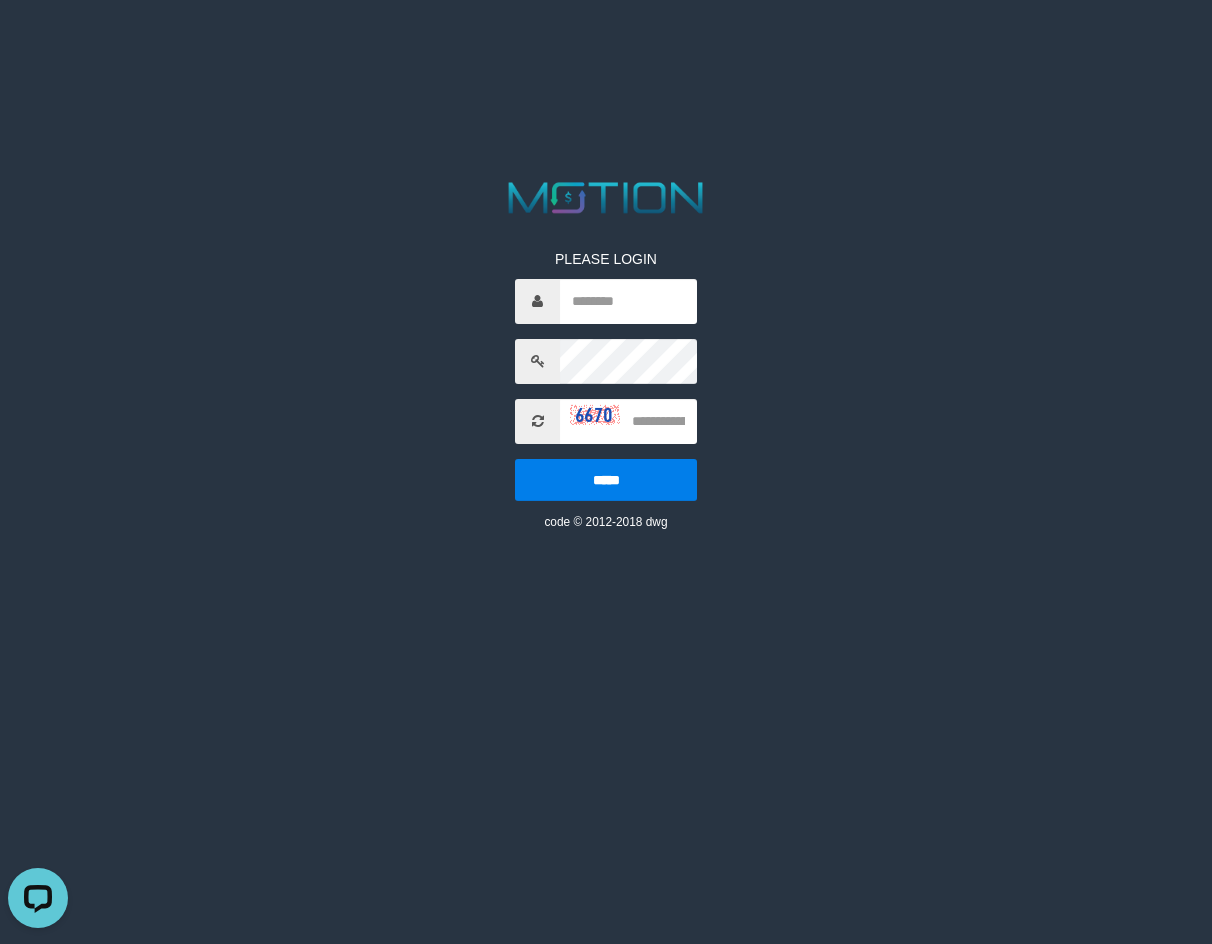 type on "********" 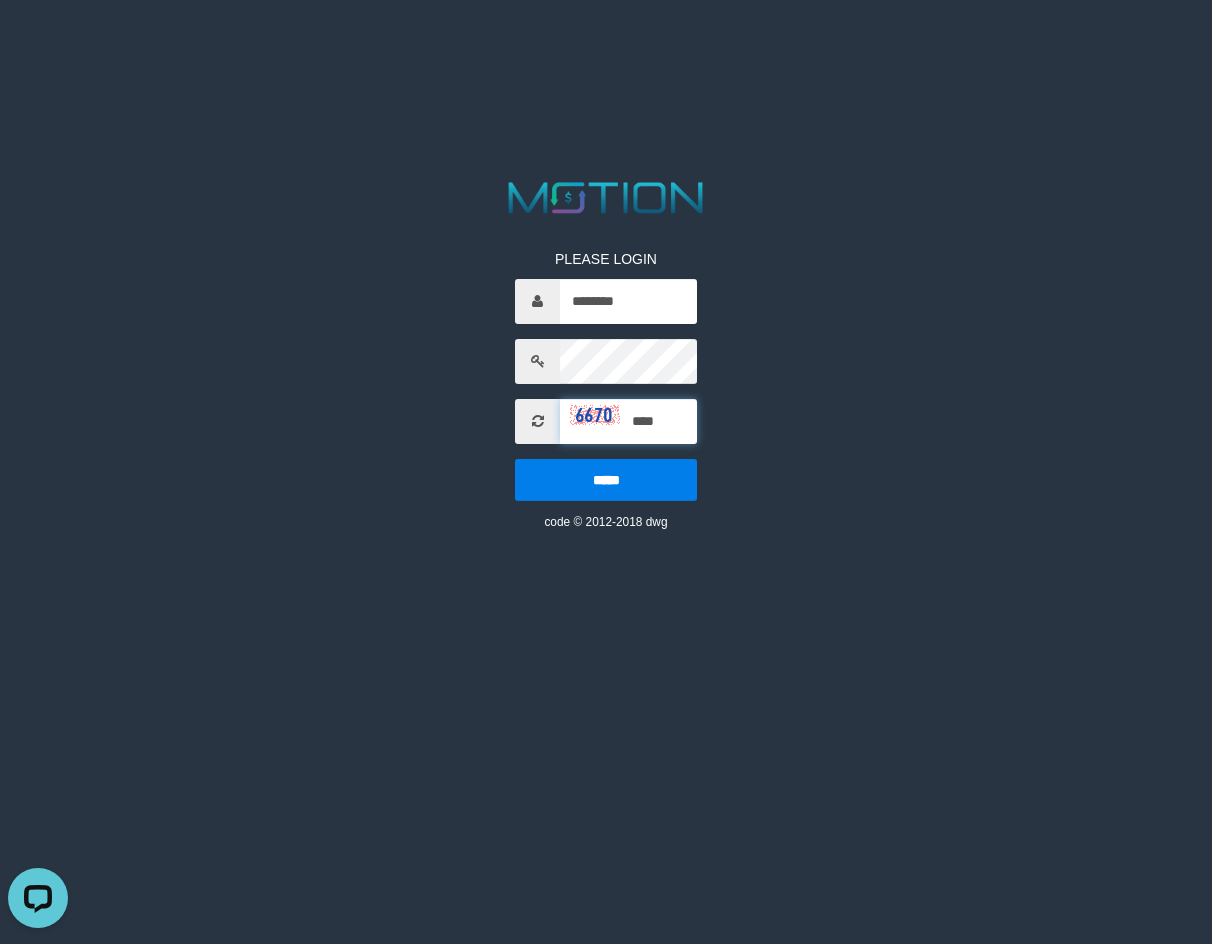 type on "****" 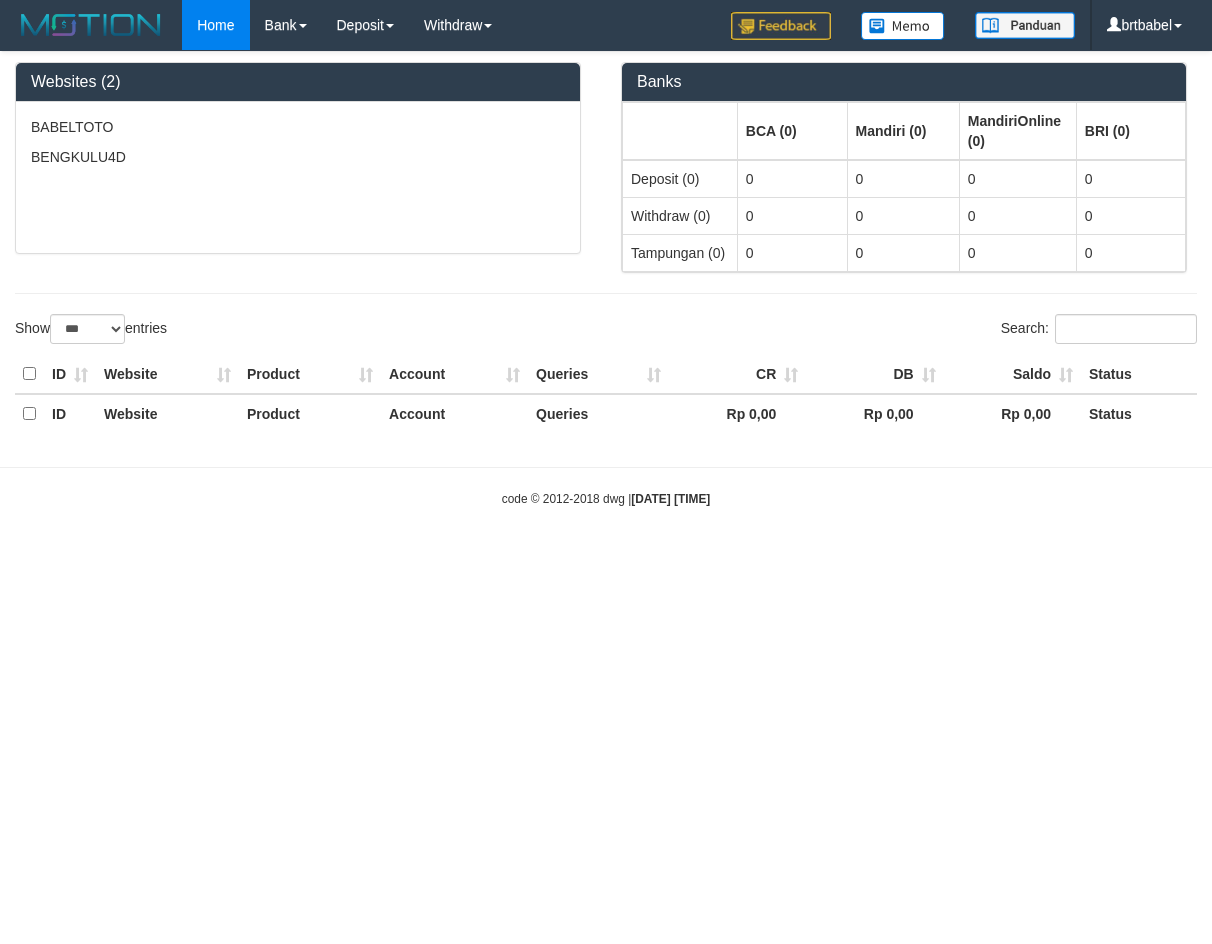 select on "***" 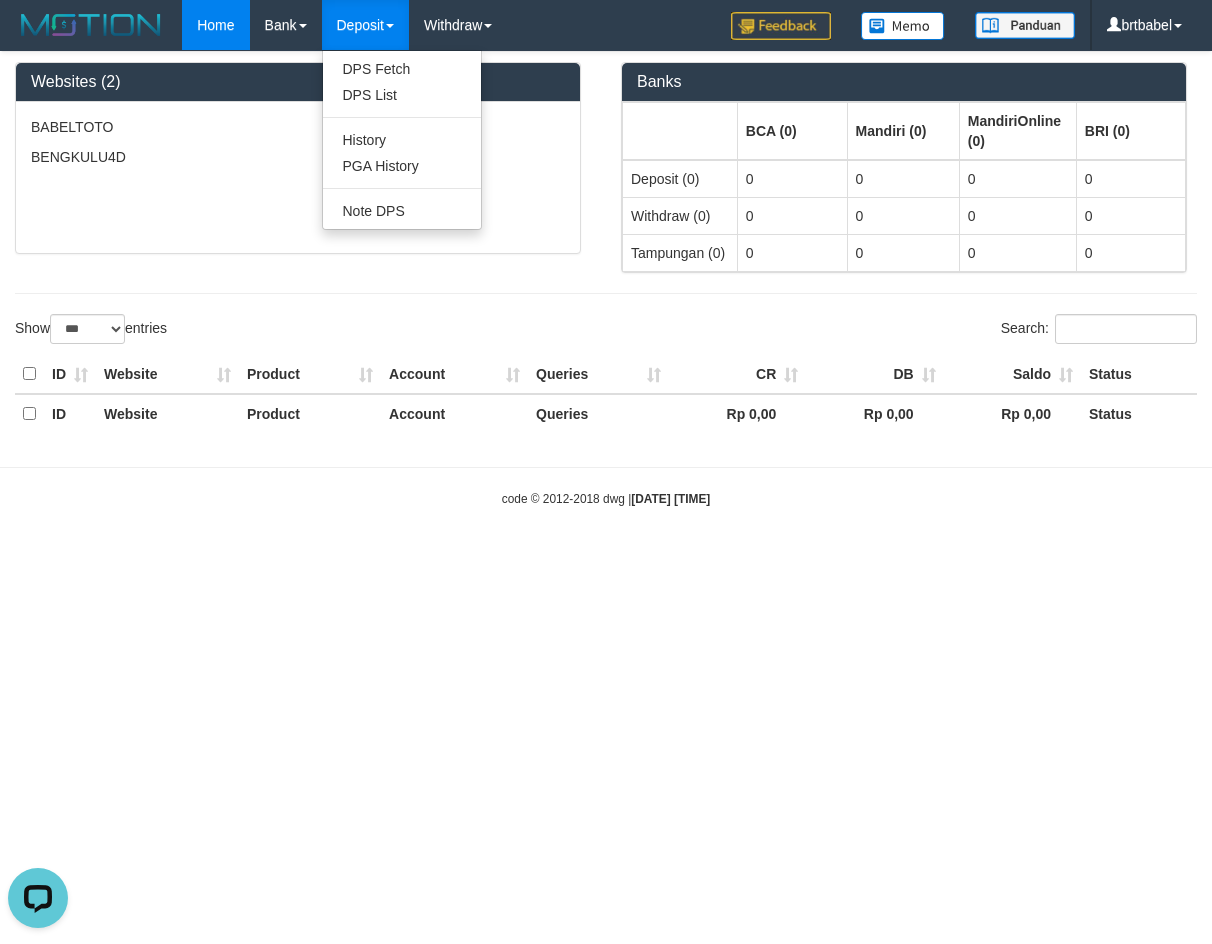 scroll, scrollTop: 0, scrollLeft: 0, axis: both 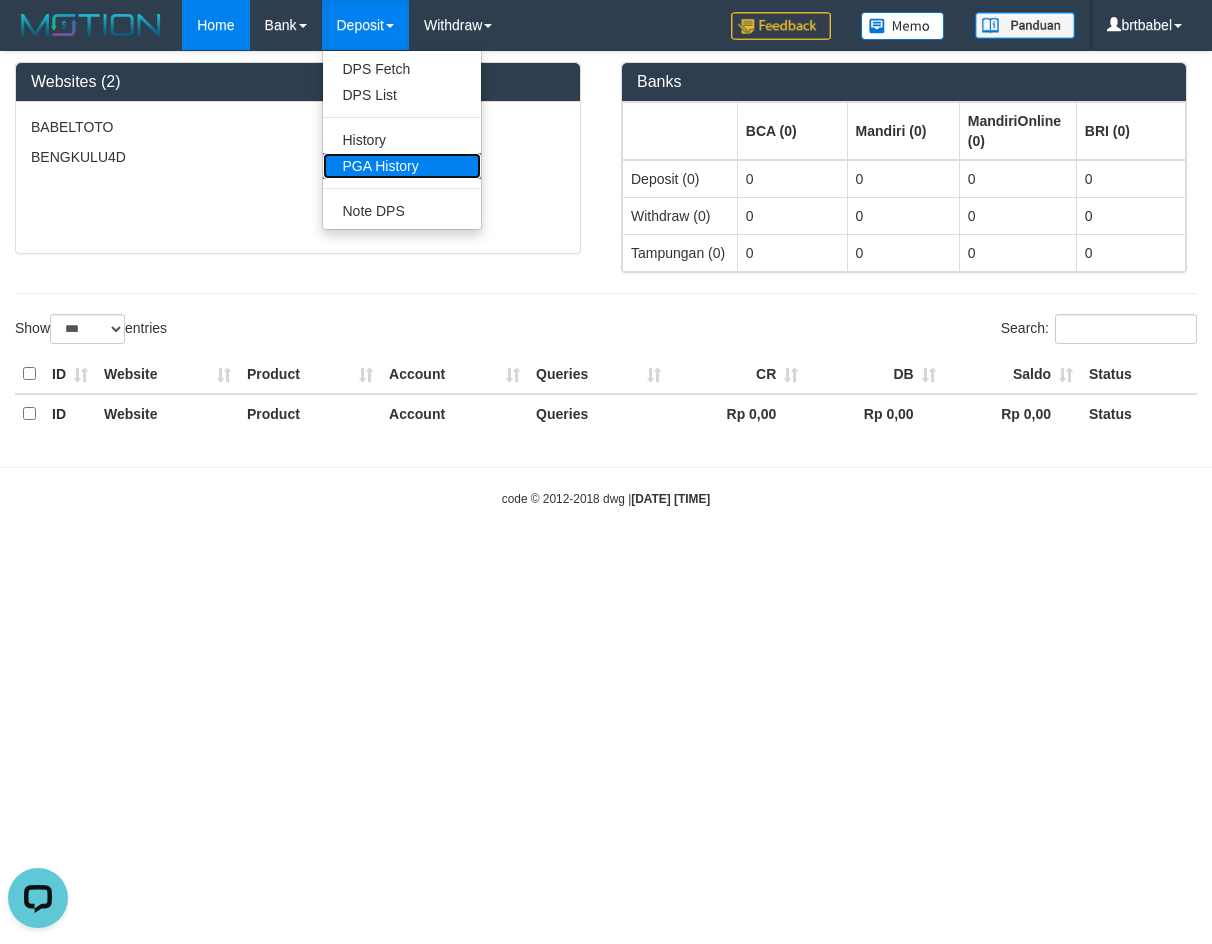 click on "PGA History" at bounding box center (402, 166) 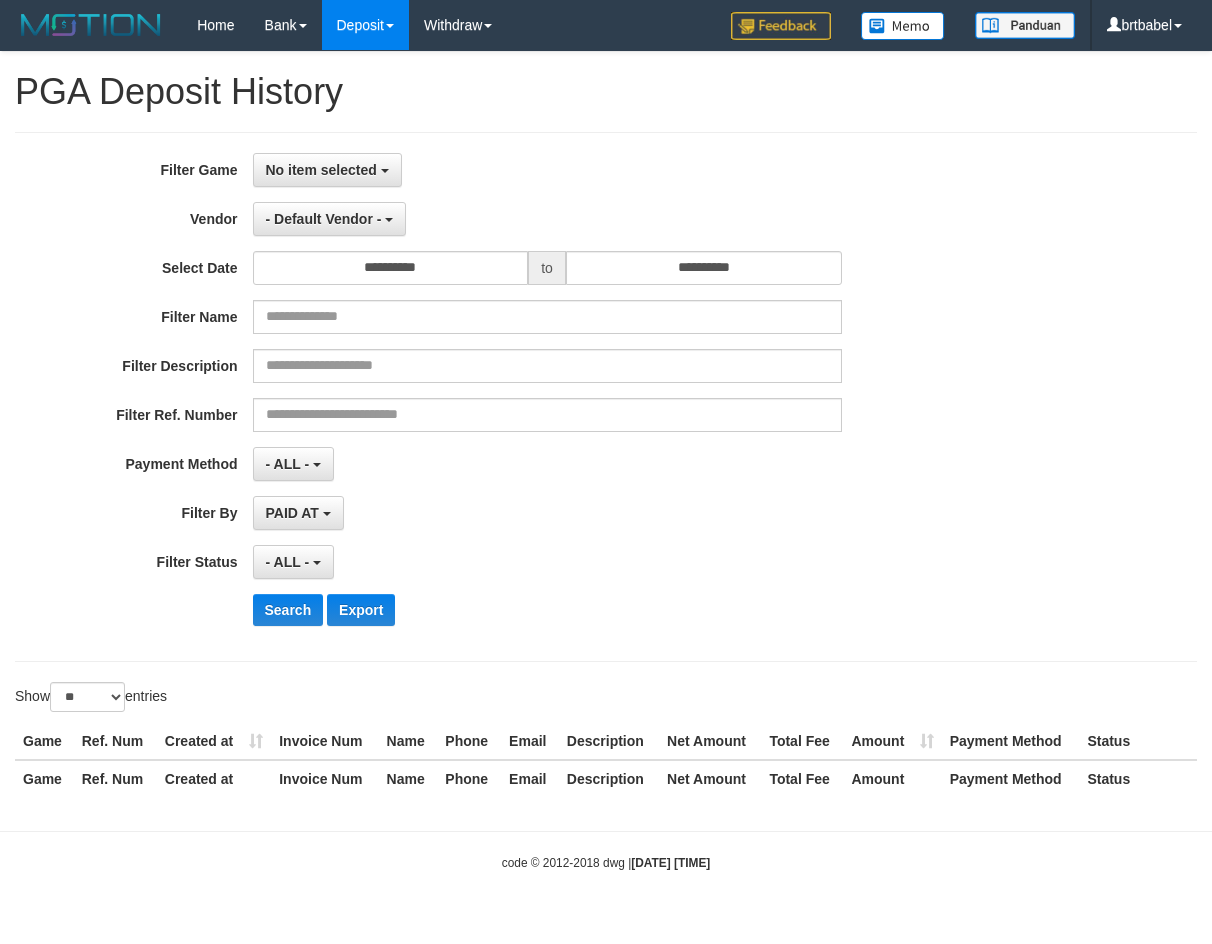 select 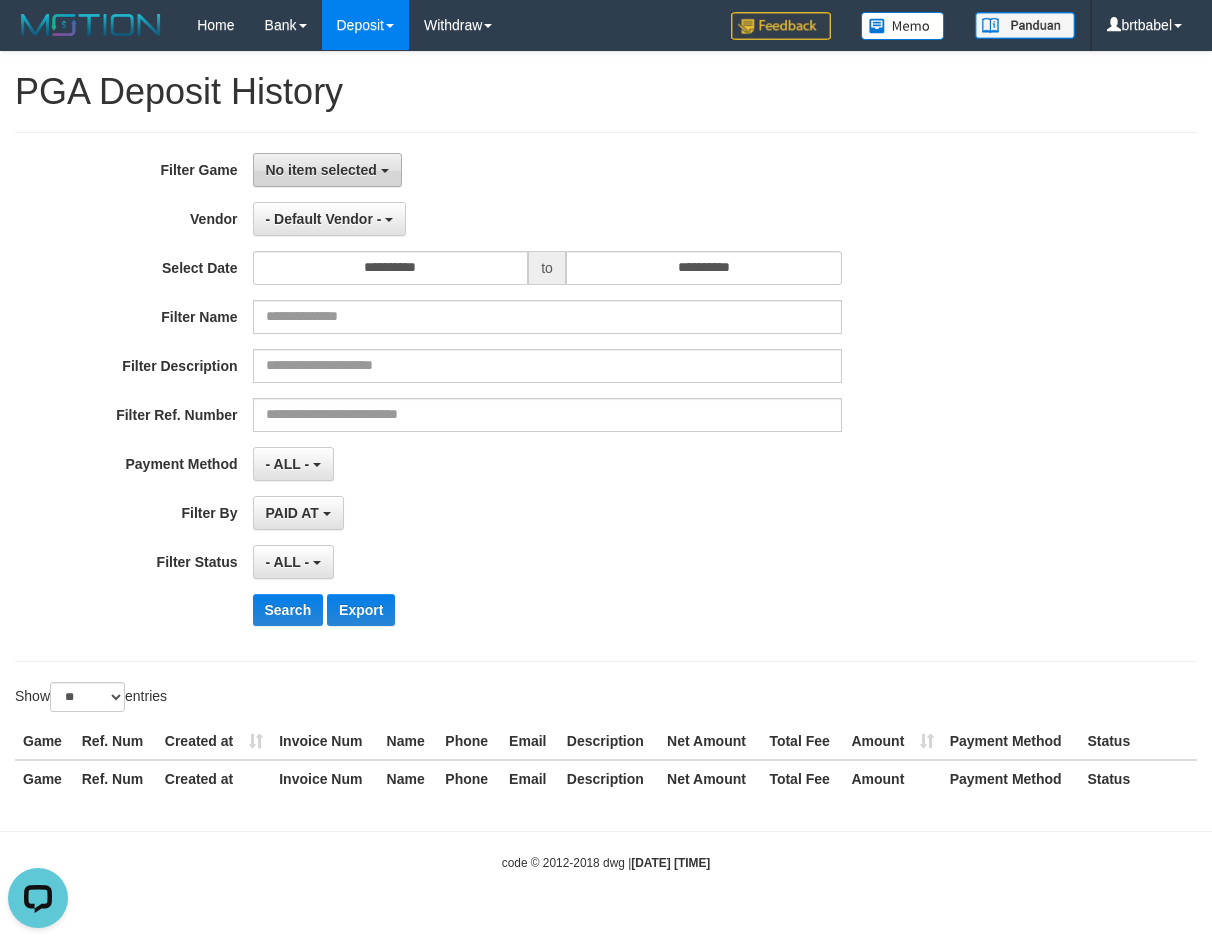 scroll, scrollTop: 0, scrollLeft: 0, axis: both 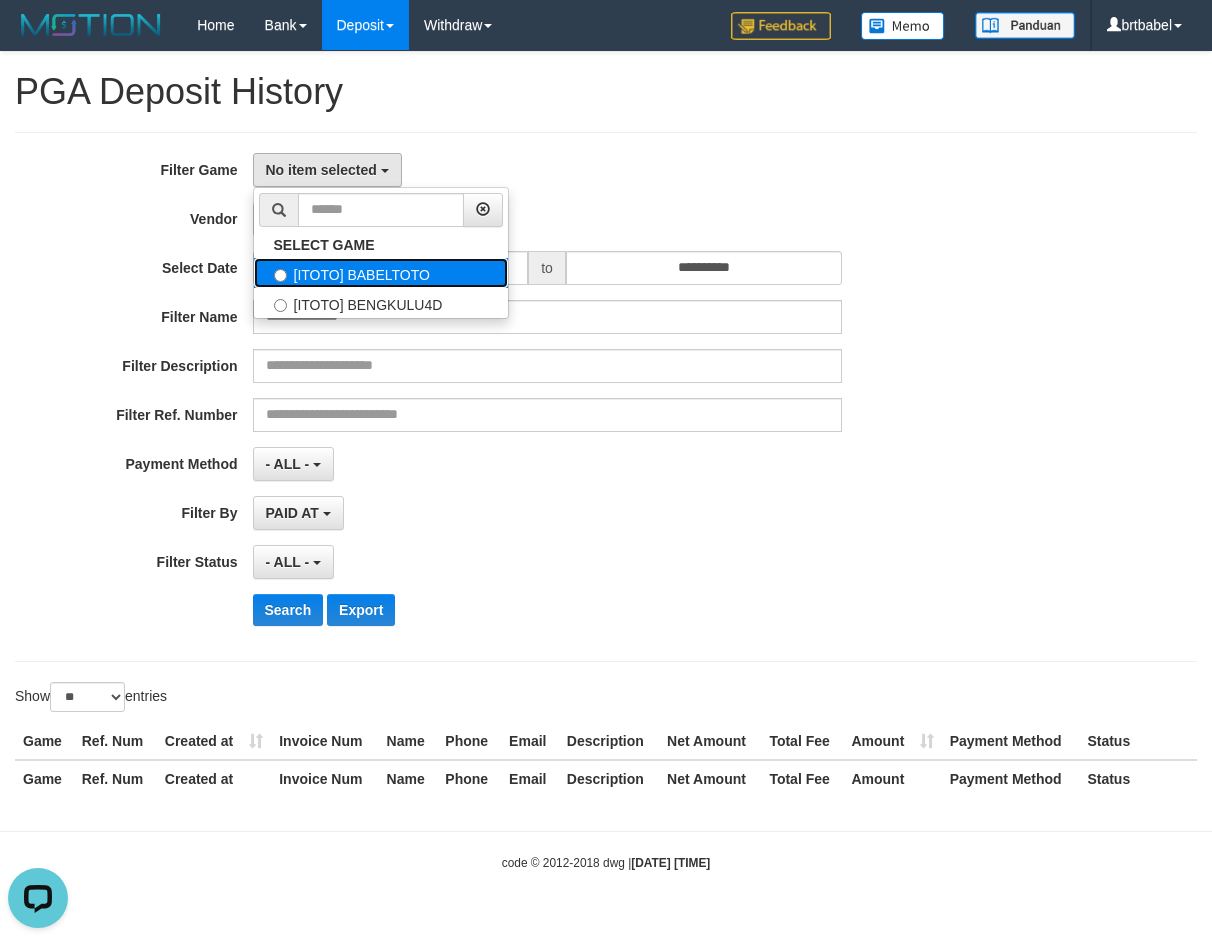 click on "[ITOTO] BABELTOTO" at bounding box center [381, 273] 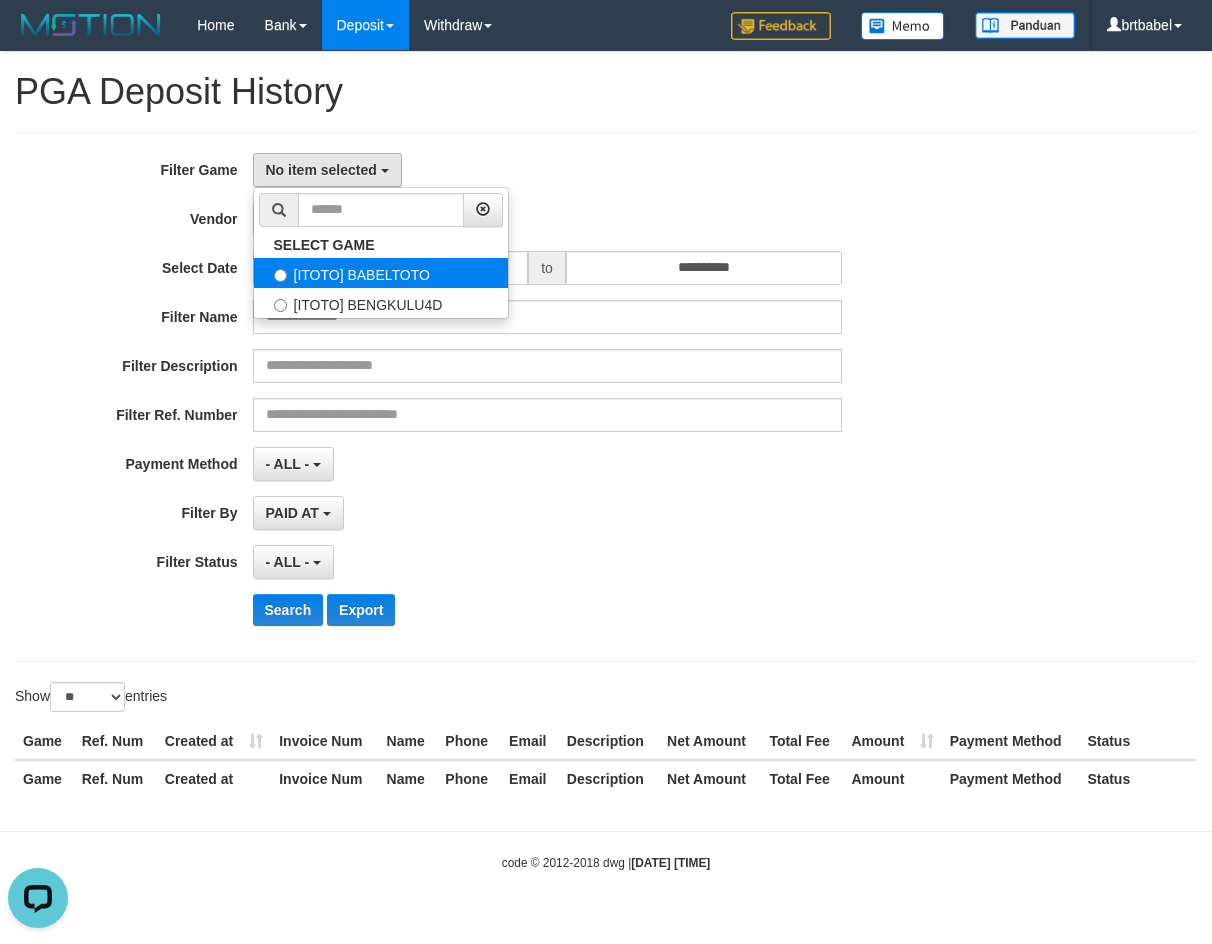 select on "****" 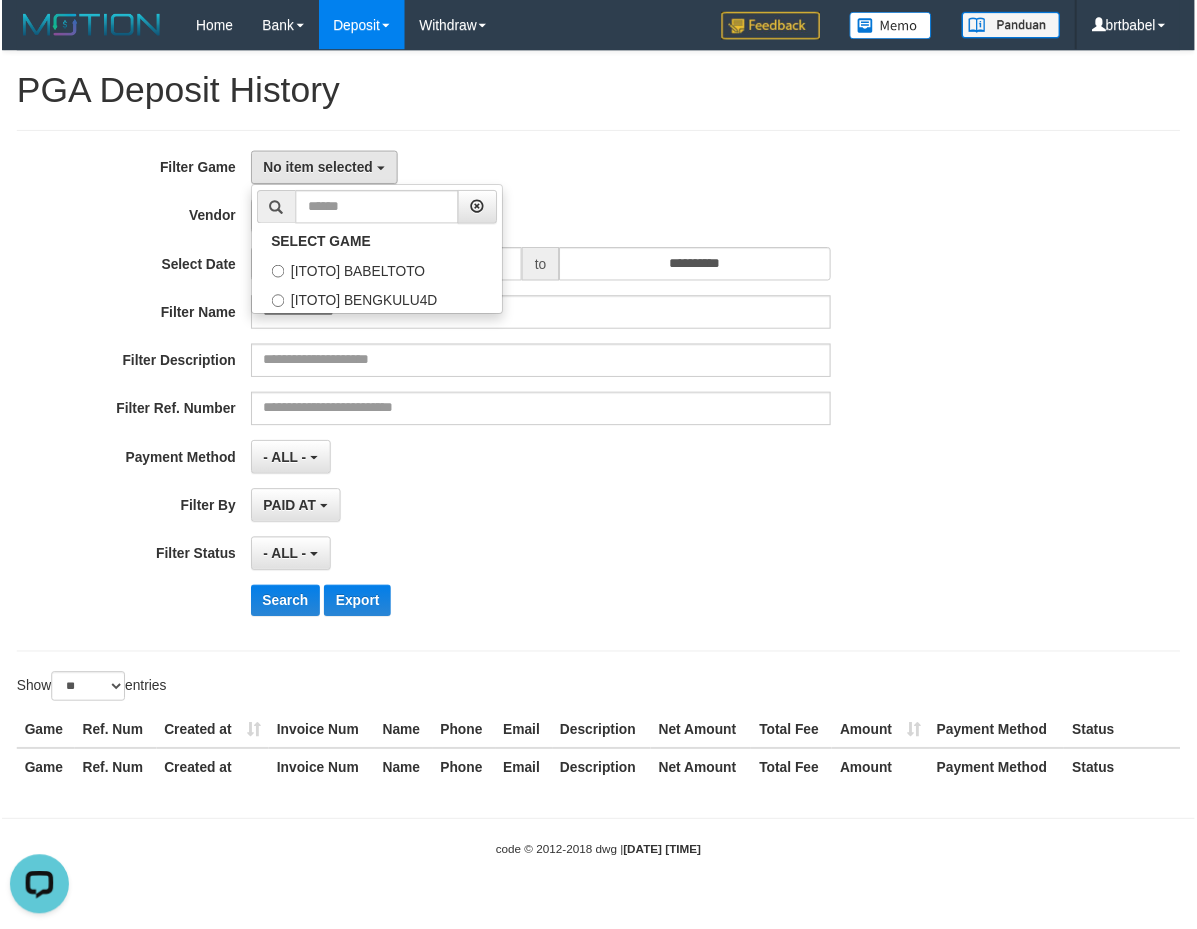 scroll, scrollTop: 18, scrollLeft: 0, axis: vertical 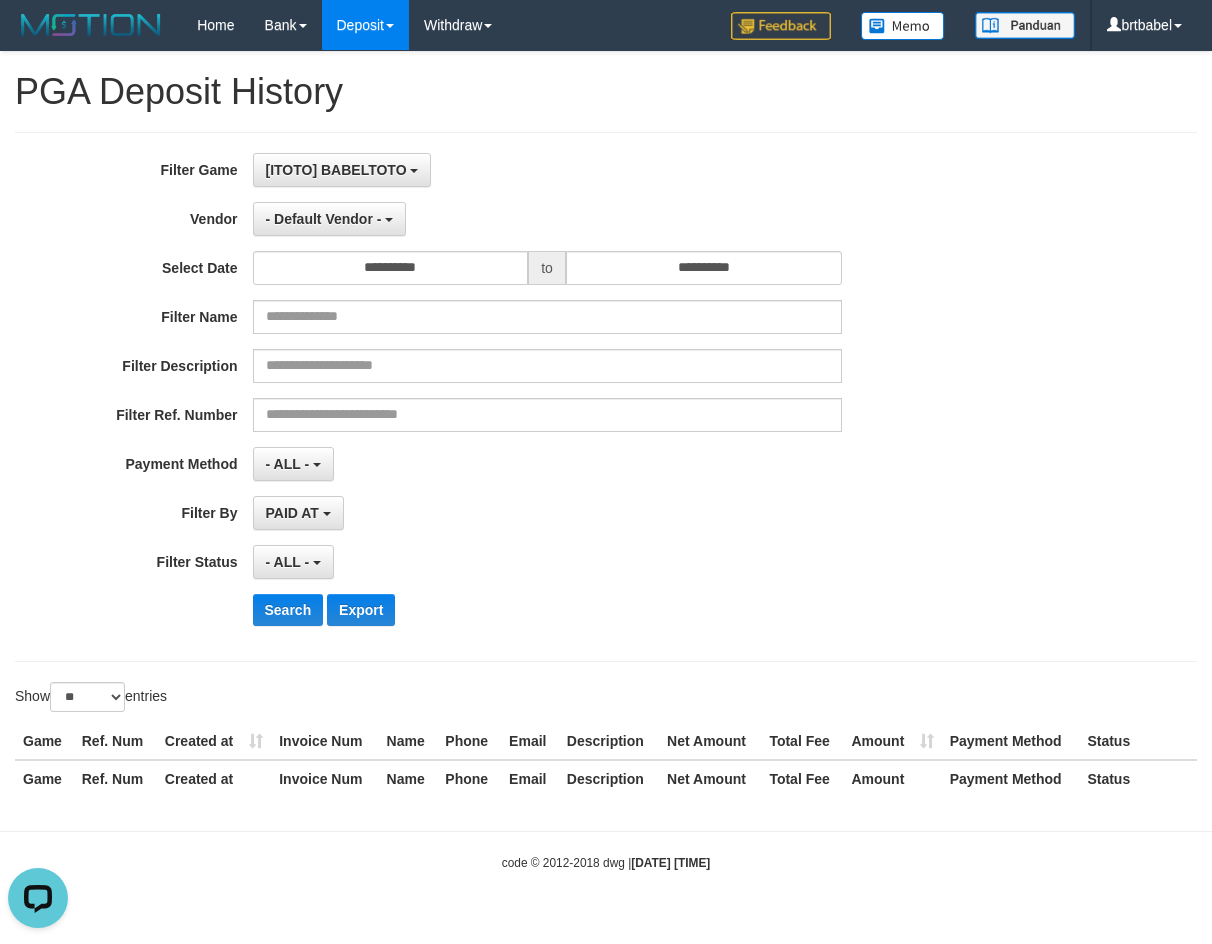click on "[BRAND] [BRAND]
SELECT GAME
[BRAND] [BRAND]
[BRAND] [BRAND]" at bounding box center (547, 170) 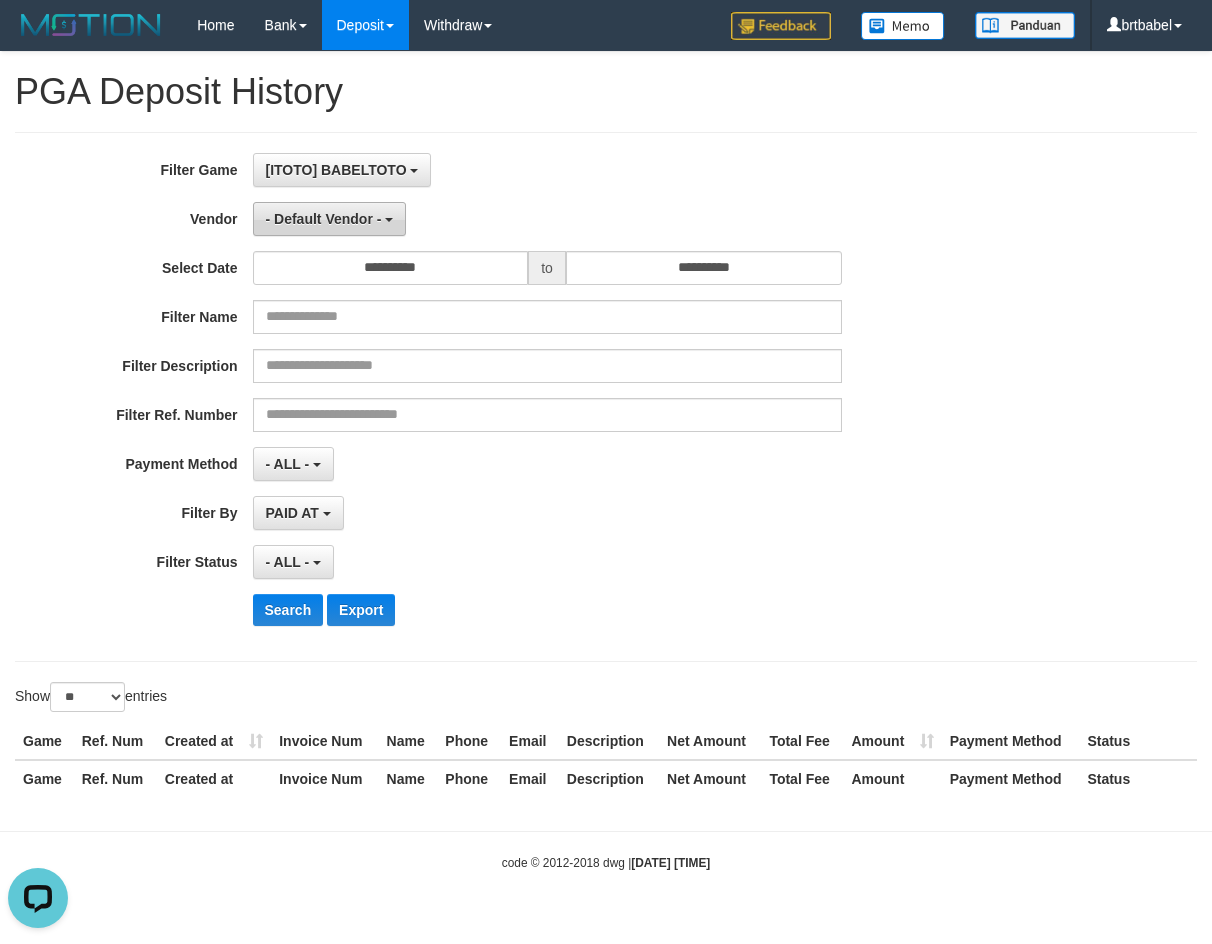 click on "- Default Vendor -" at bounding box center [330, 219] 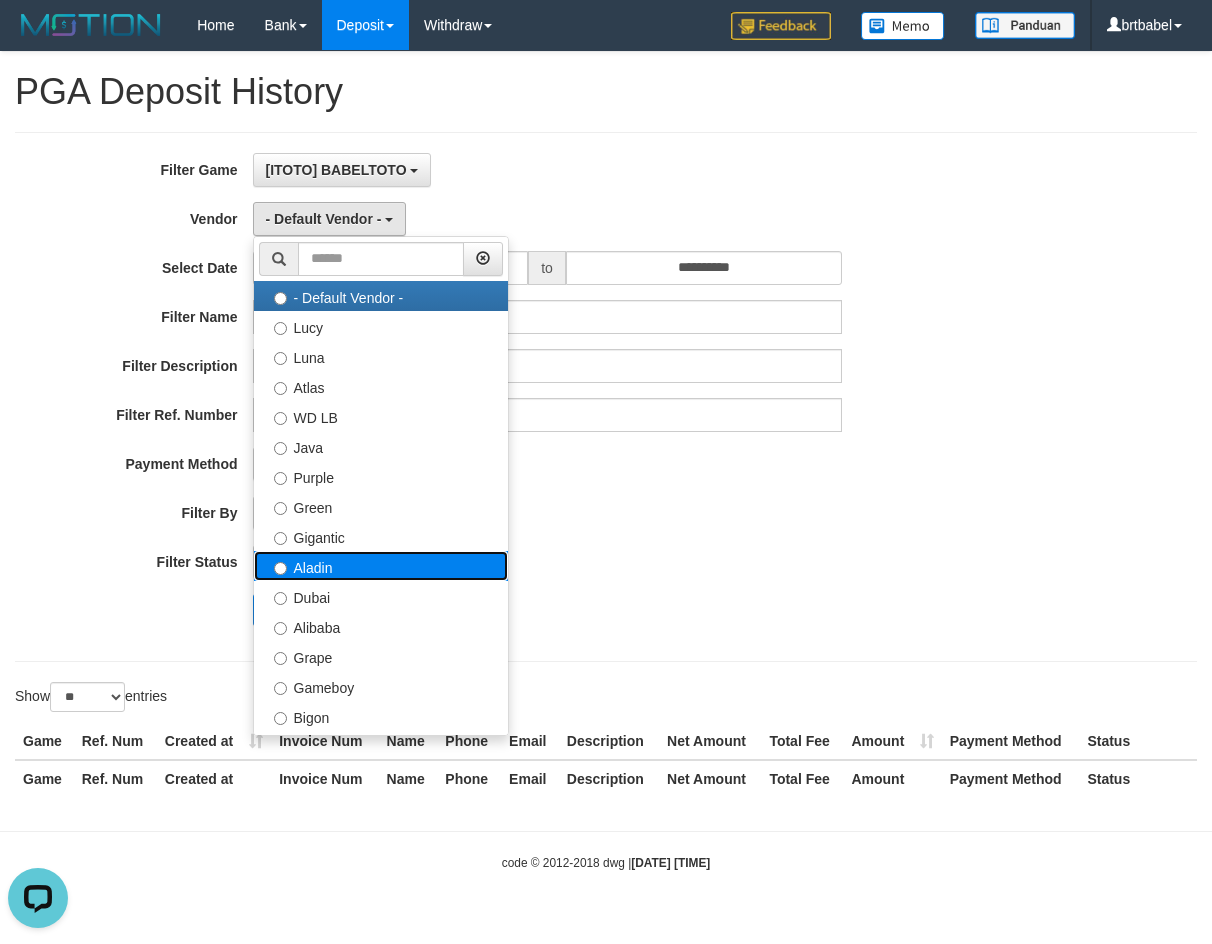 click on "Aladin" at bounding box center [381, 566] 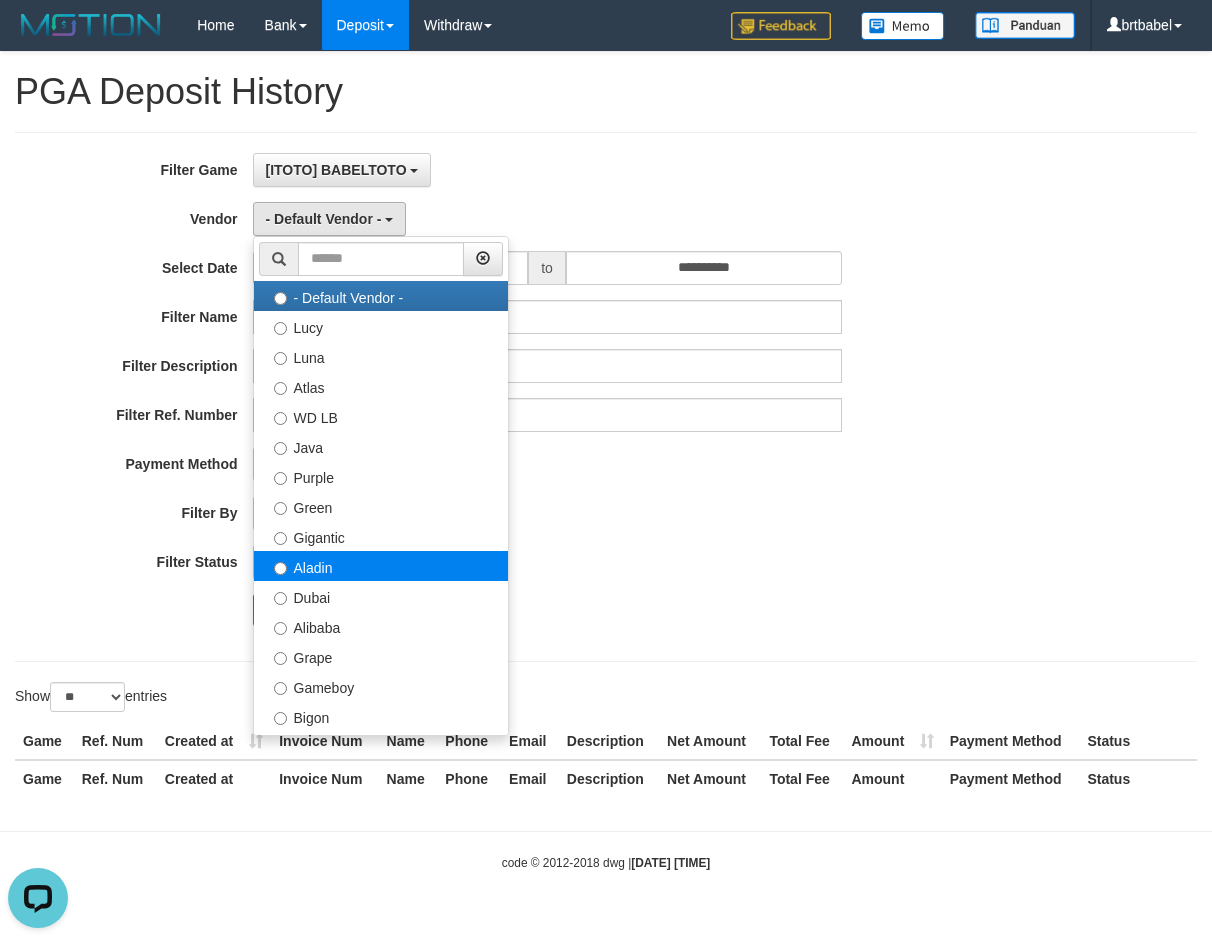 select on "**********" 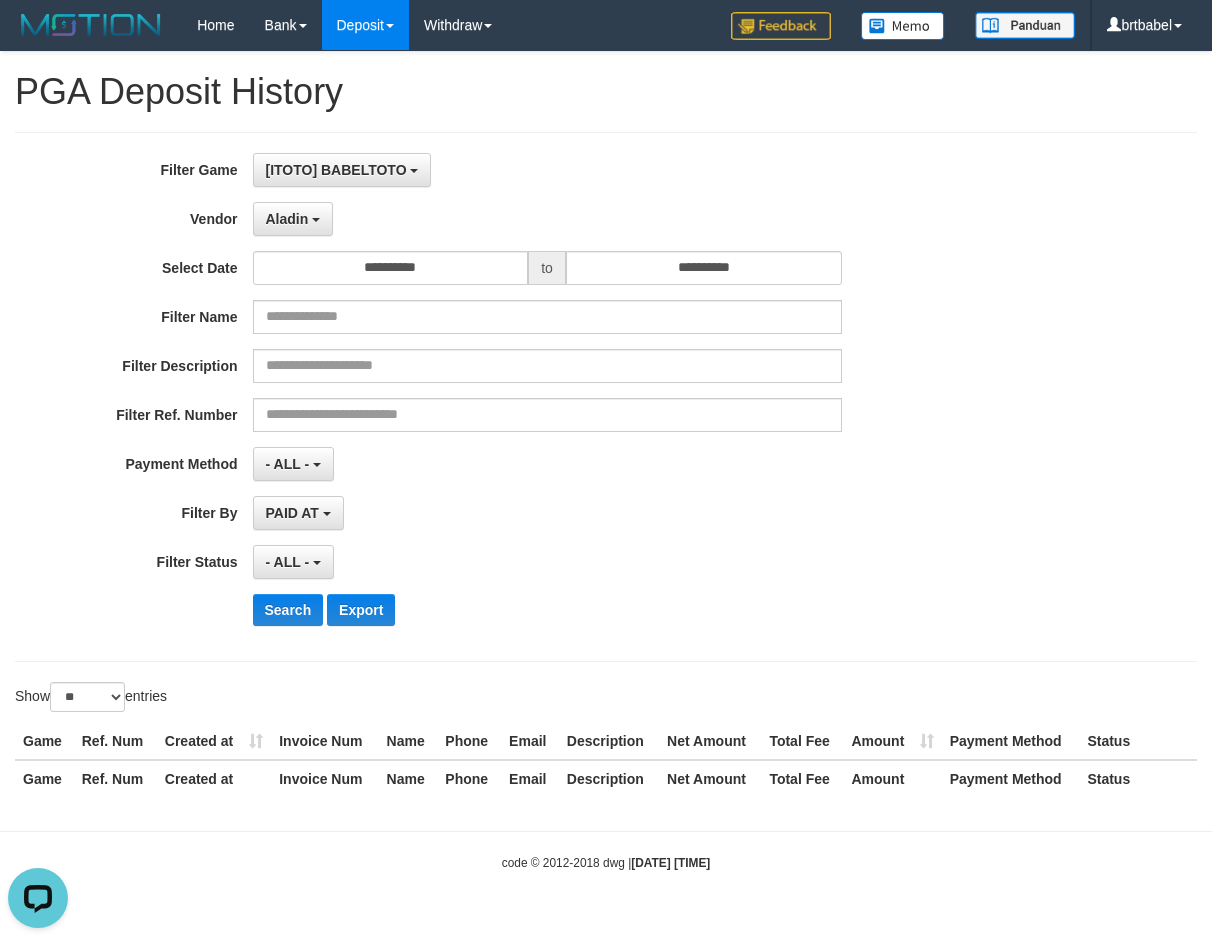 click on "PAID AT
PAID AT
CREATED AT" at bounding box center (547, 513) 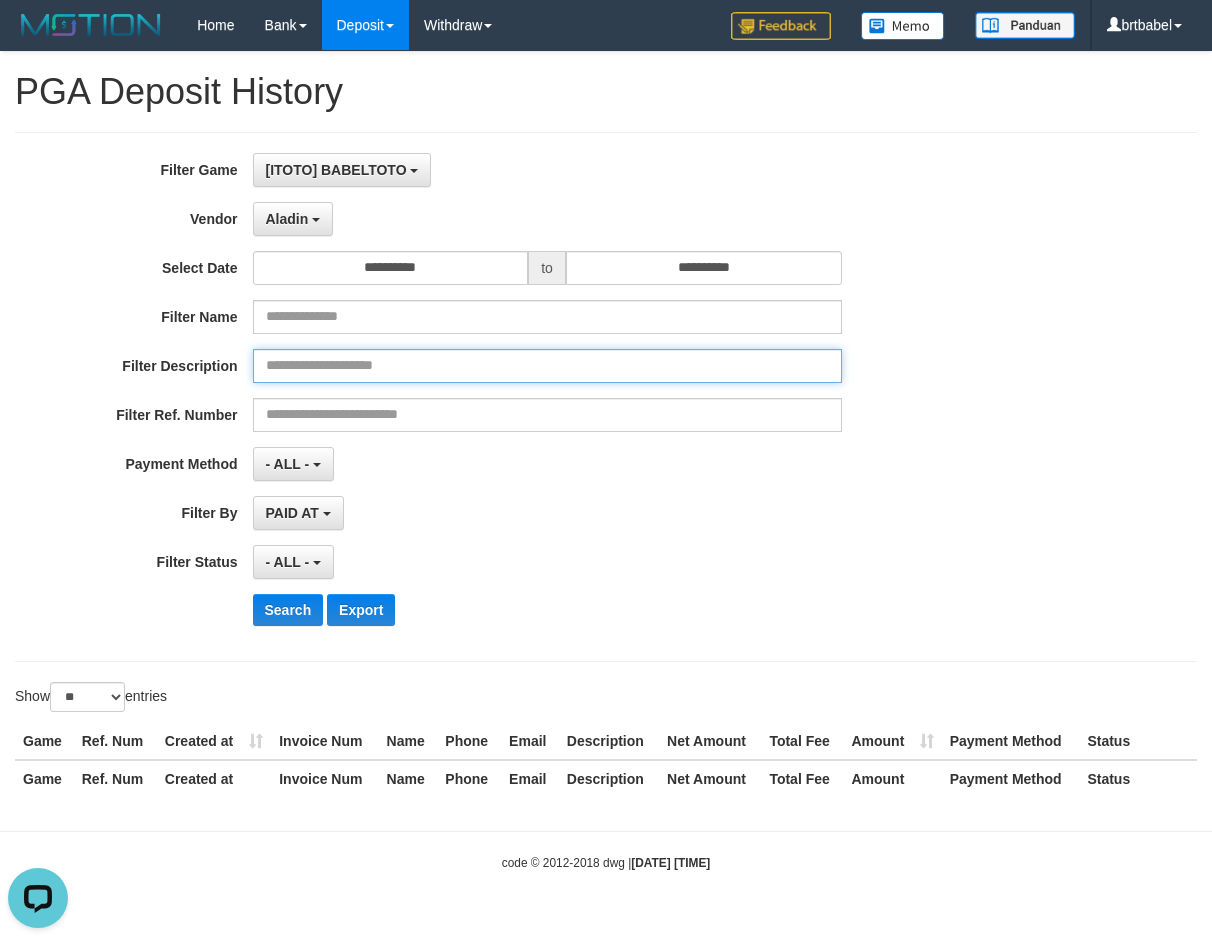 click at bounding box center (547, 366) 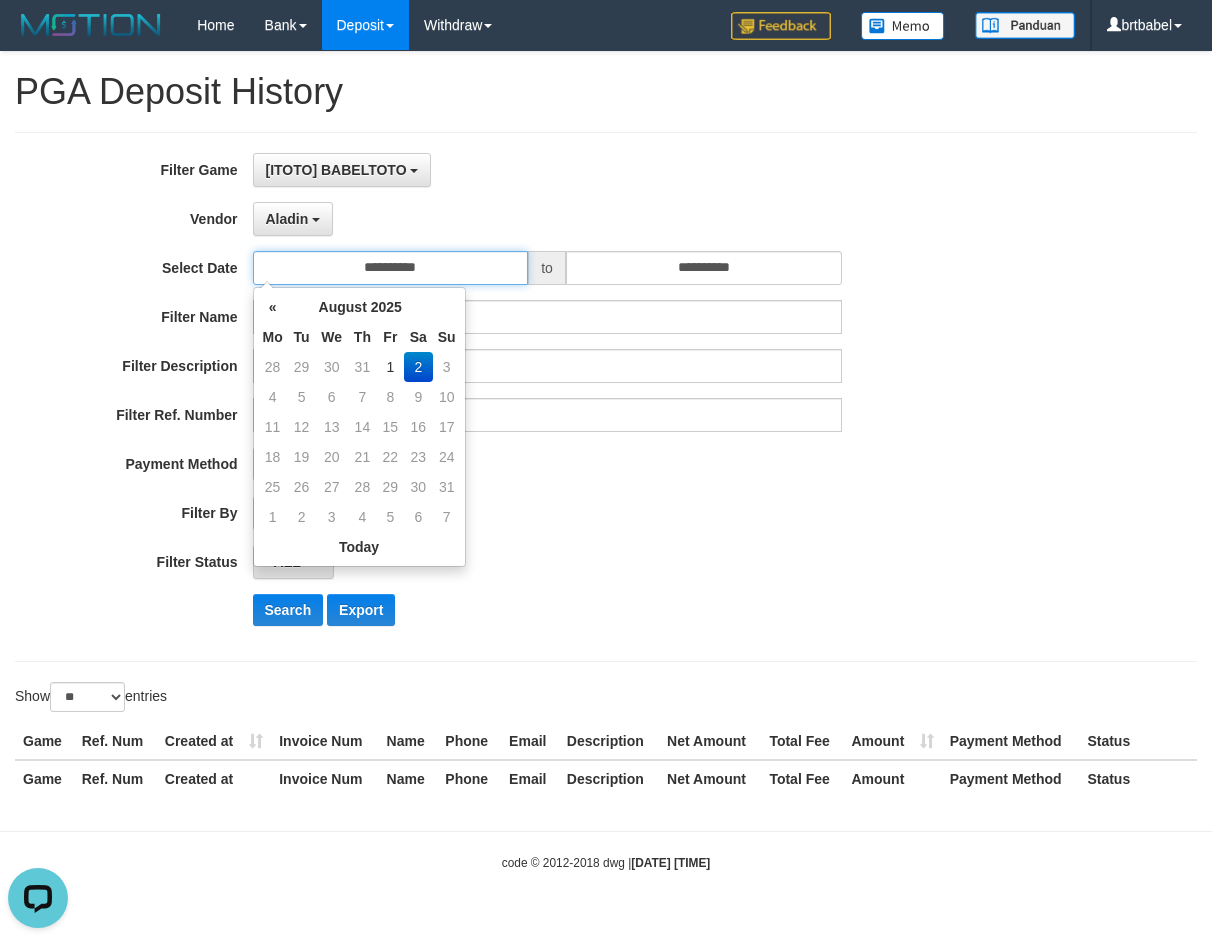 click on "**********" at bounding box center (391, 268) 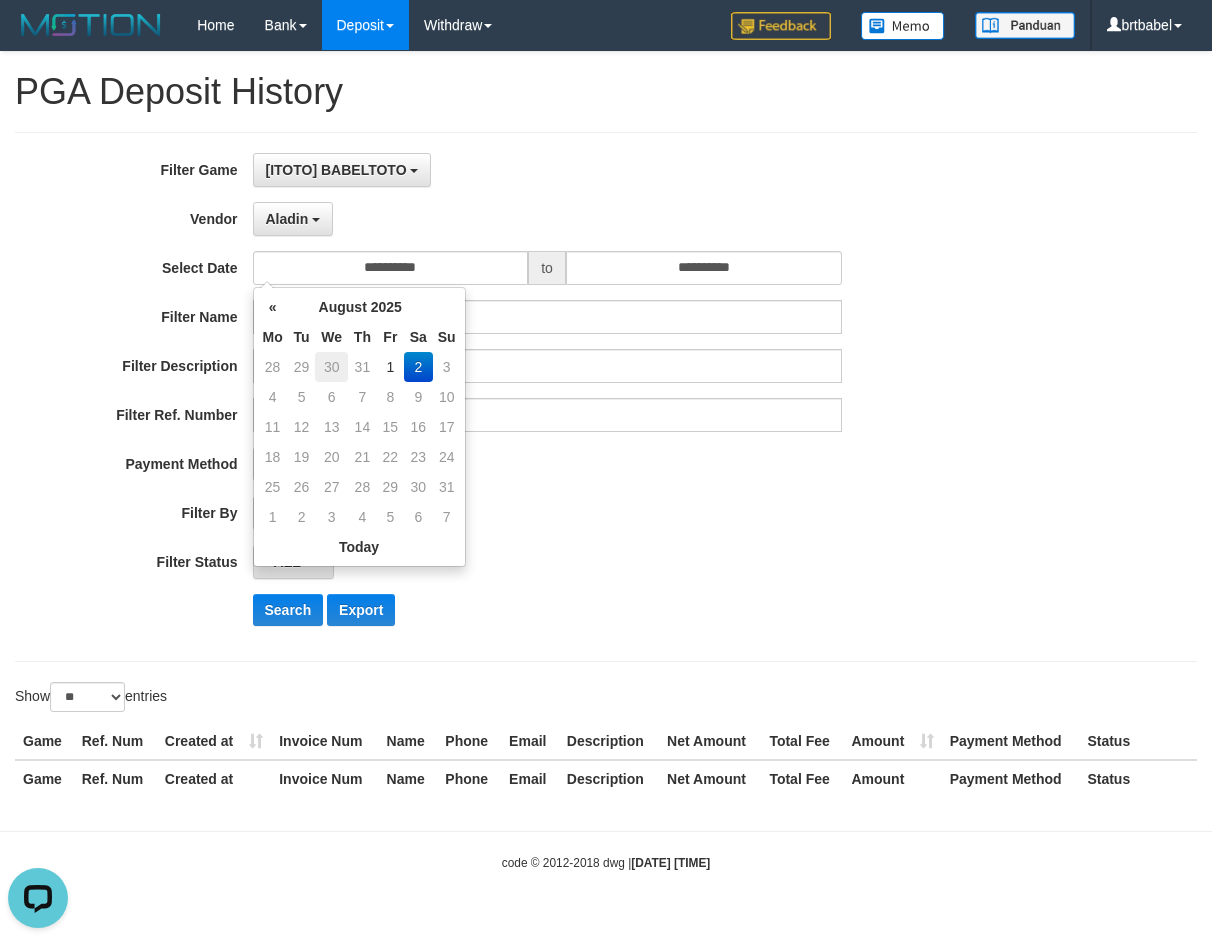 click on "30" at bounding box center [331, 367] 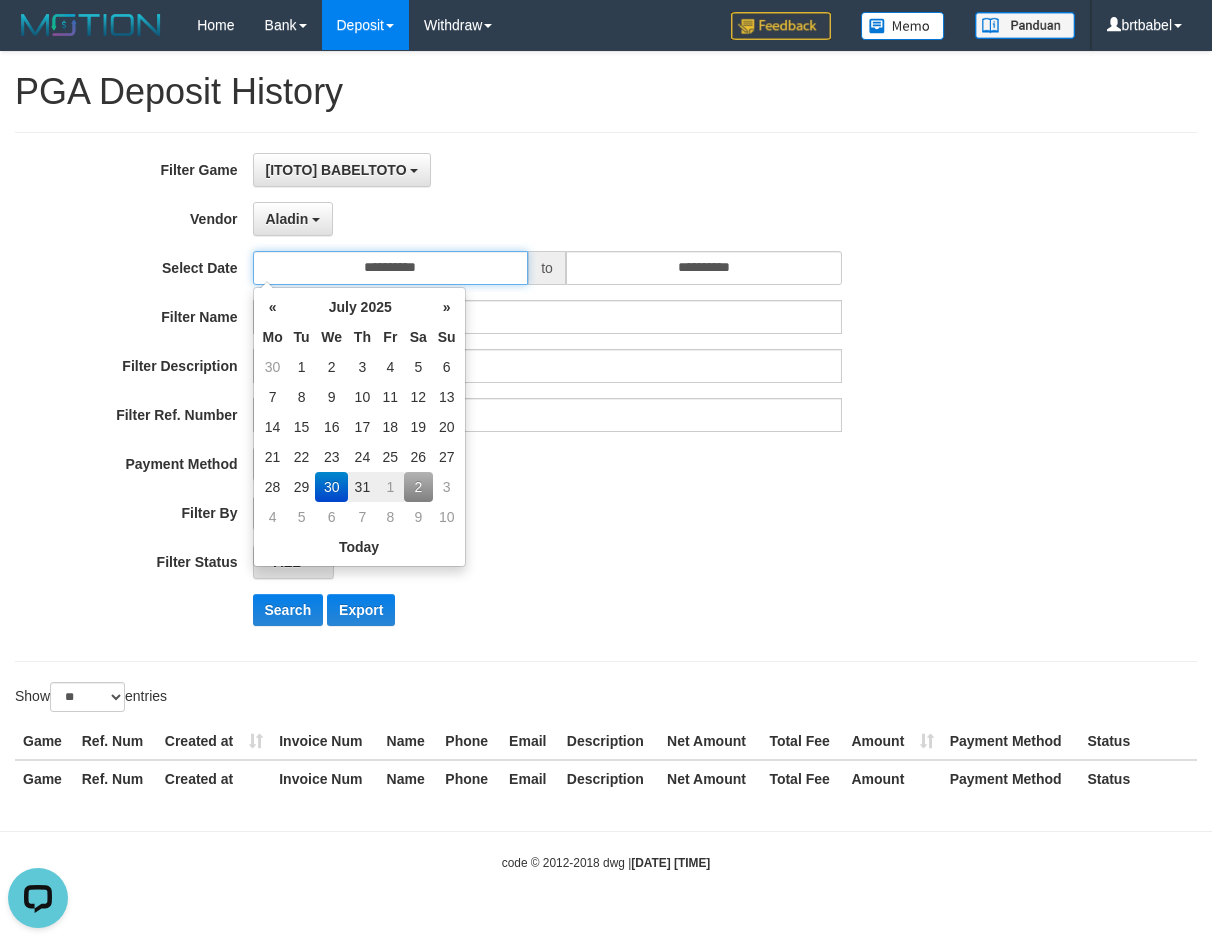 type on "**********" 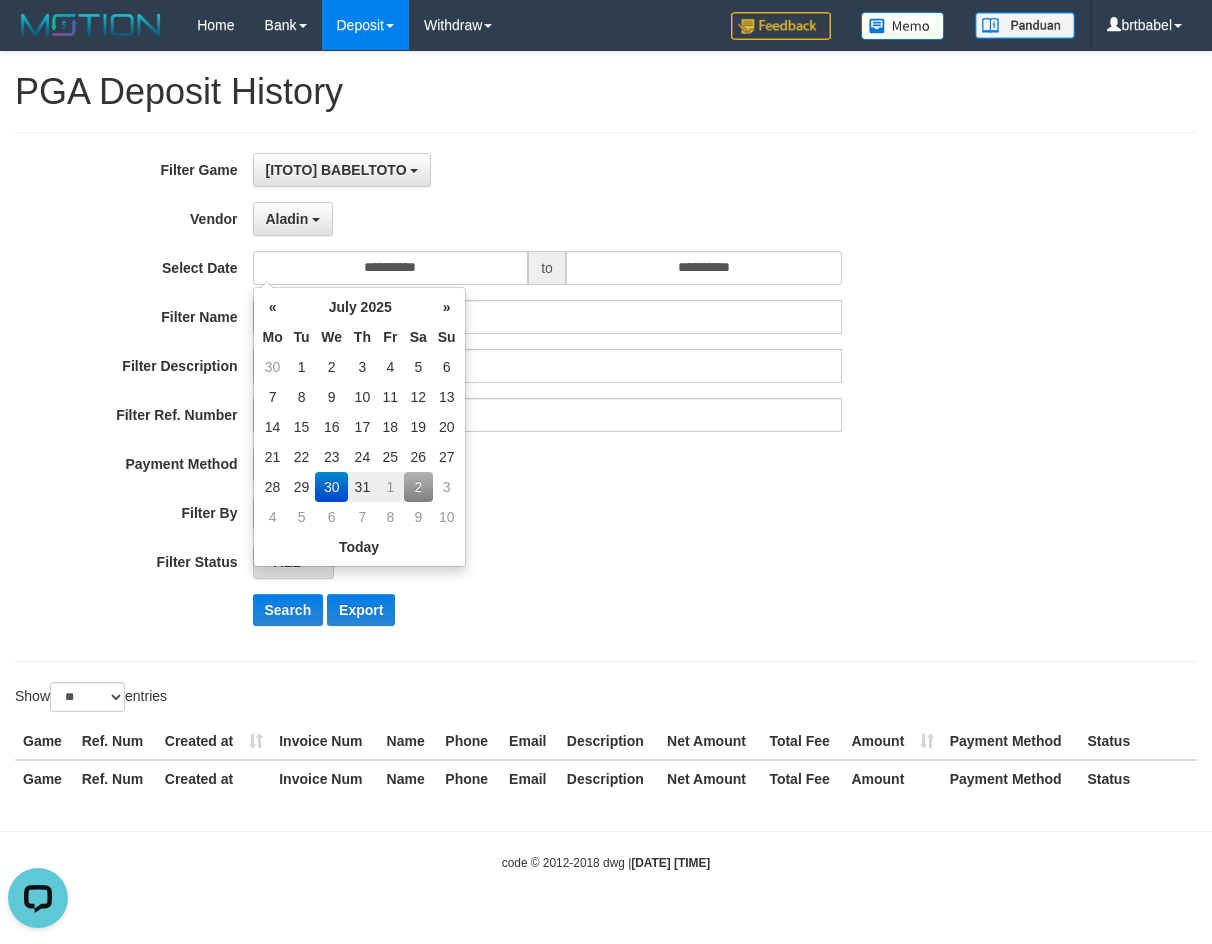 click on "30" at bounding box center [331, 487] 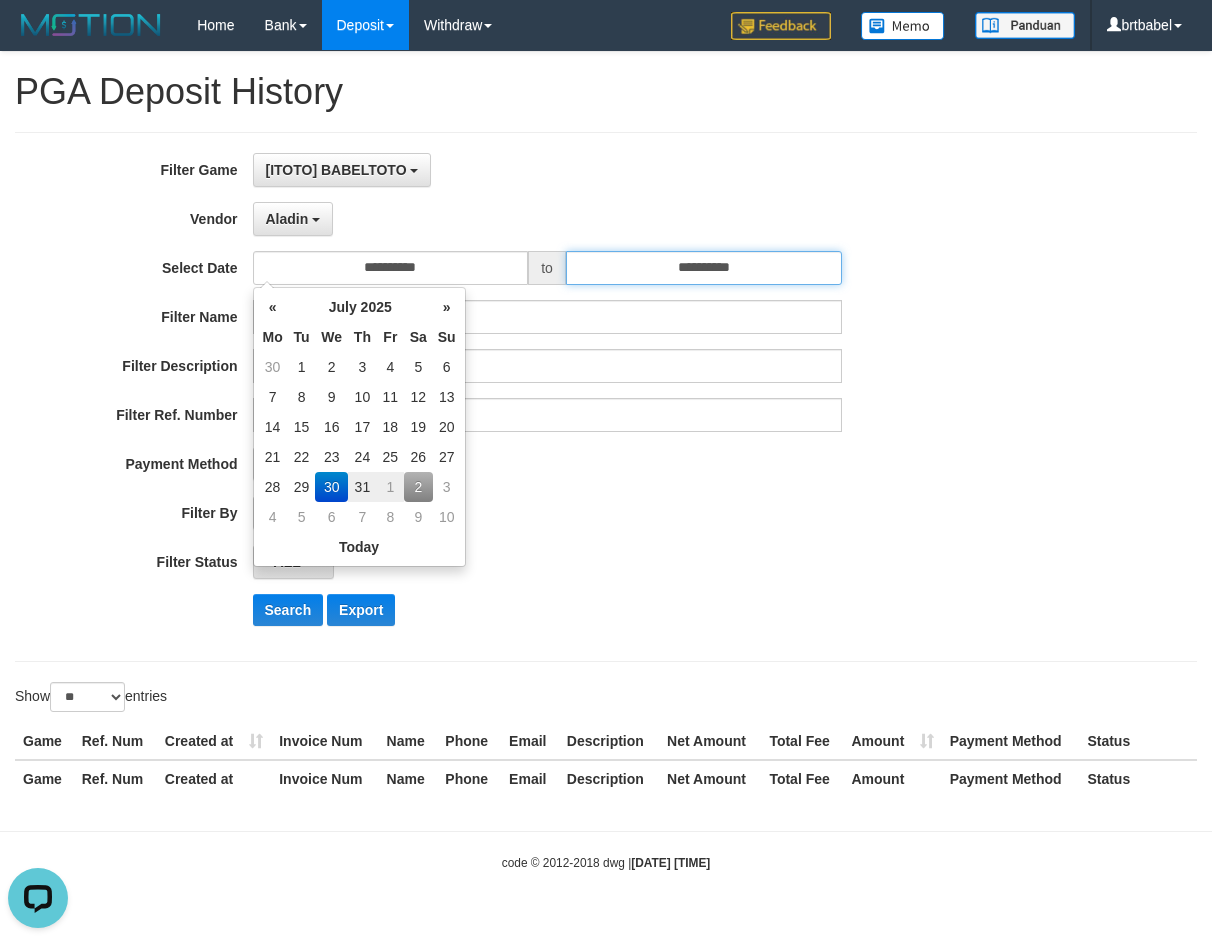 click on "**********" at bounding box center (704, 268) 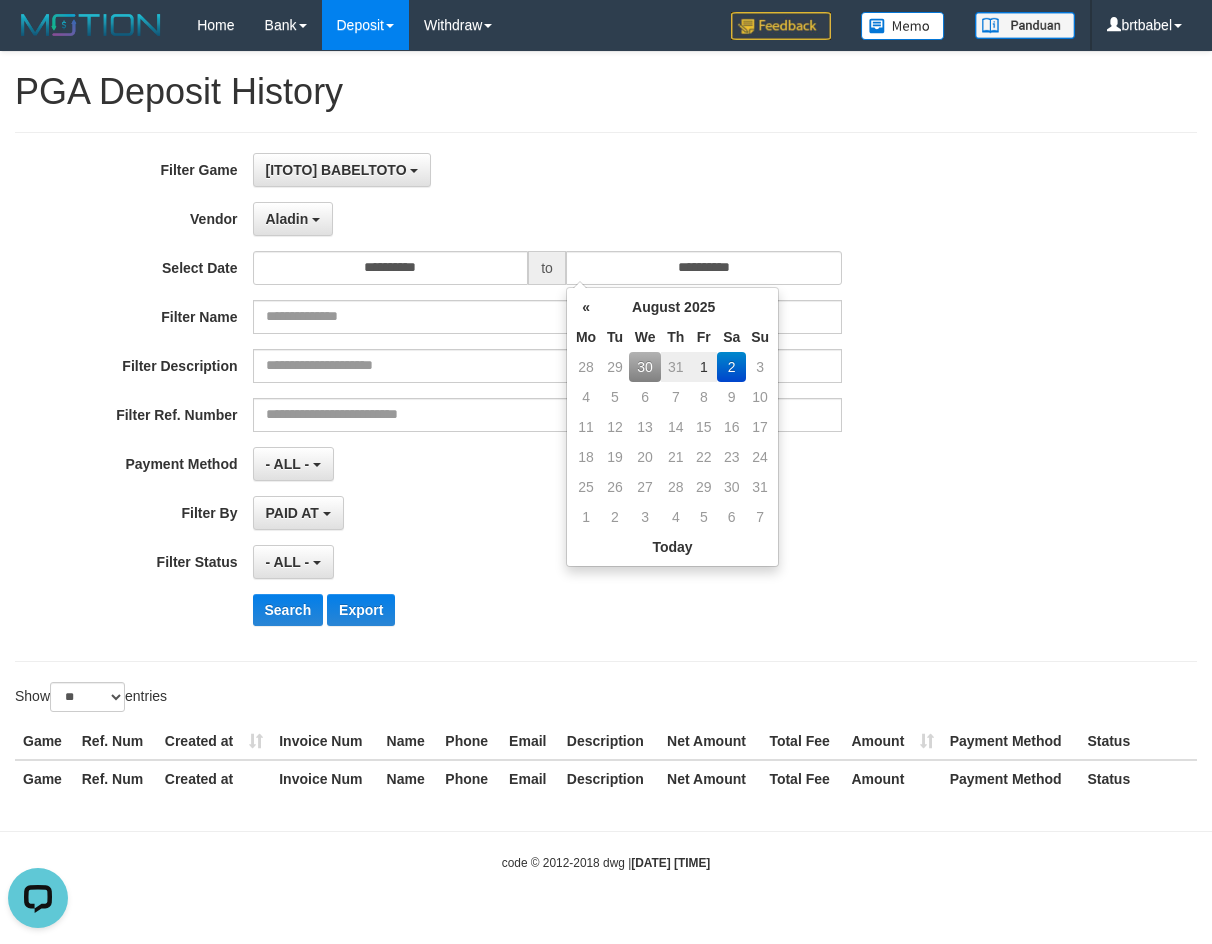 click on "30" at bounding box center (645, 367) 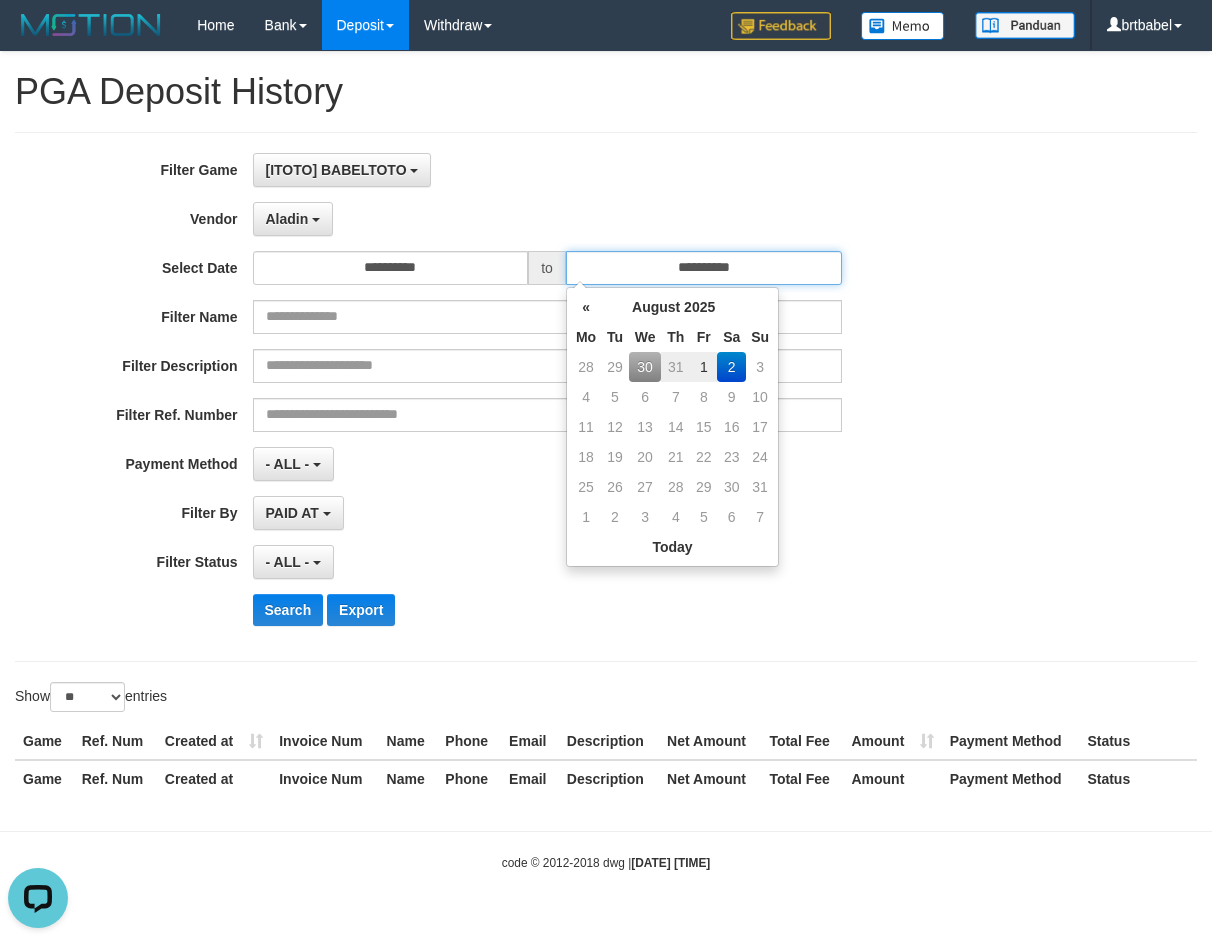 type on "**********" 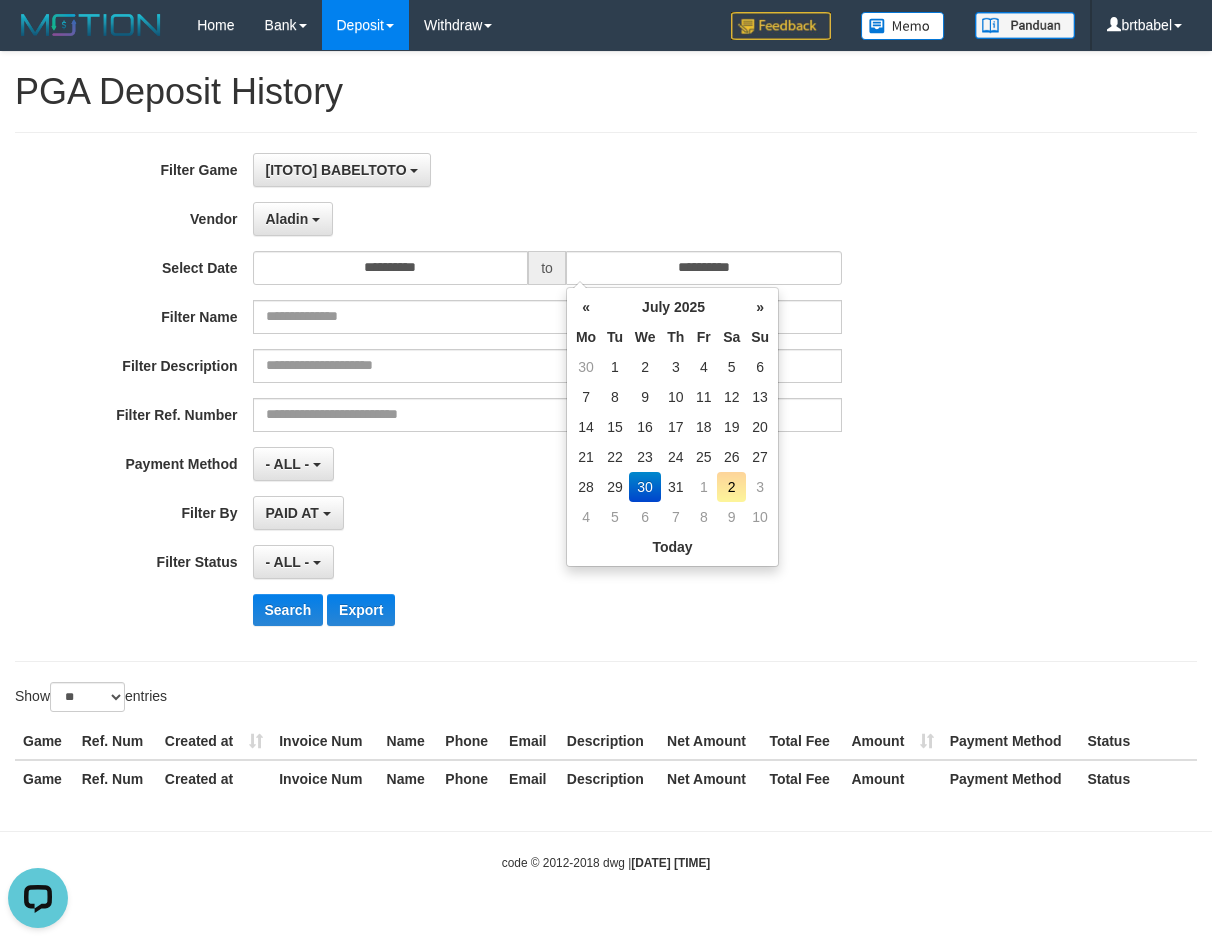 click on "30" at bounding box center [645, 487] 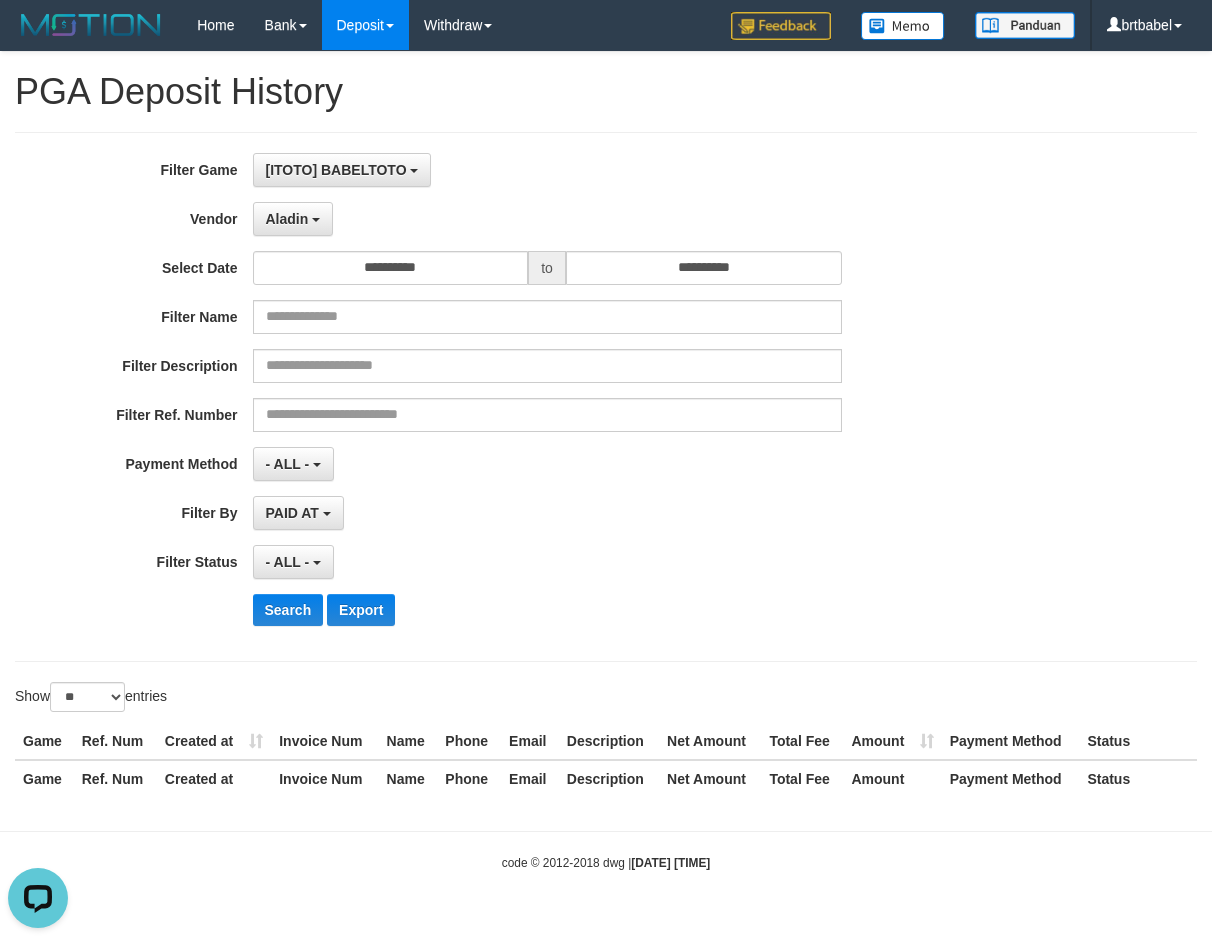 click on "**********" at bounding box center [505, 397] 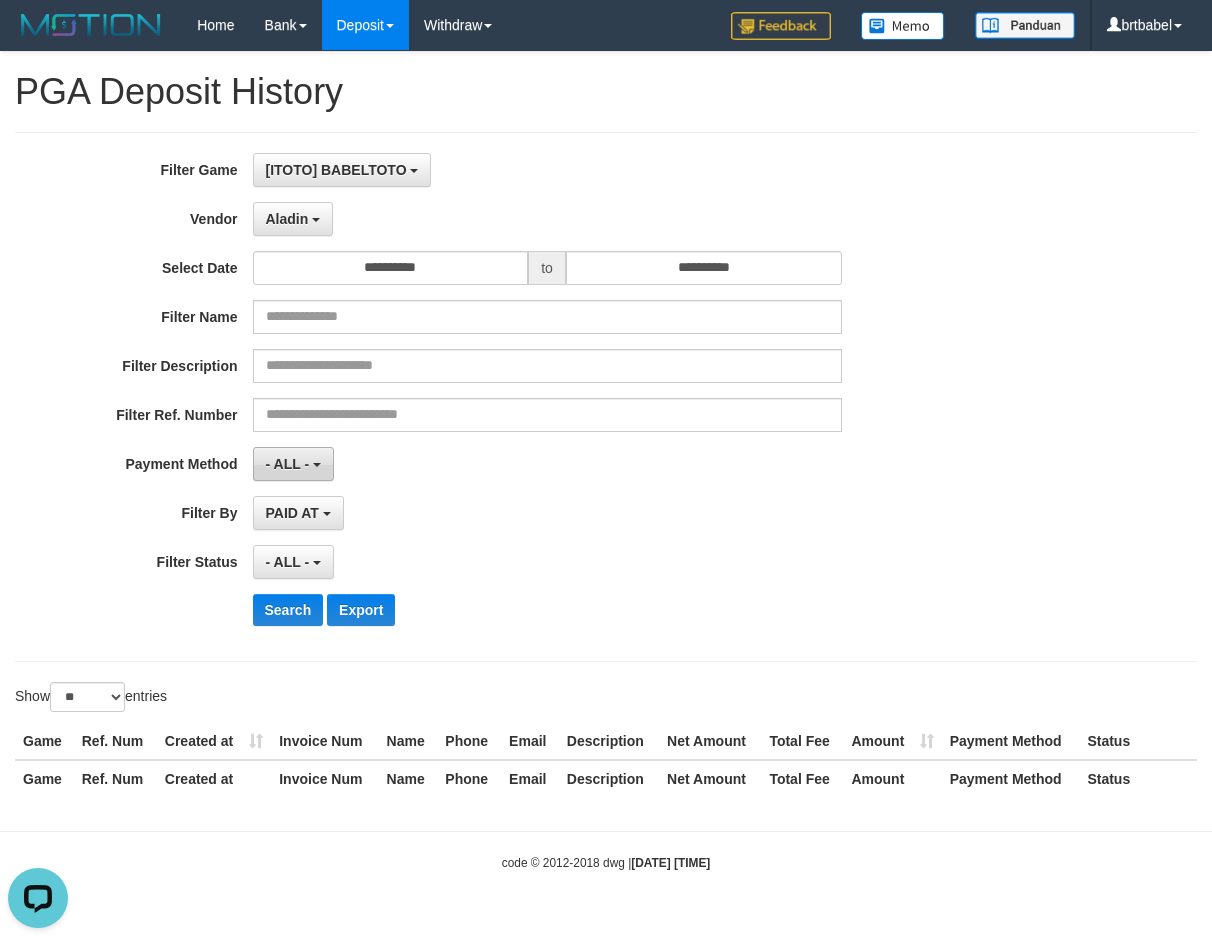 click on "- ALL -" at bounding box center (288, 464) 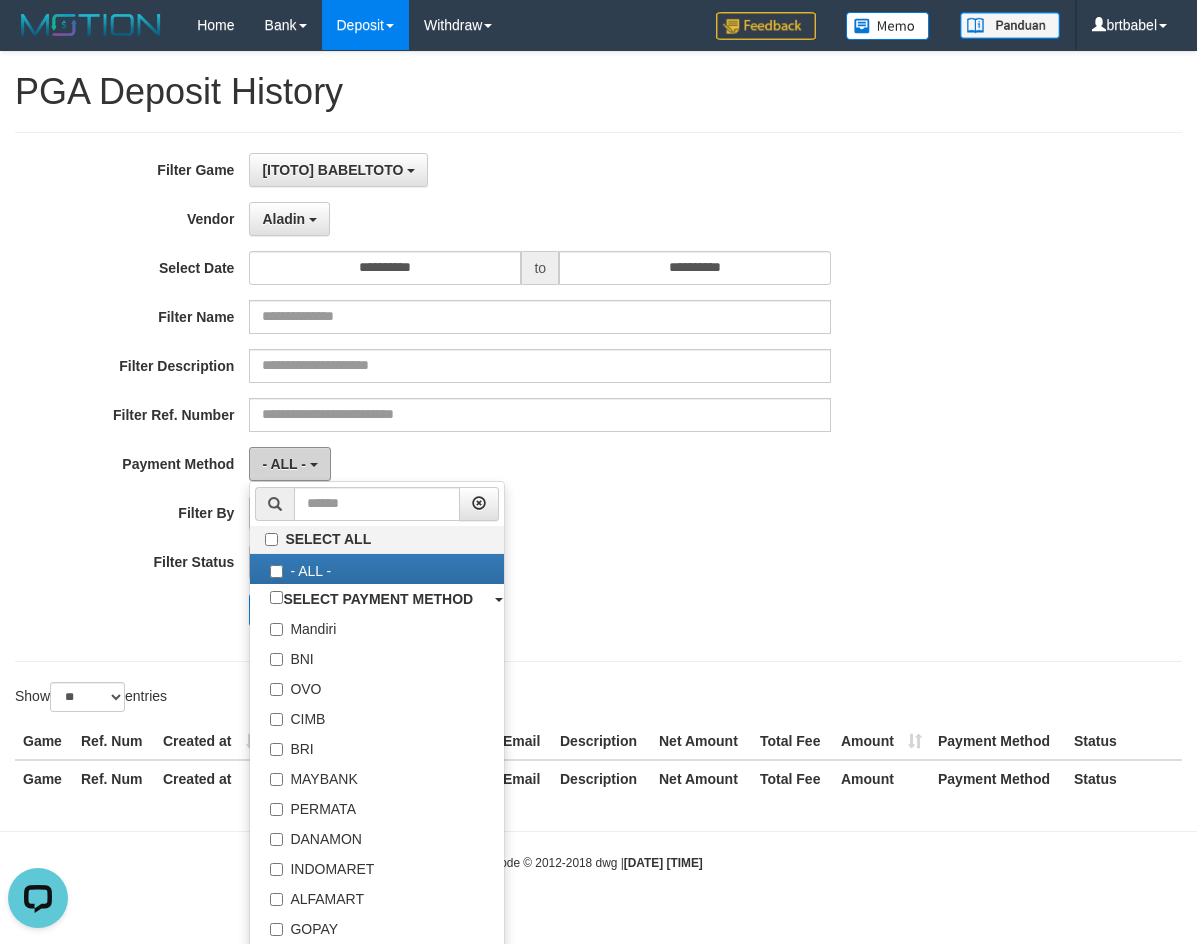 click on "- ALL -" at bounding box center (284, 464) 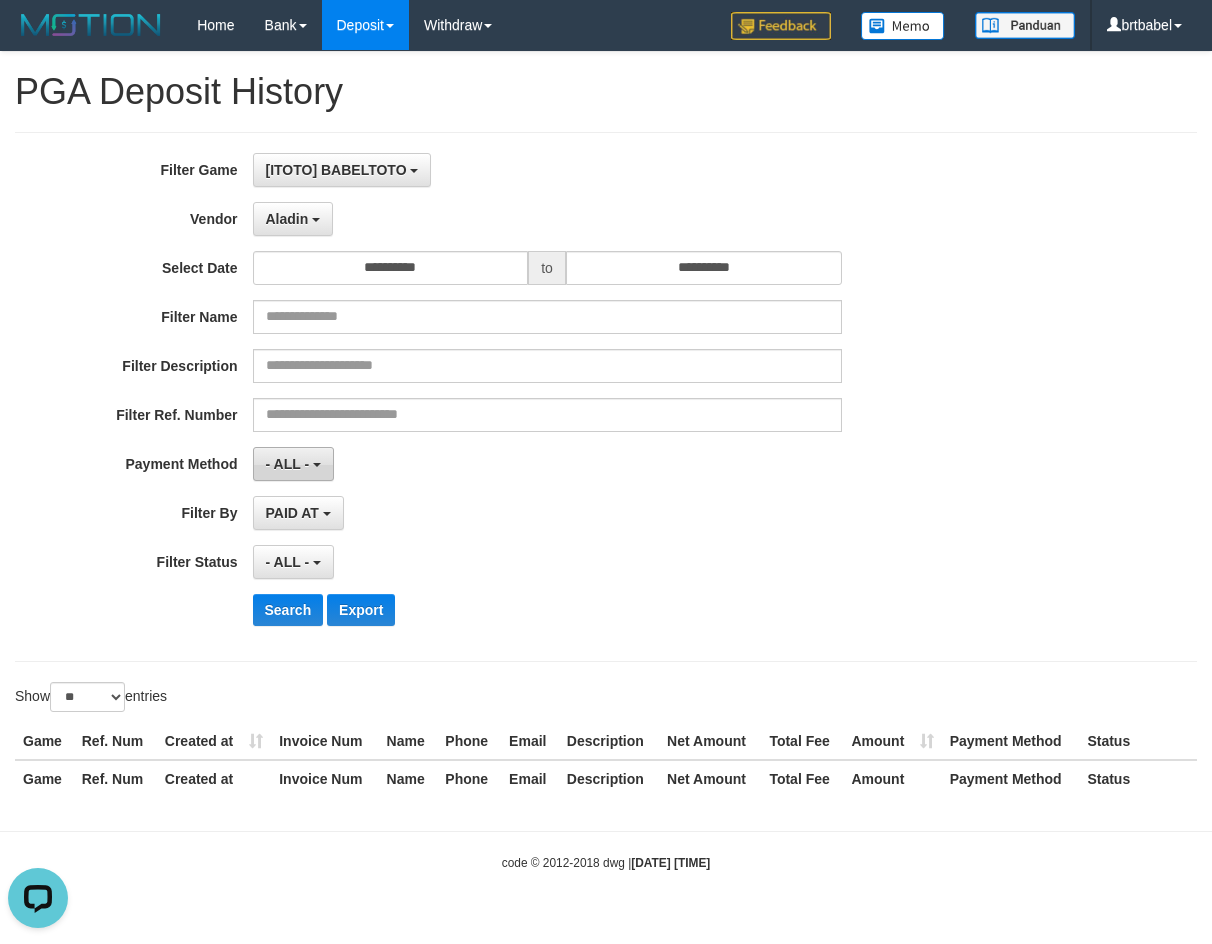 click on "- ALL -" at bounding box center (288, 464) 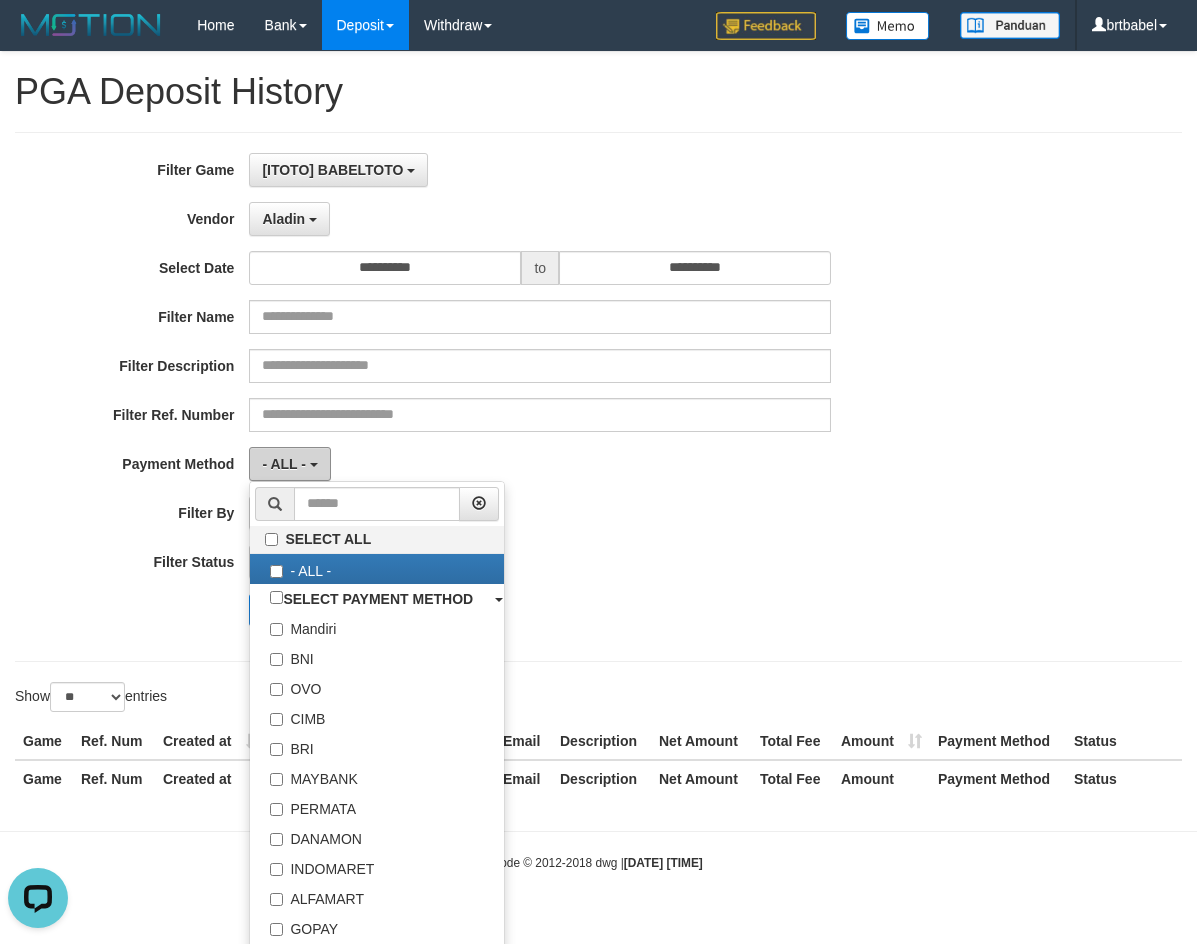 click on "- ALL -" at bounding box center (284, 464) 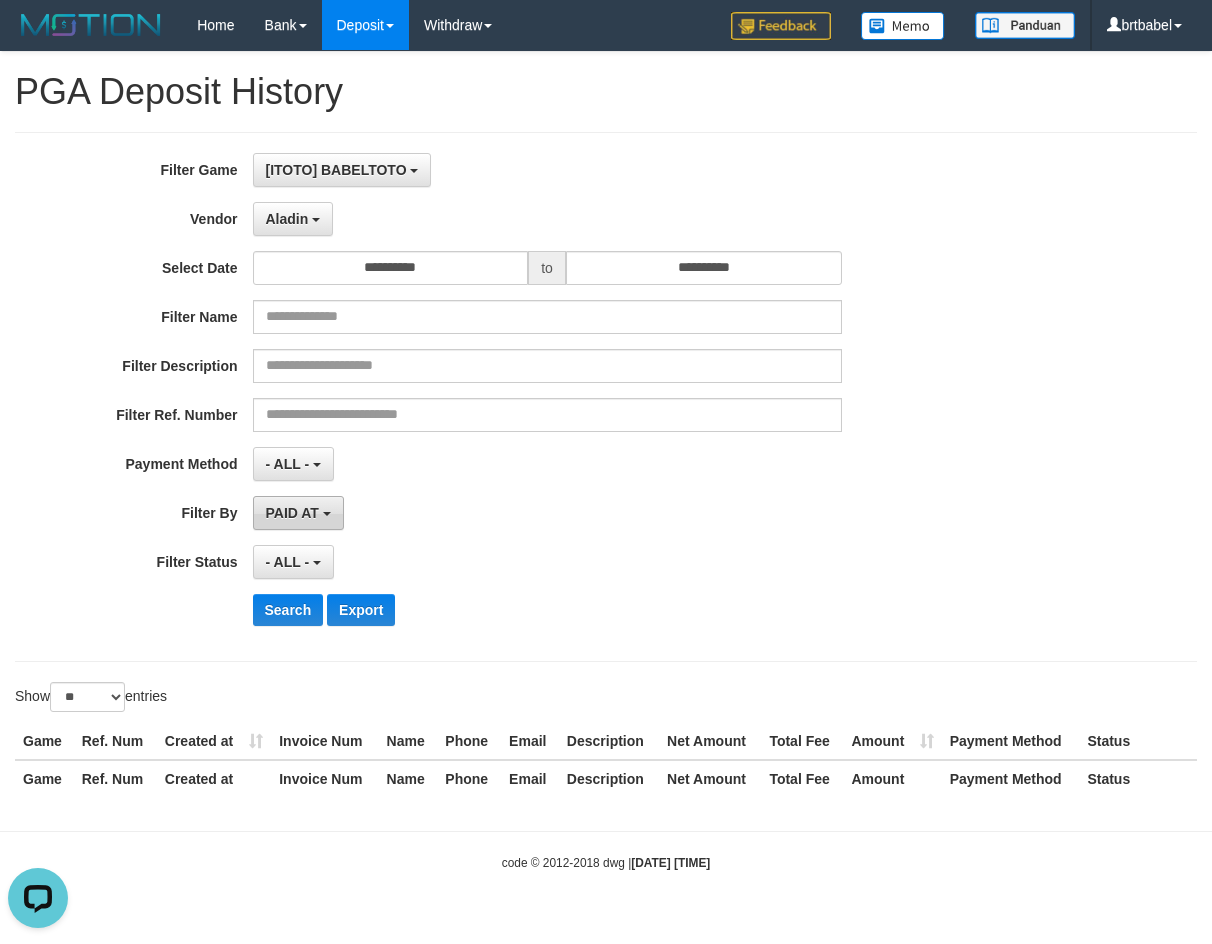 click on "PAID AT" at bounding box center (298, 513) 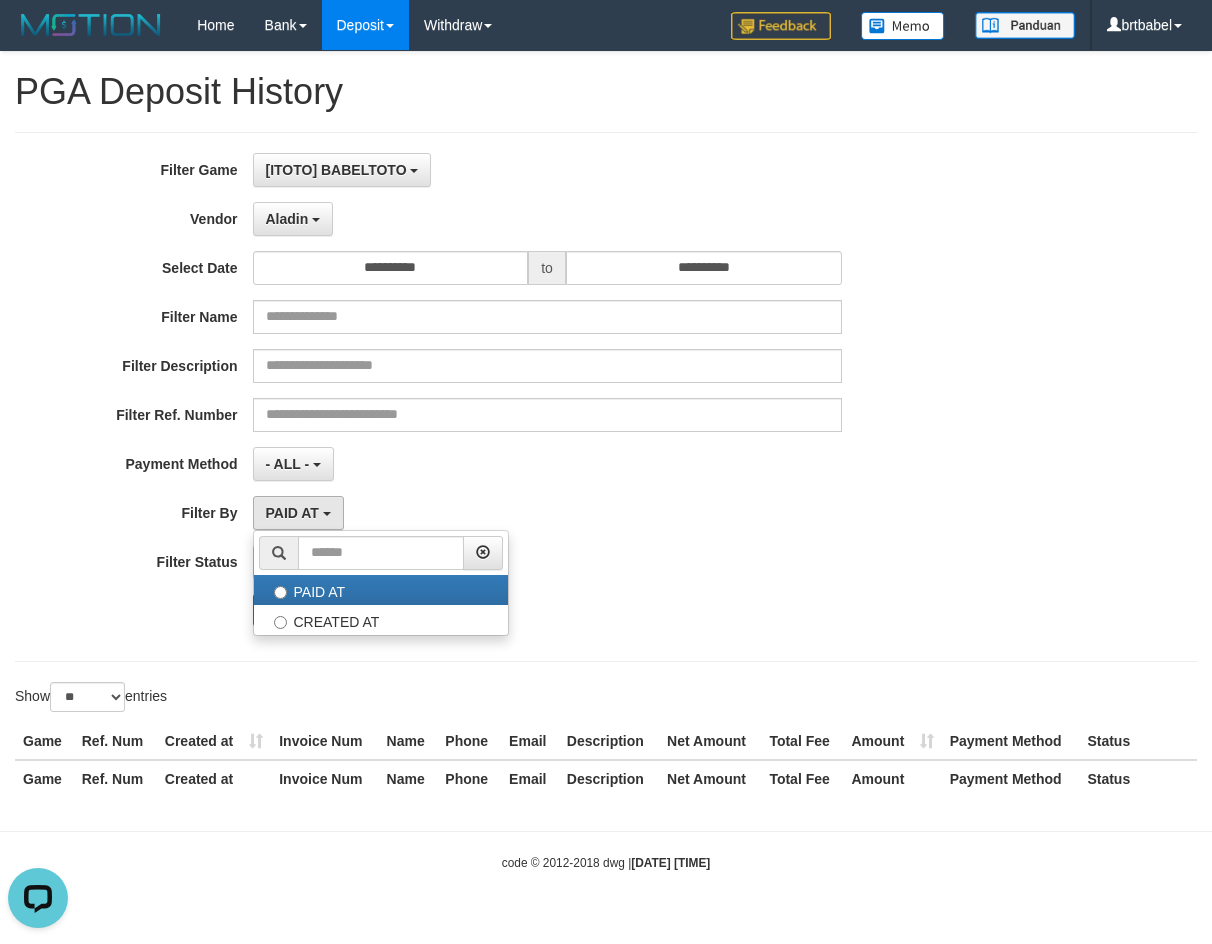 click on "- ALL -    SELECT ALL  - ALL -  SELECT PAYMENT METHOD
Mandiri
BNI
OVO
CIMB
BRI
MAYBANK
PERMATA
DANAMON
INDOMARET
ALFAMART
GOPAY
CC
BCA
QRIS
SINARMAS
LINKAJA
SHOPEEPAY
ATMBERSAMA
DANA
ARTHAGRAHA
SAMPOERNA
OCBCNISP" at bounding box center (547, 464) 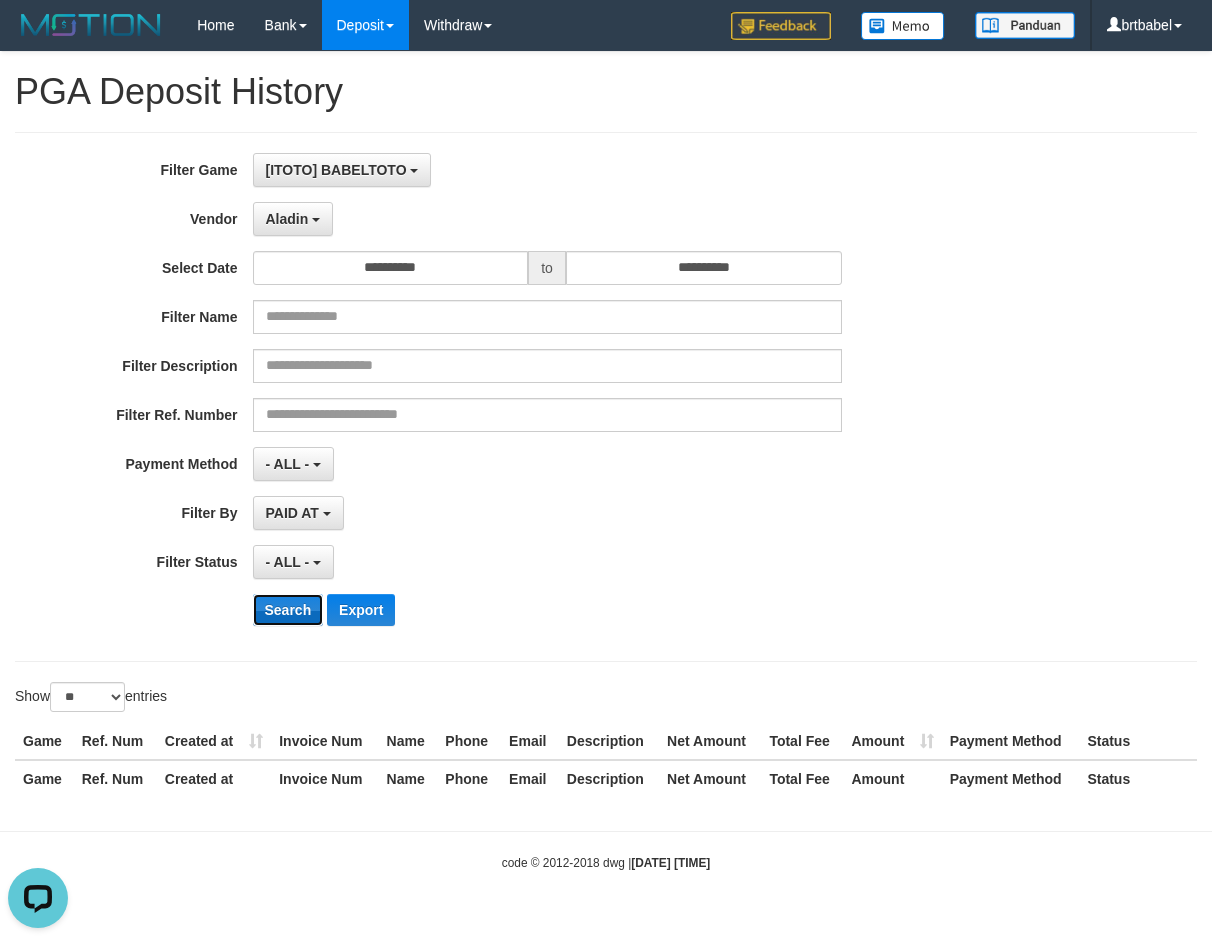 click on "Search" at bounding box center [288, 610] 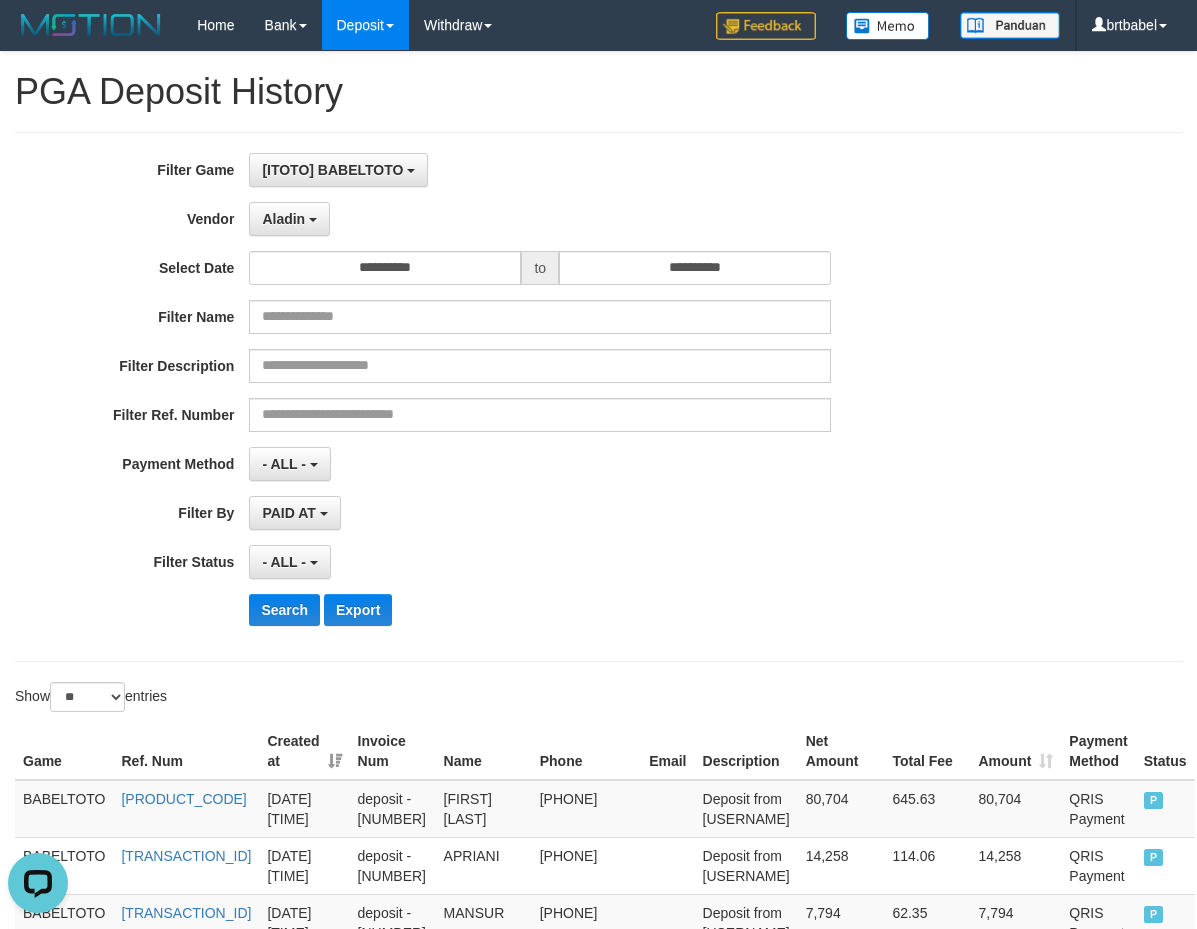 click on "- ALL -    SELECT ALL  - ALL -  SELECT PAYMENT METHOD
Mandiri
BNI
OVO
CIMB
BRI
MAYBANK
PERMATA
DANAMON
INDOMARET
ALFAMART
GOPAY
CC
BCA
QRIS
SINARMAS
LINKAJA
SHOPEEPAY
ATMBERSAMA
DANA
ARTHAGRAHA
SAMPOERNA
OCBCNISP" at bounding box center [540, 464] 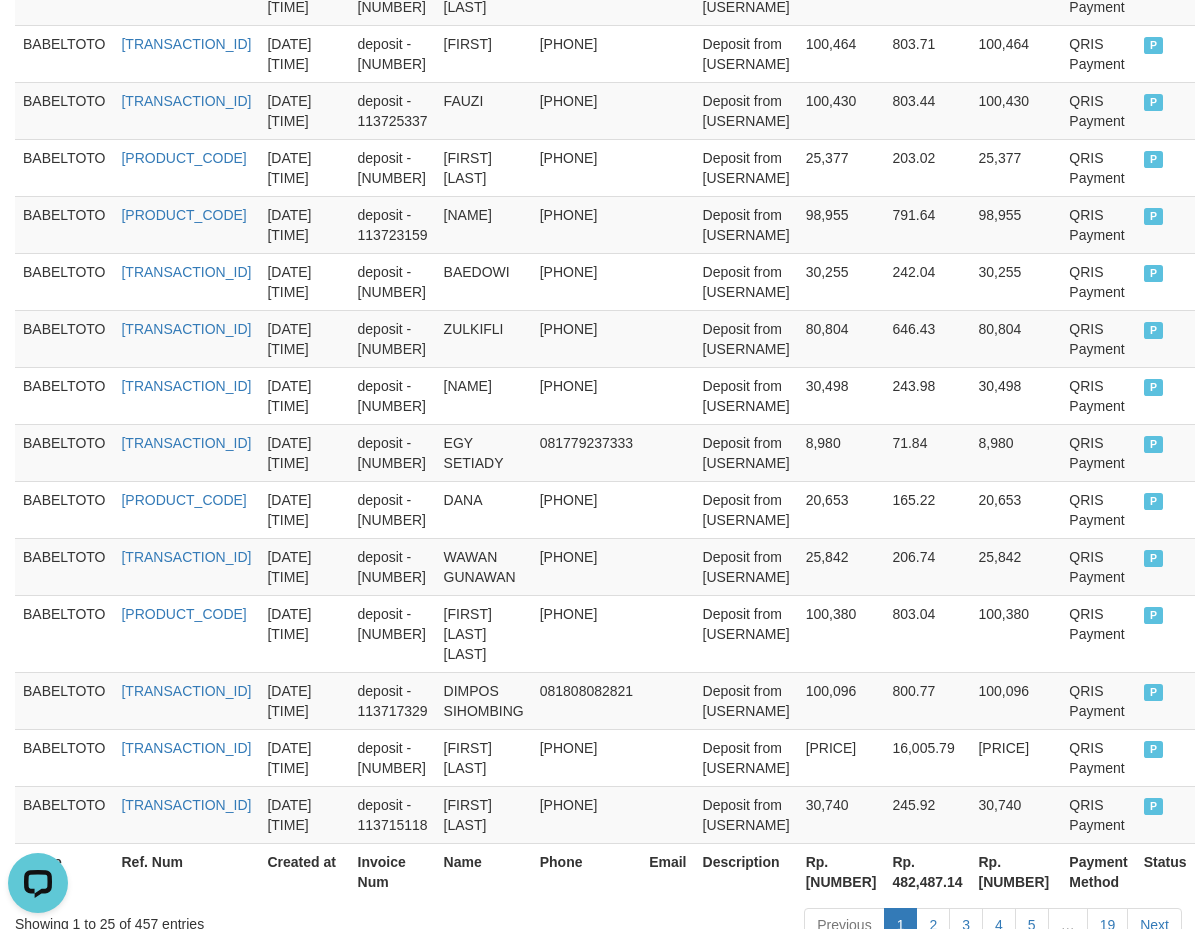 scroll, scrollTop: 1513, scrollLeft: 0, axis: vertical 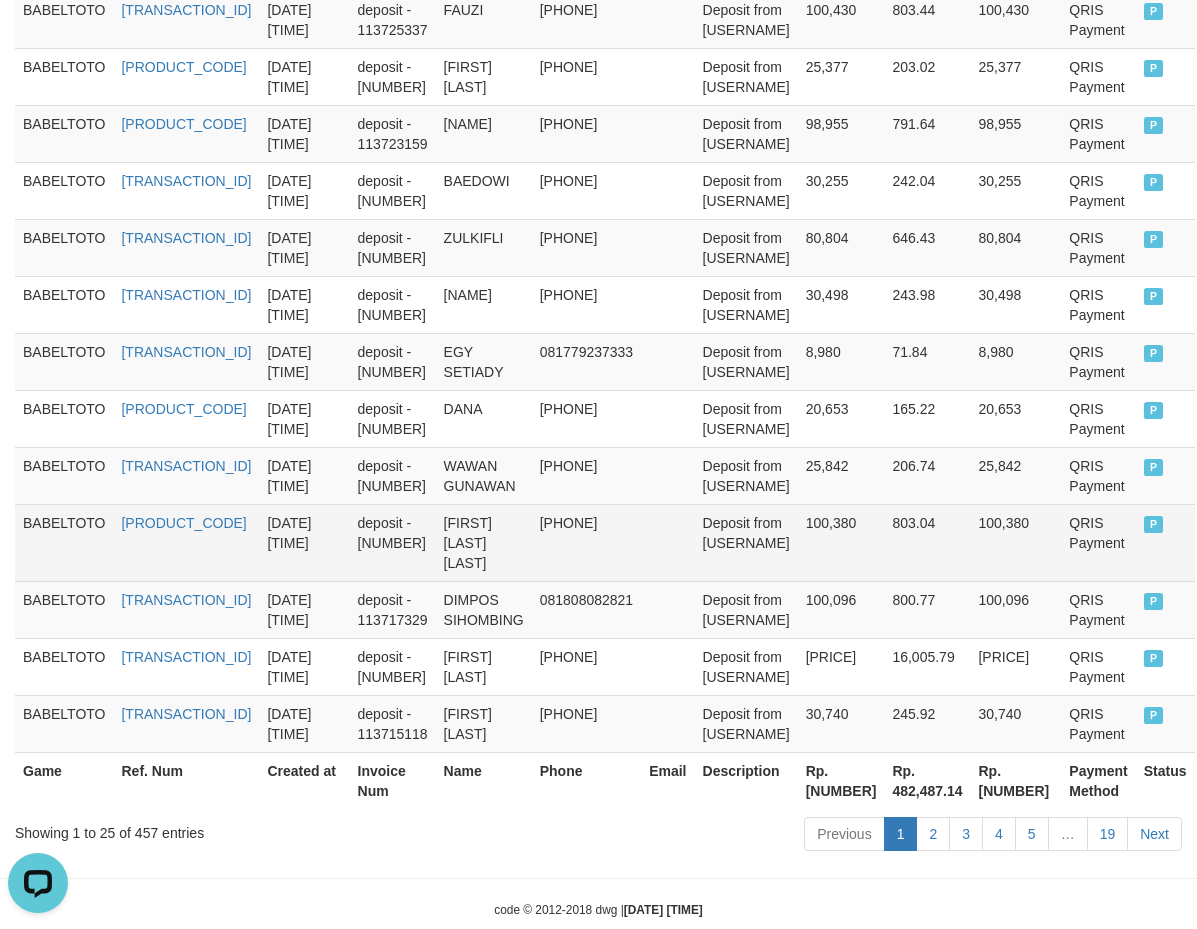 click on "[PHONE]" at bounding box center [586, 542] 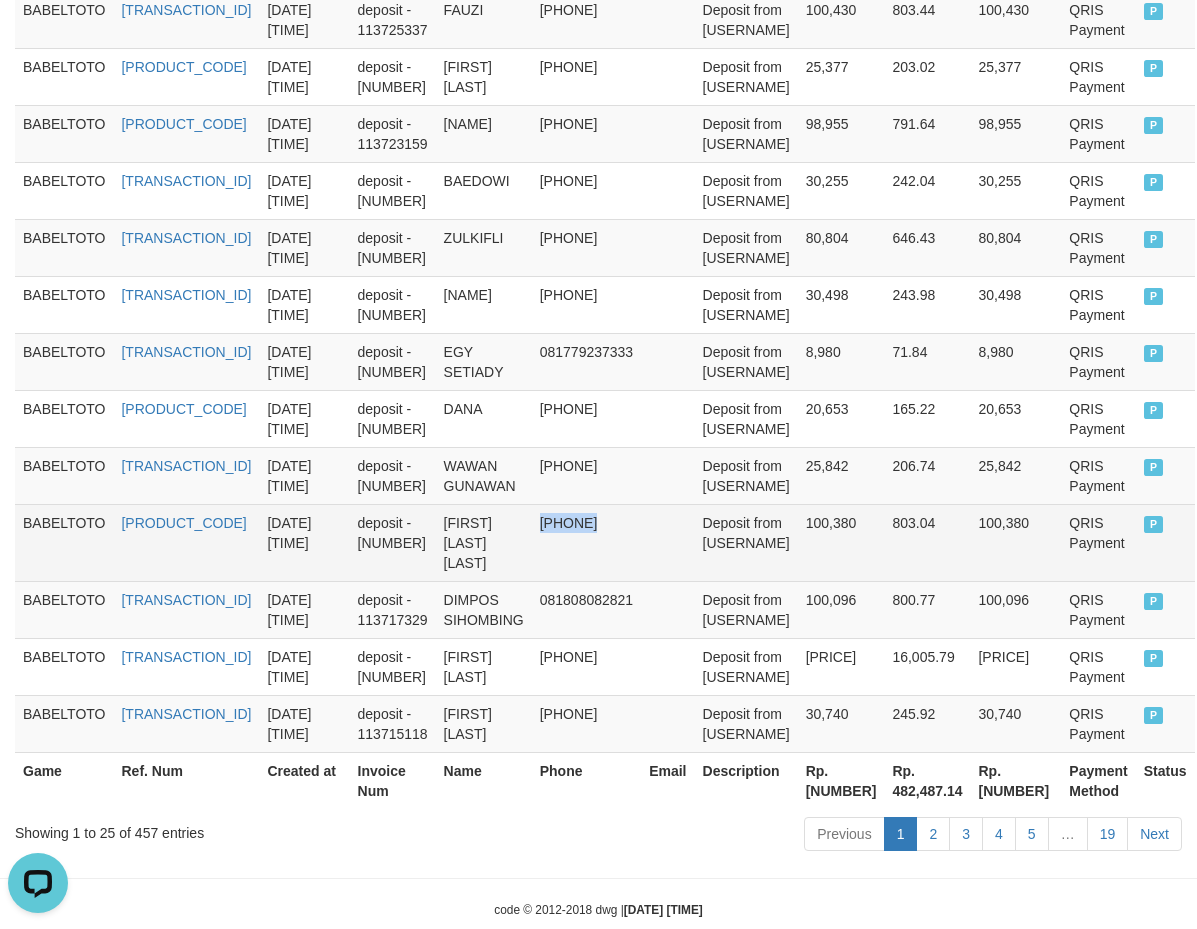 click on "[PHONE]" at bounding box center (586, 542) 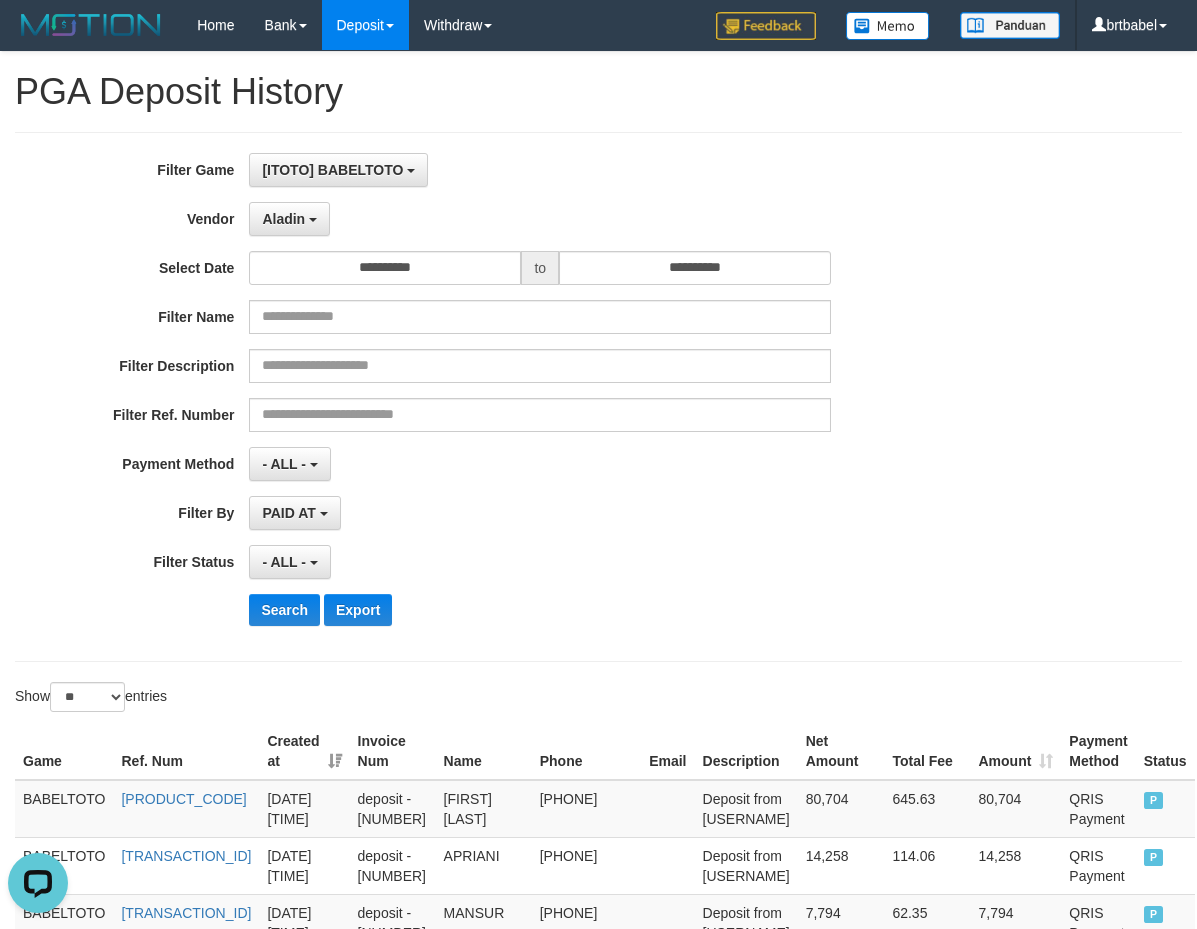 click on "- ALL -    SELECT ALL  - ALL -  SELECT STATUS
PENDING/UNPAID
PAID
CANCELED
EXPIRED" at bounding box center (540, 562) 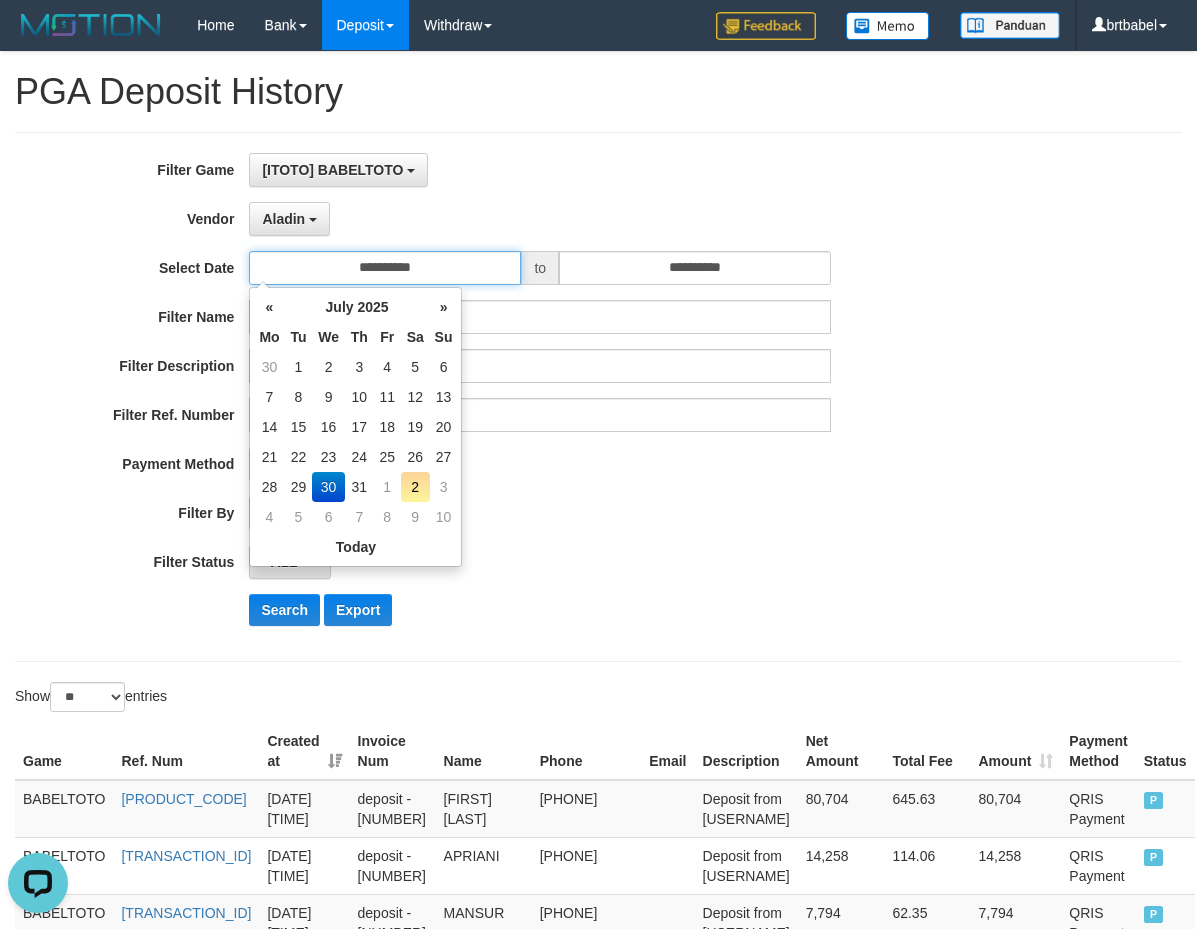 click on "**********" at bounding box center (385, 268) 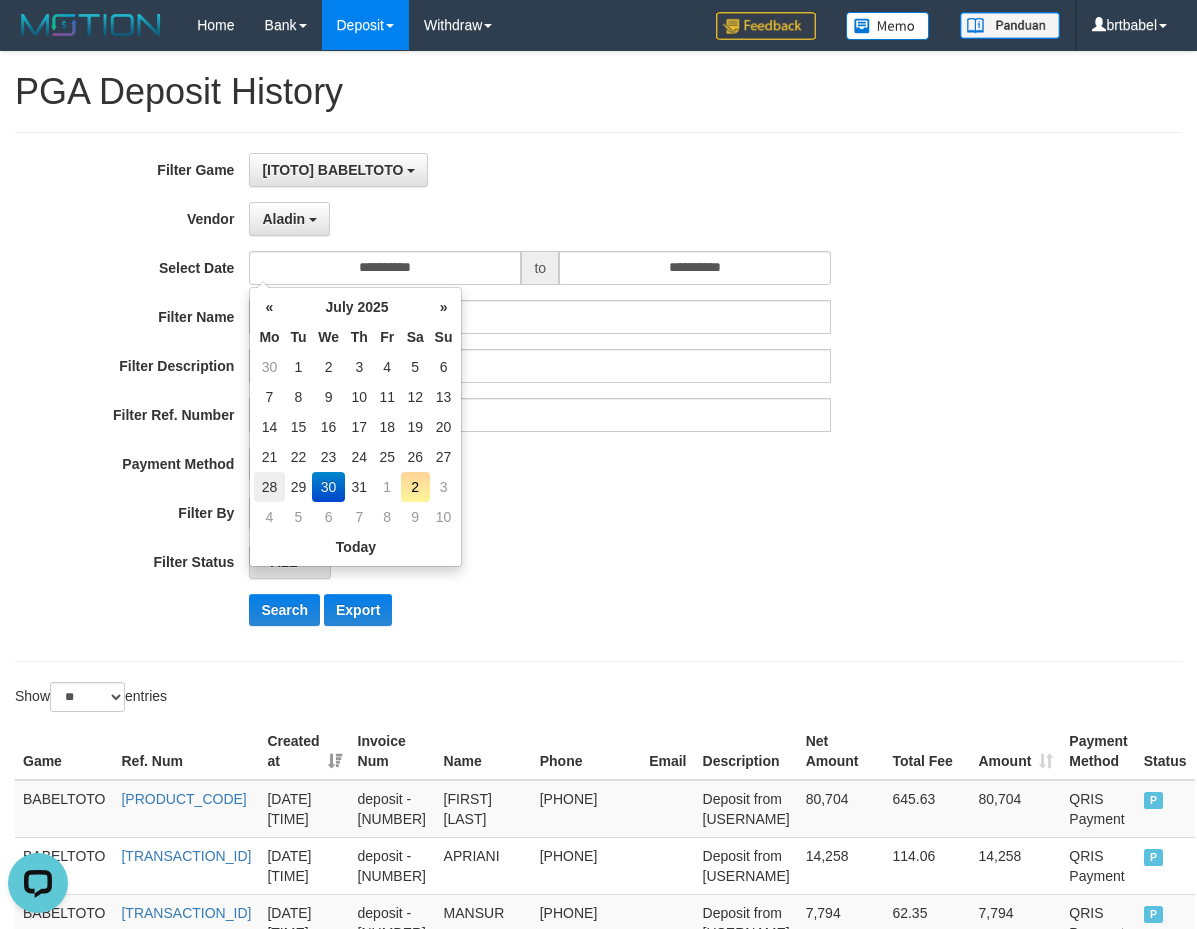 click on "28" at bounding box center [269, 487] 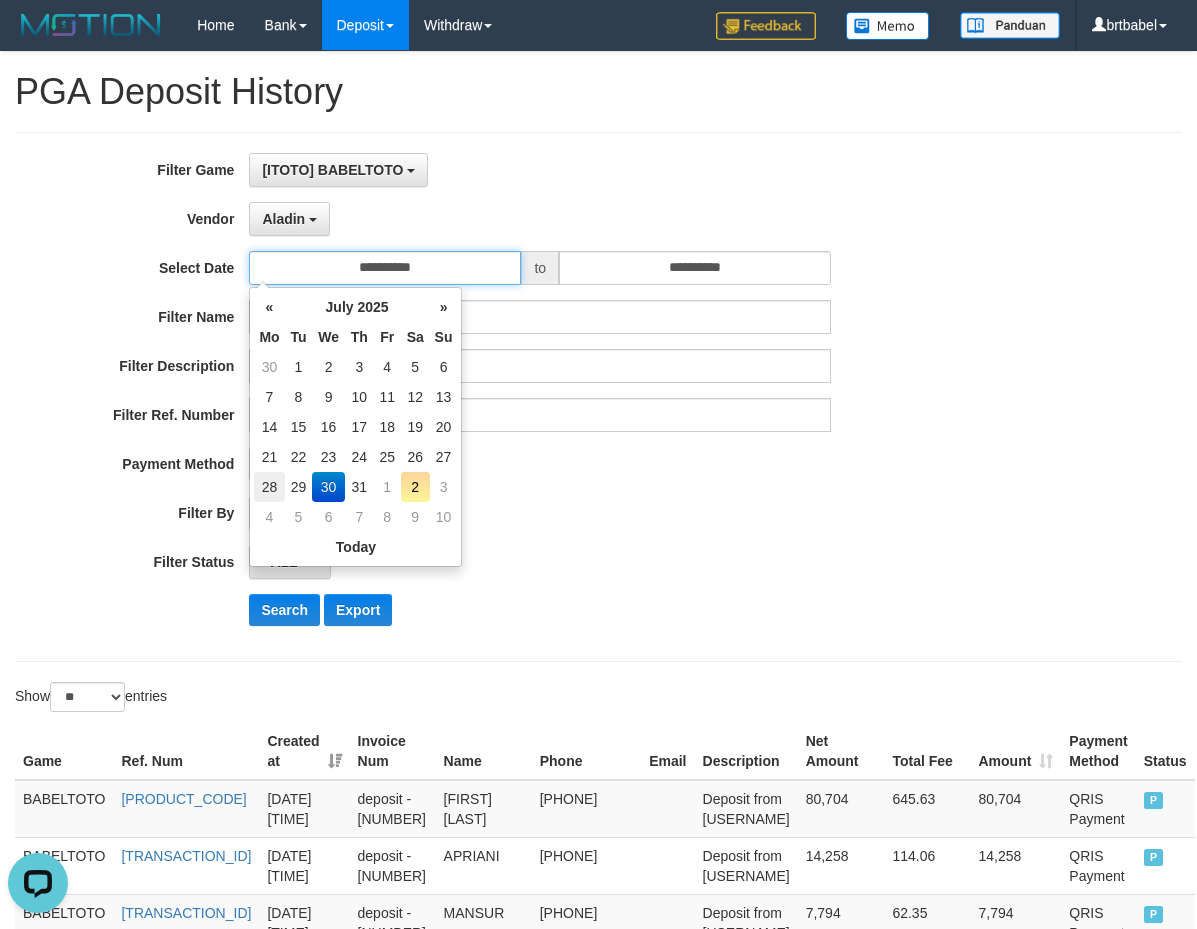 type on "**********" 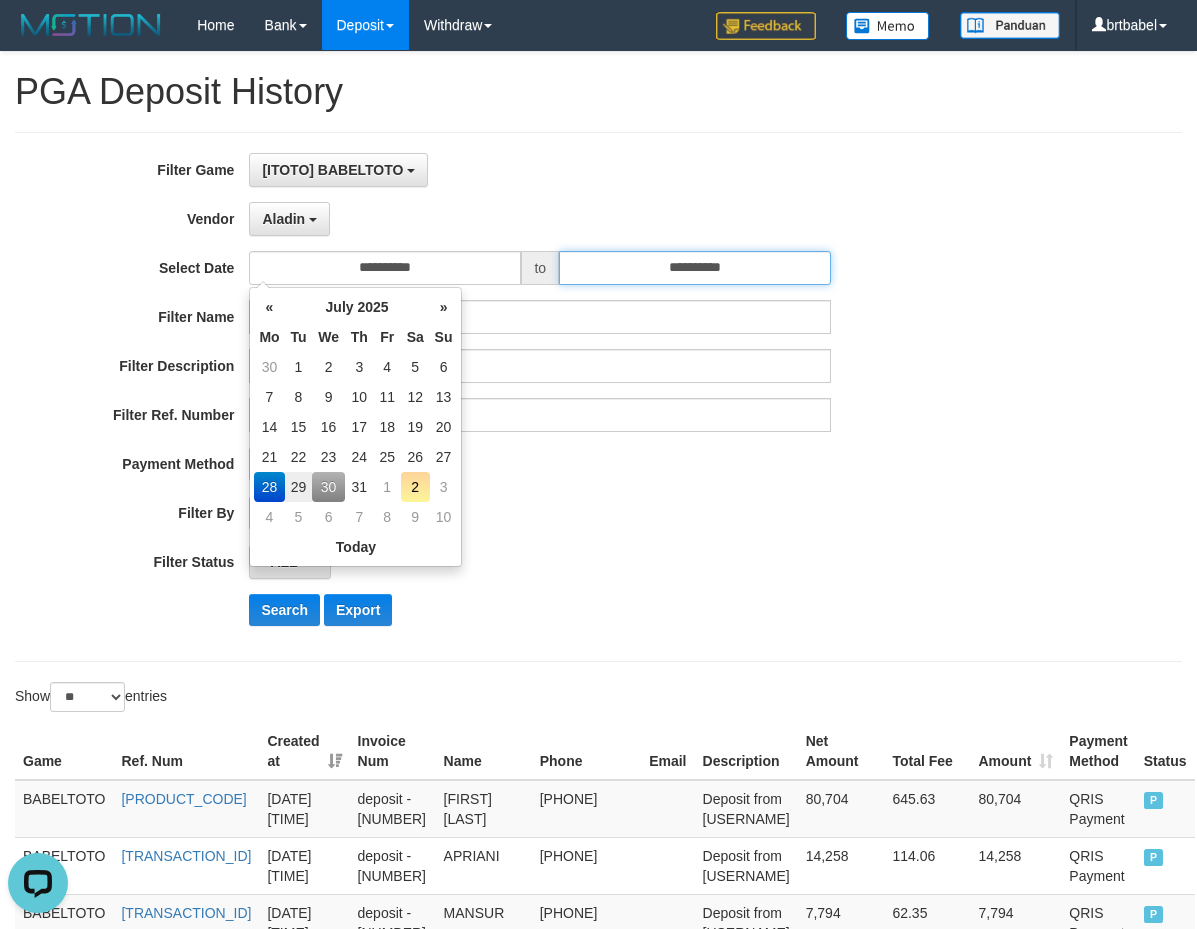 click on "**********" at bounding box center (695, 268) 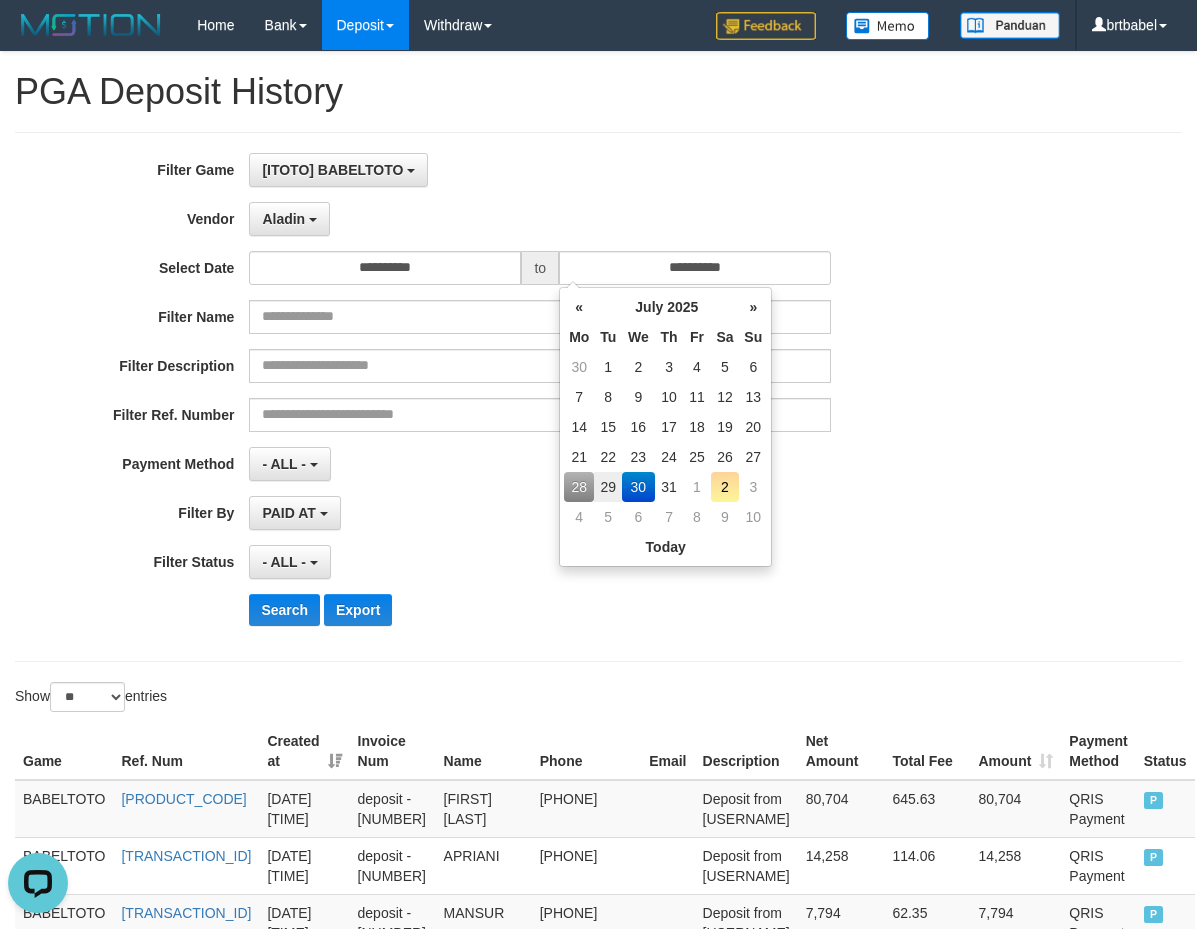 click on "28" at bounding box center (579, 487) 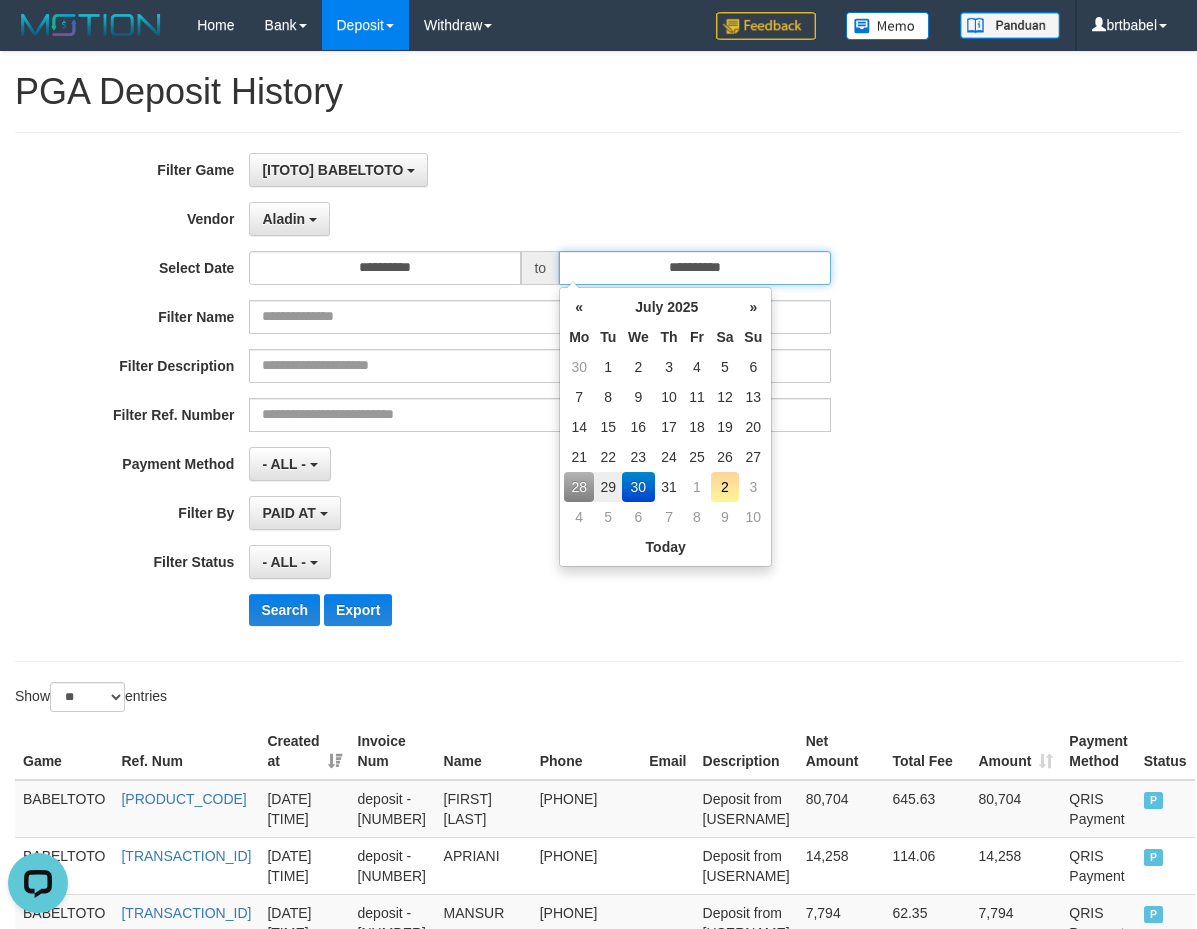 type on "**********" 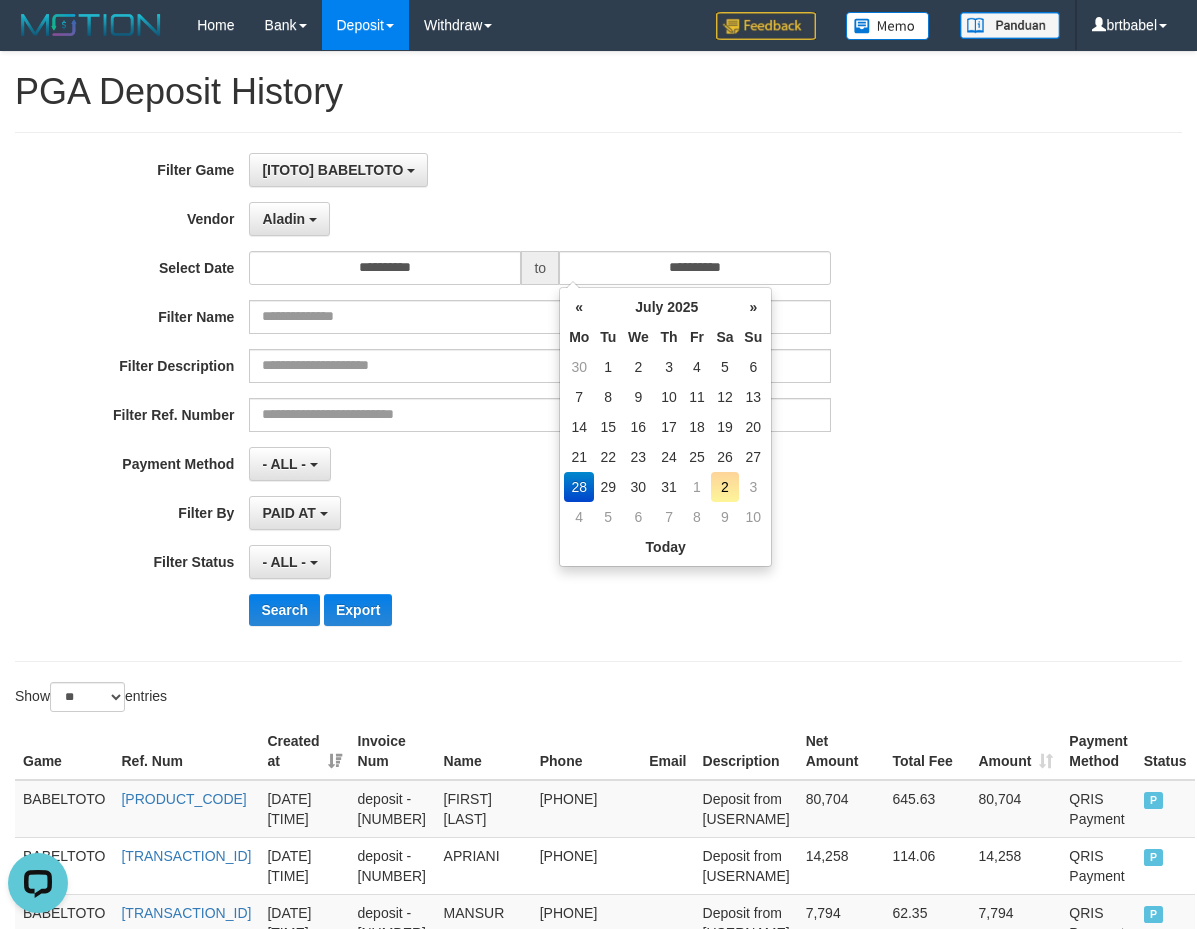 click on "28" at bounding box center [579, 487] 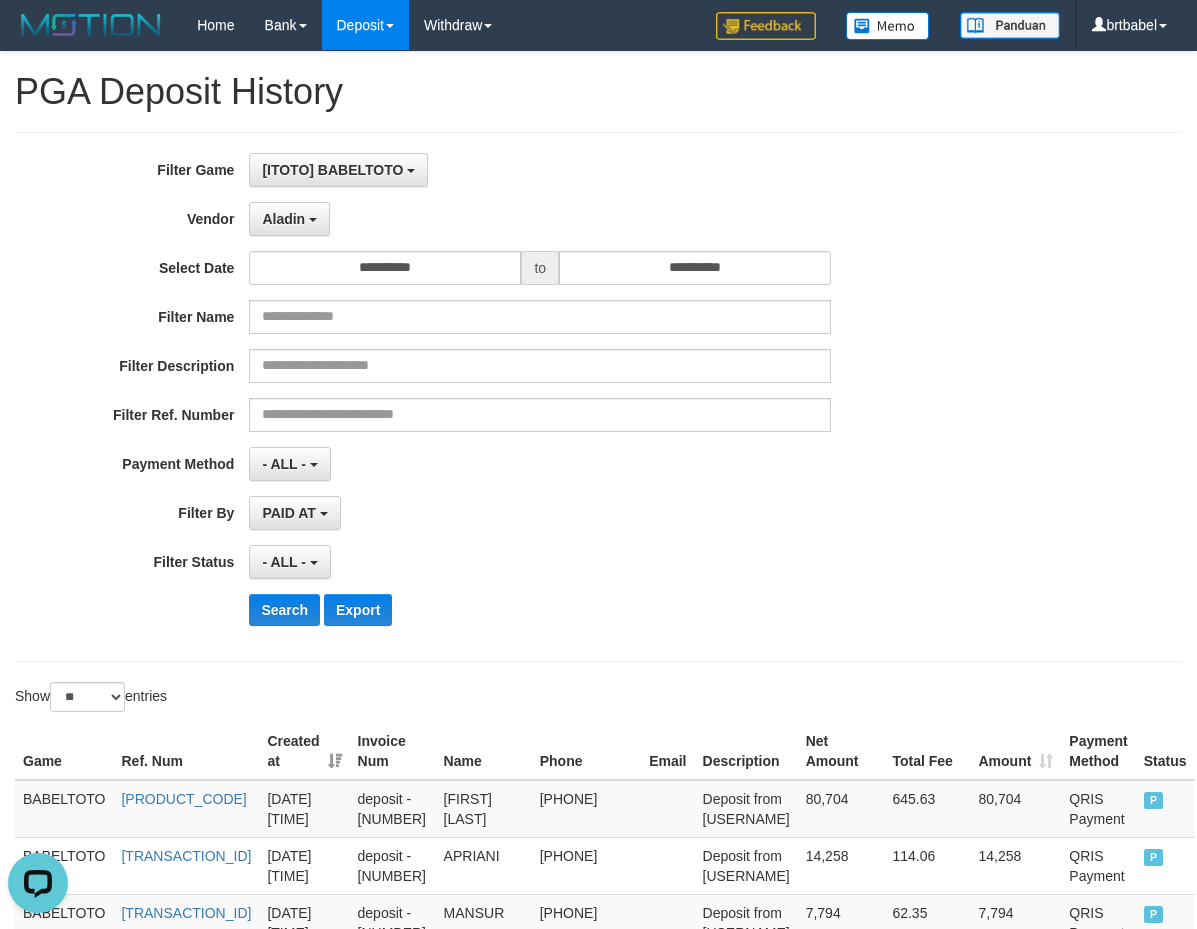click on "**********" at bounding box center [499, 397] 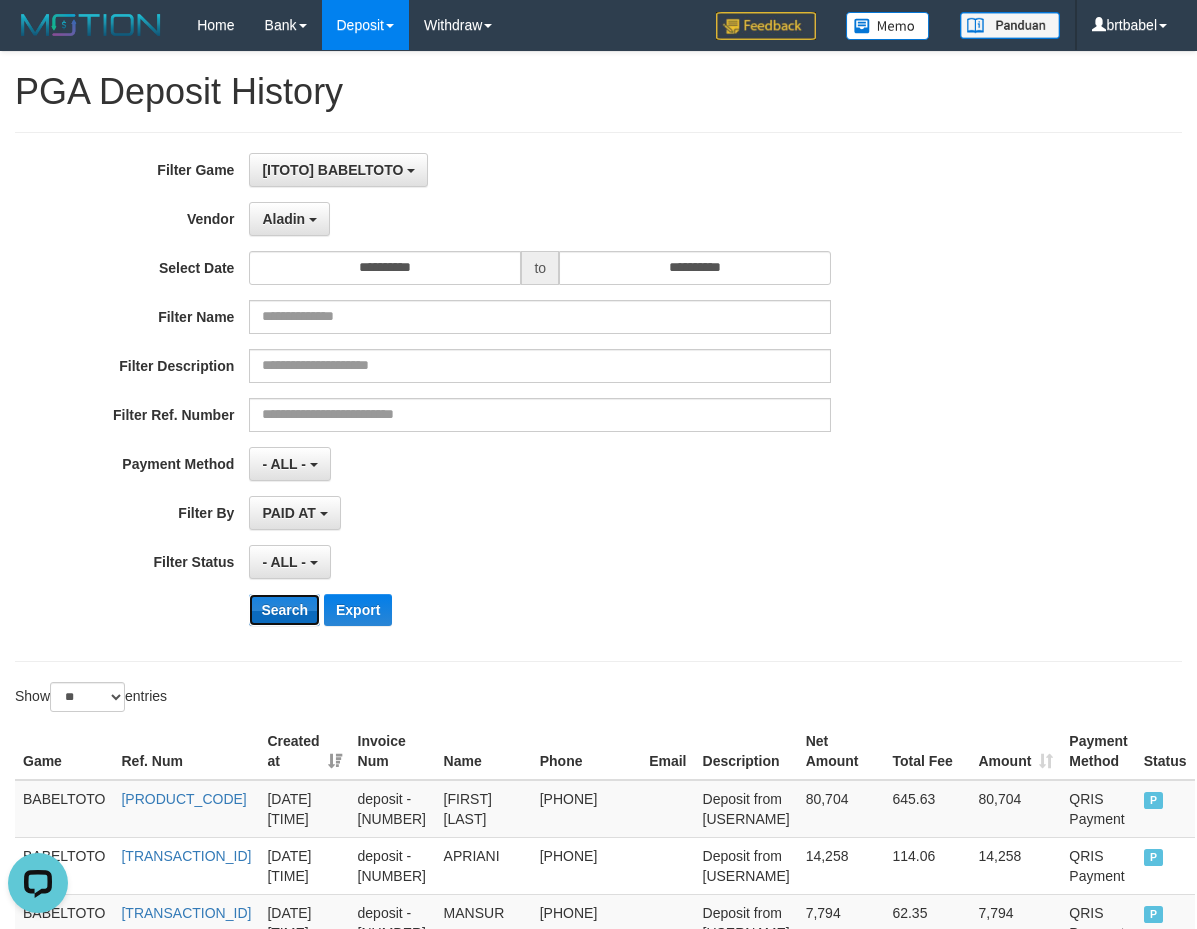 click on "Search" at bounding box center [284, 610] 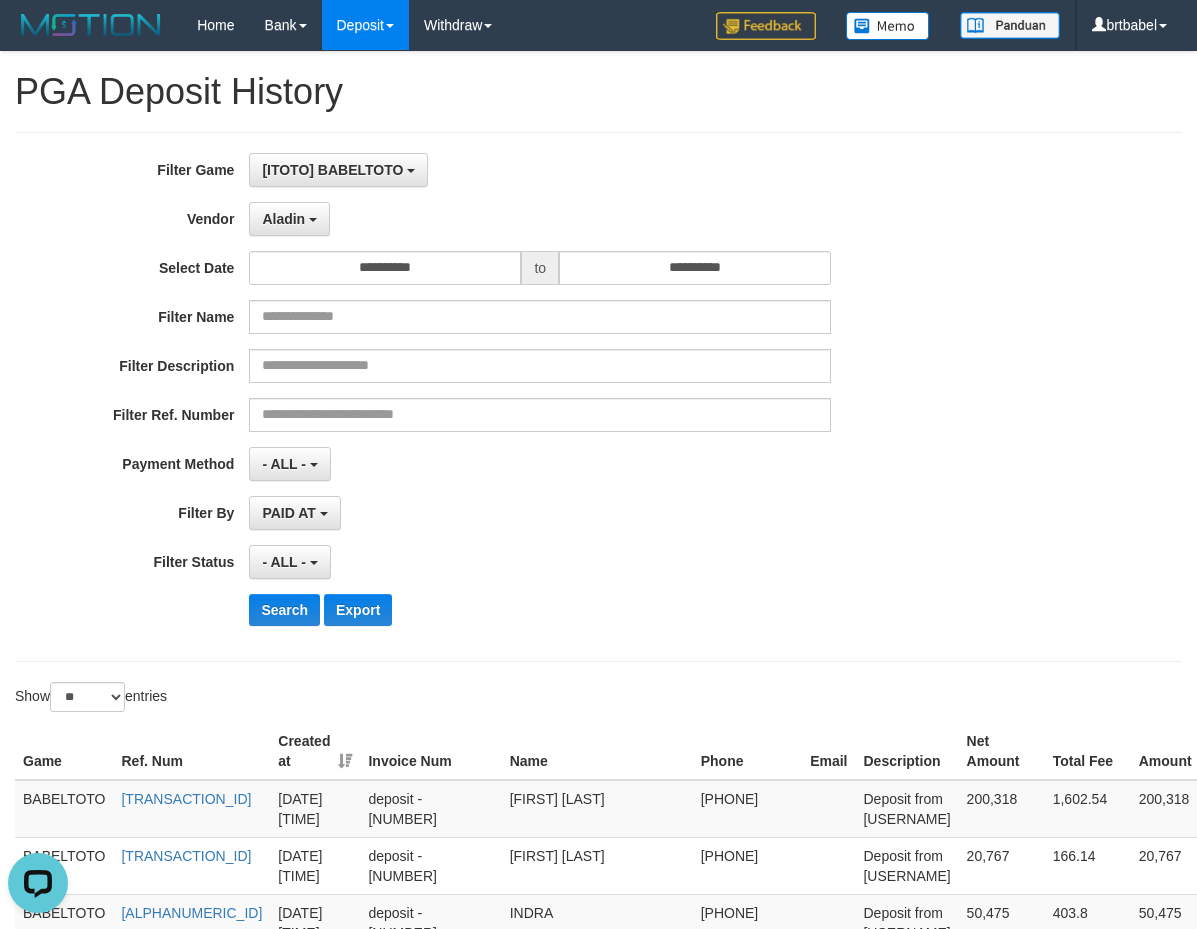 click on "**********" at bounding box center (499, 397) 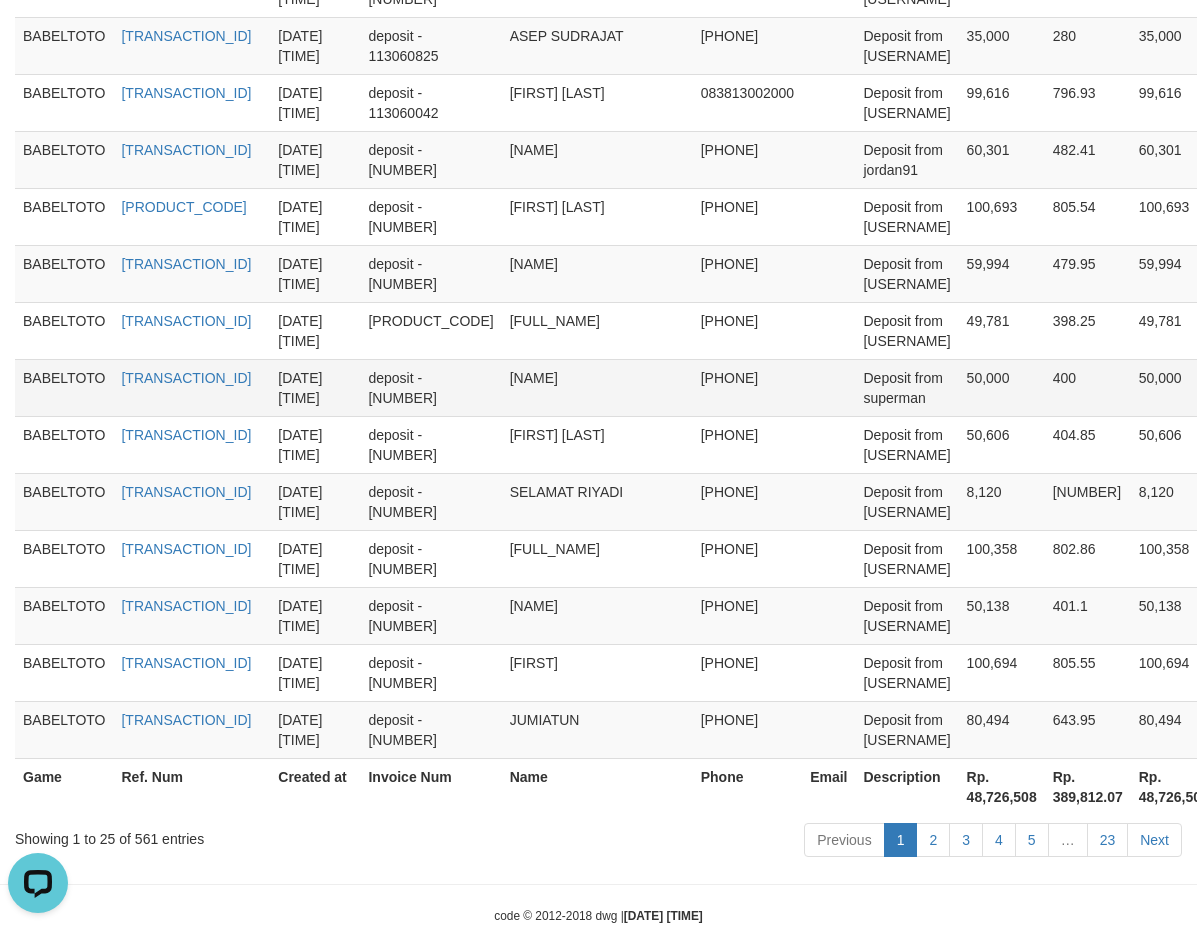 scroll, scrollTop: 1493, scrollLeft: 0, axis: vertical 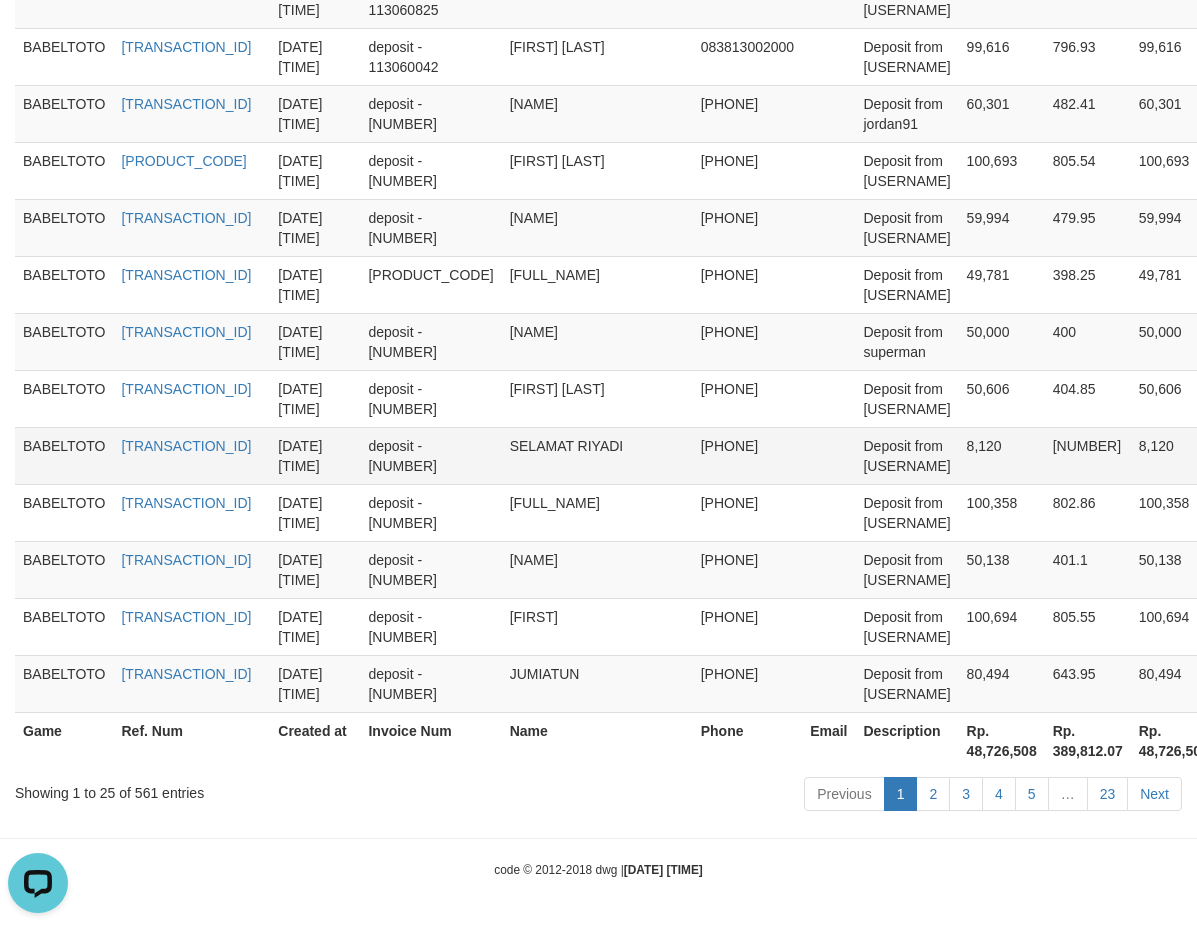 click at bounding box center (828, 455) 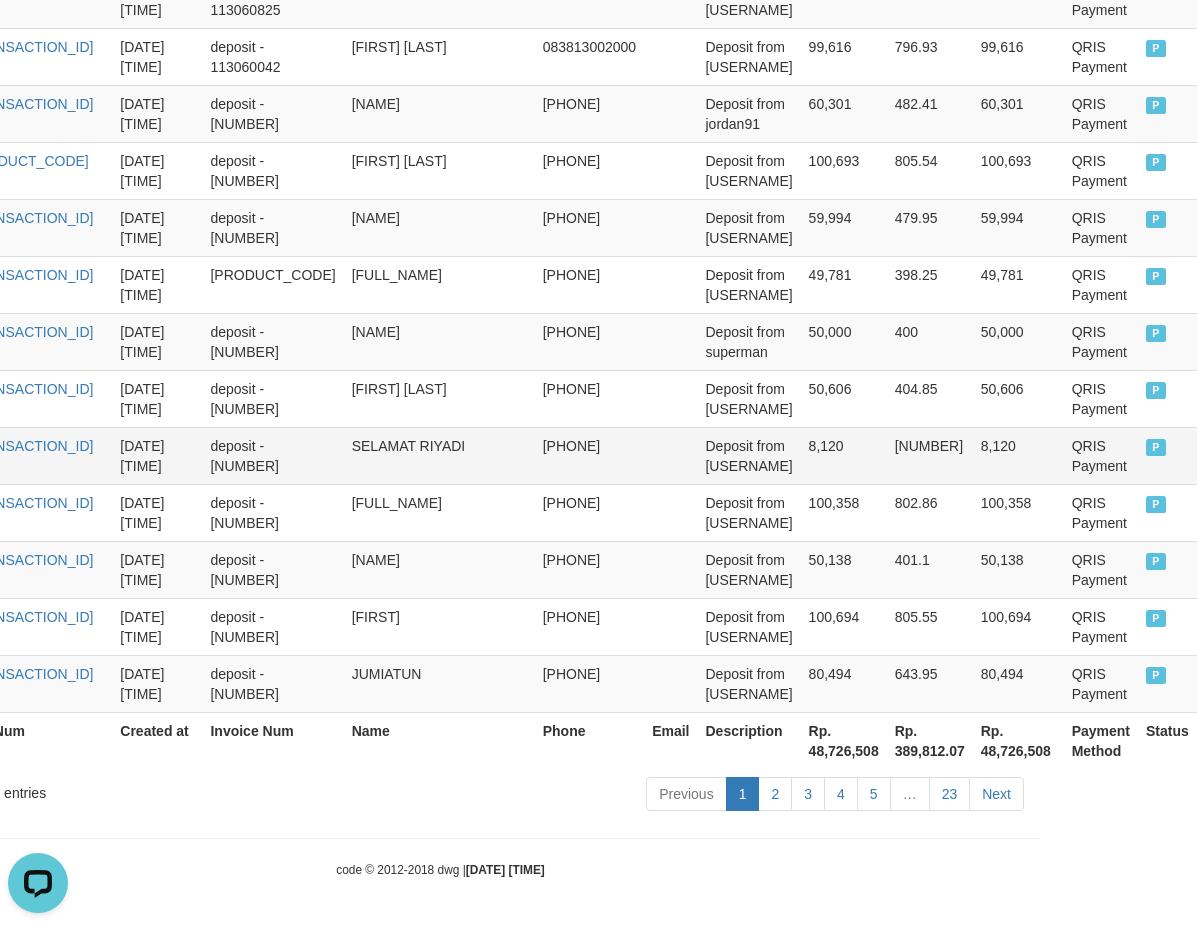 click on "8,120" at bounding box center [844, 455] 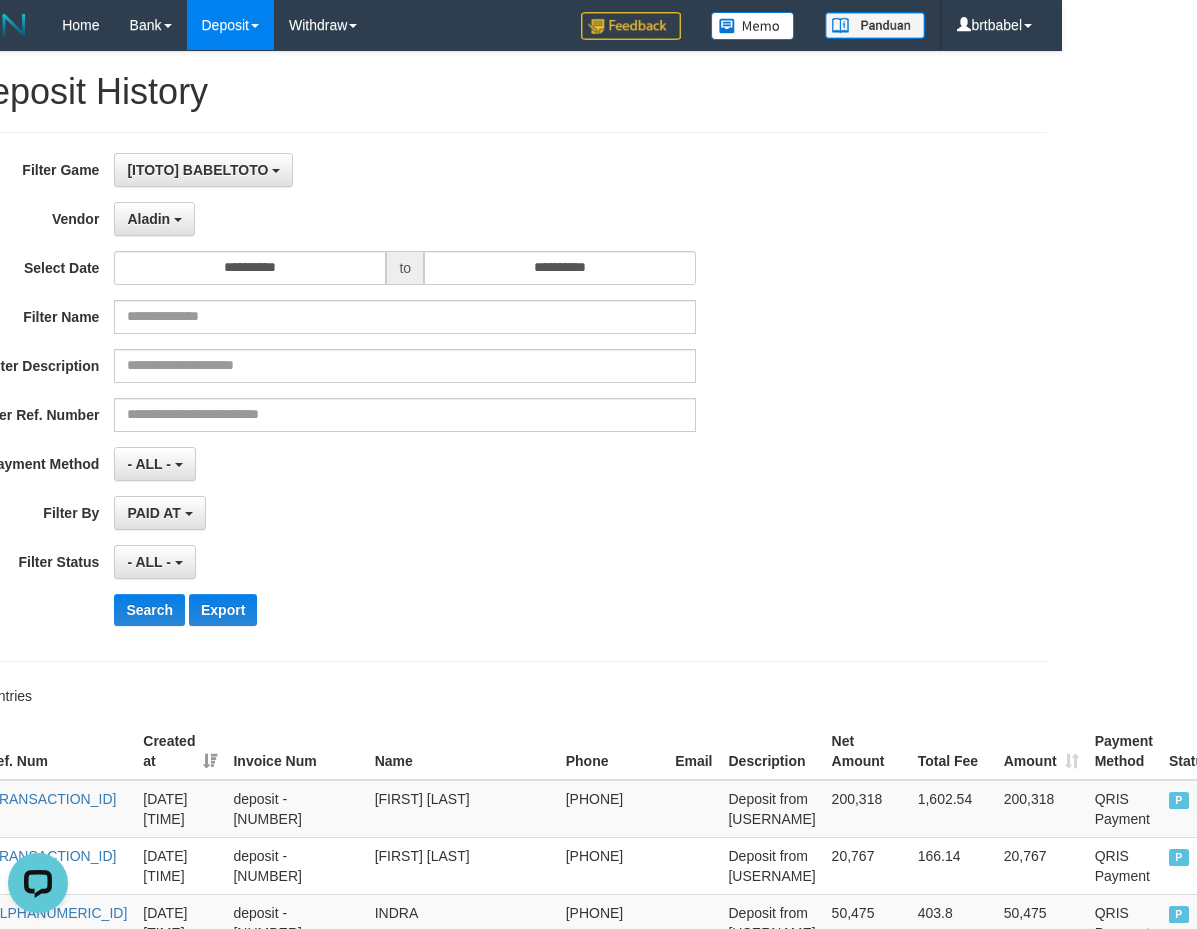 scroll, scrollTop: 0, scrollLeft: 0, axis: both 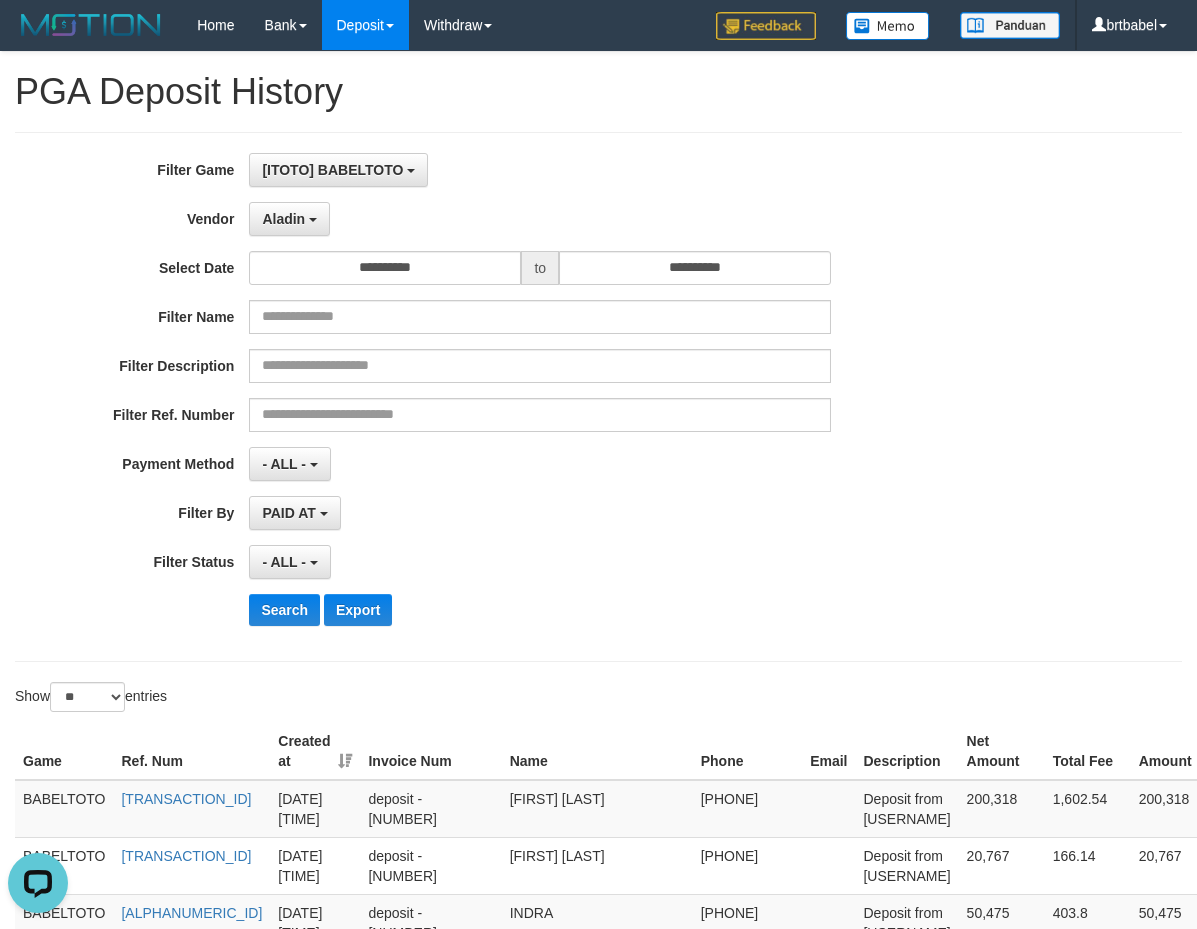click on "**********" at bounding box center [499, 397] 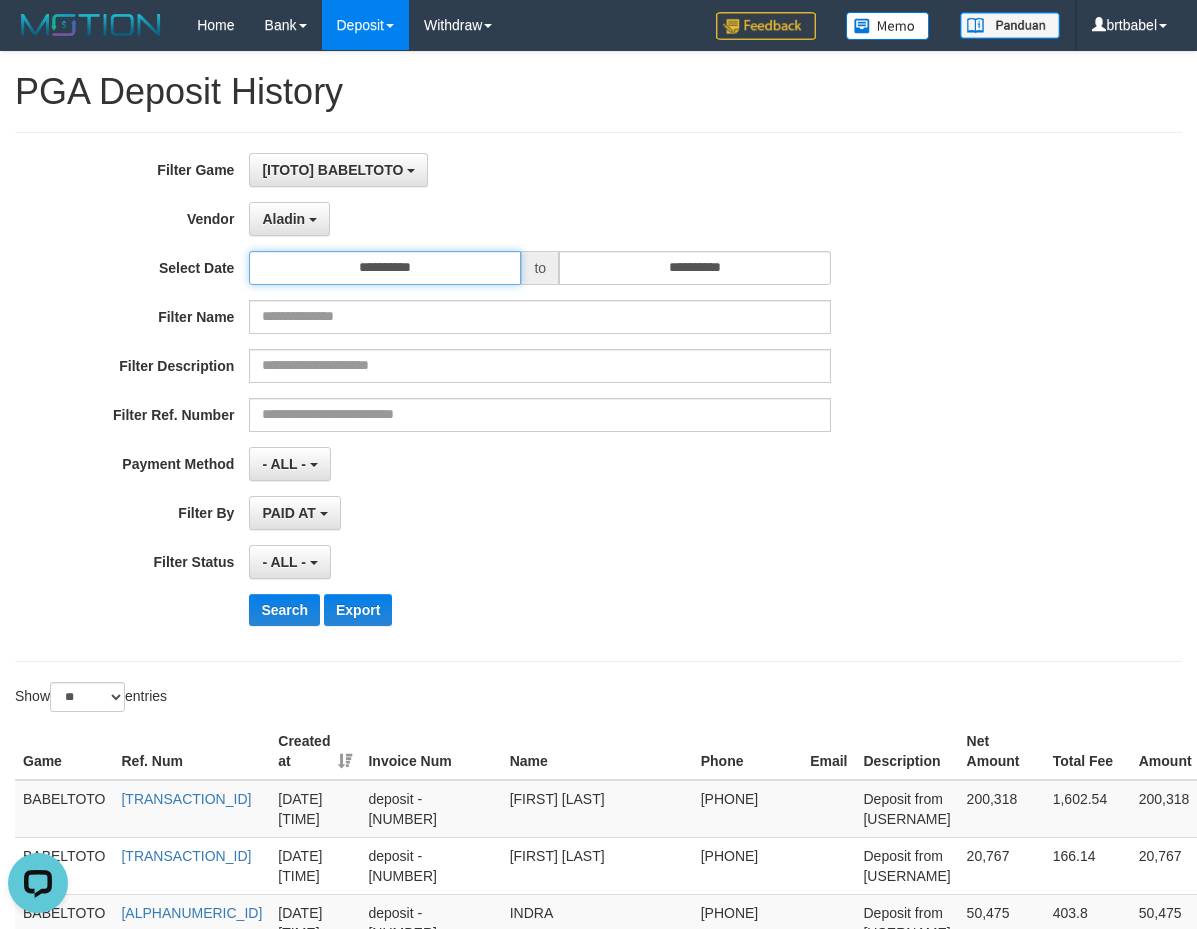 click on "**********" at bounding box center (385, 268) 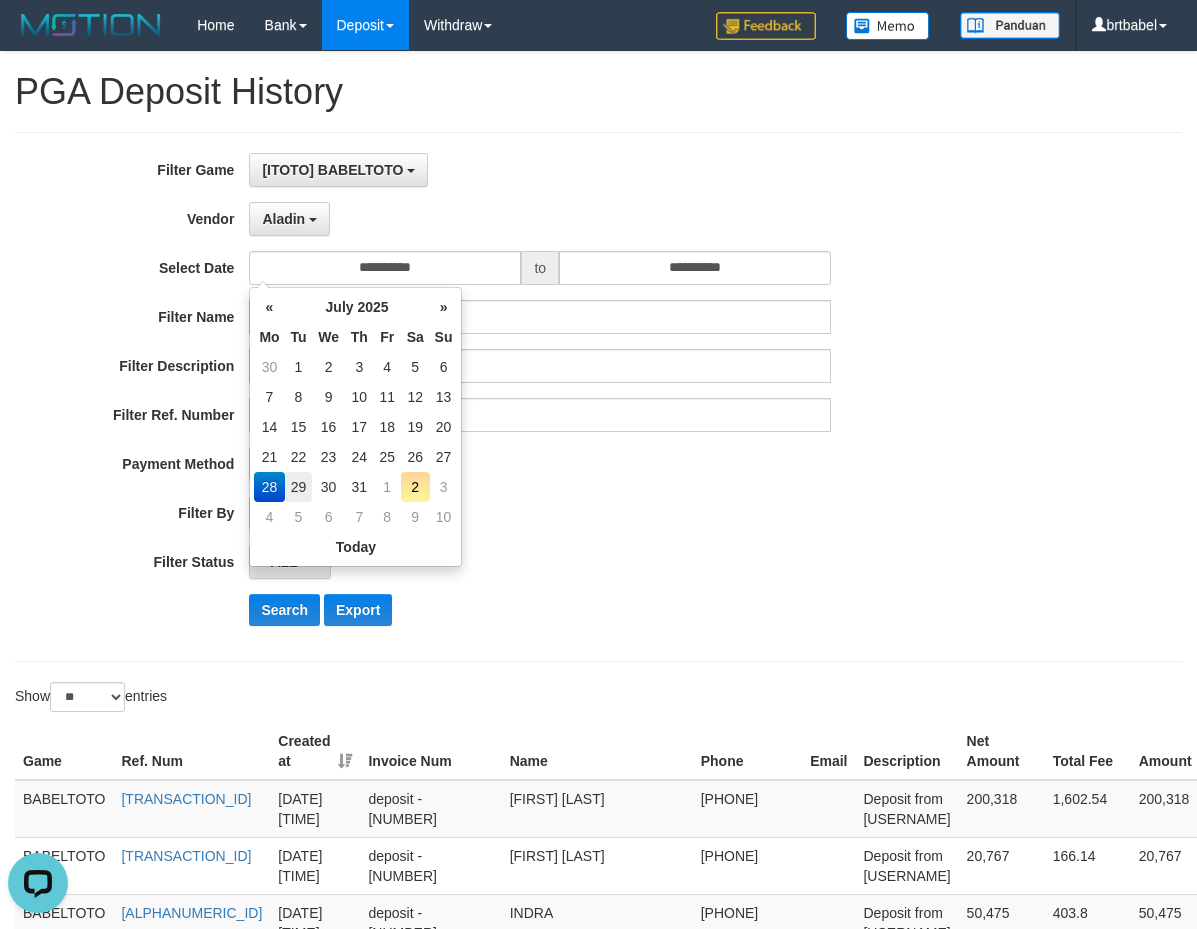 click on "29" at bounding box center [299, 487] 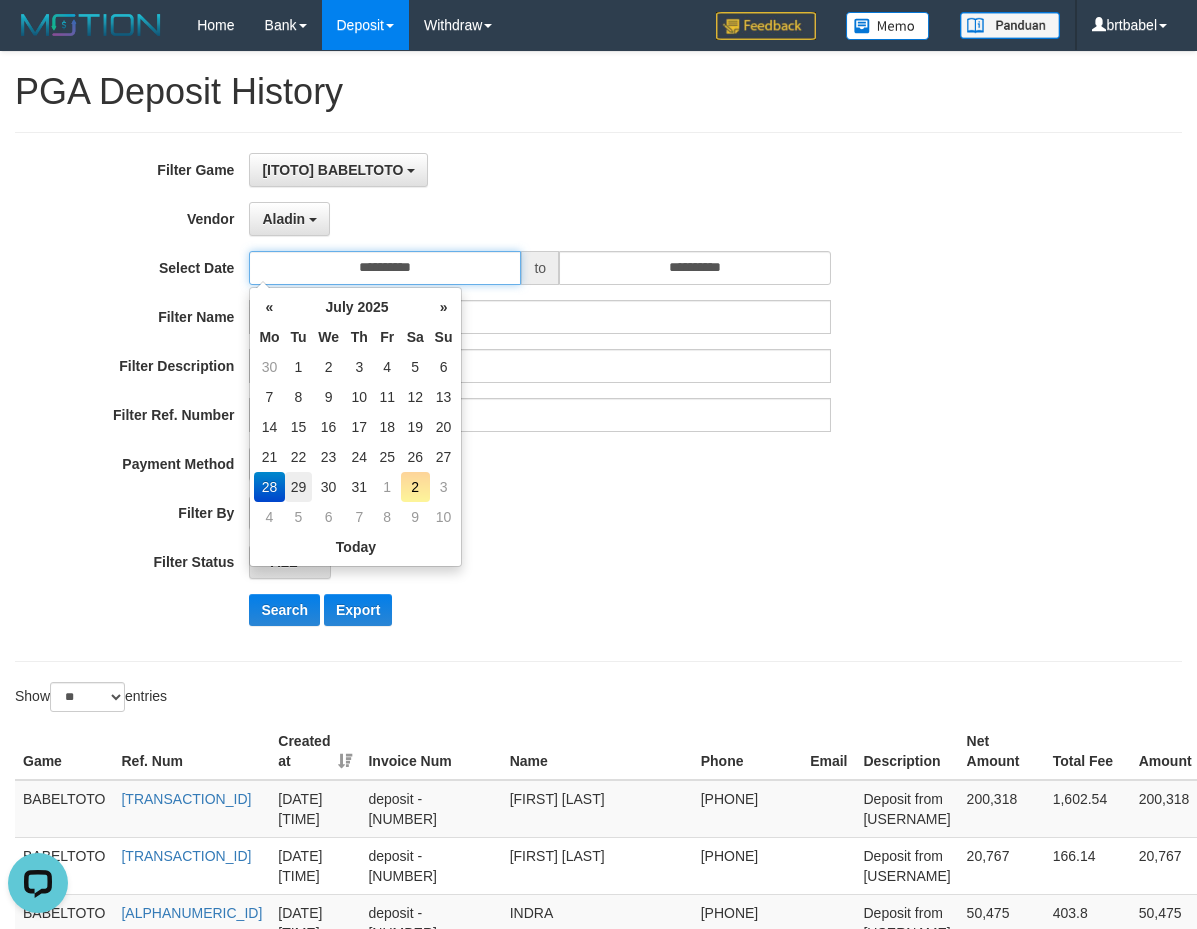 type on "**********" 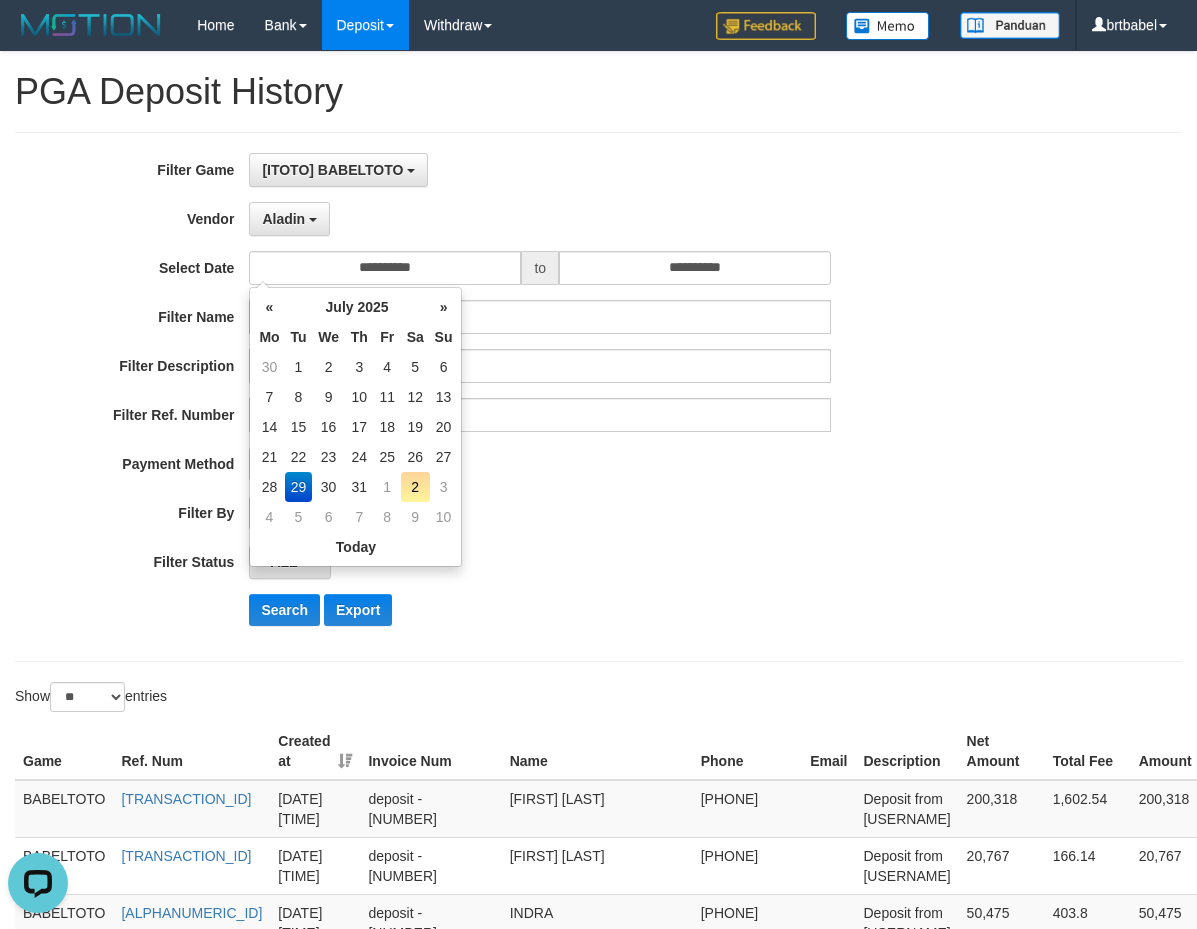 click on "29" at bounding box center [299, 487] 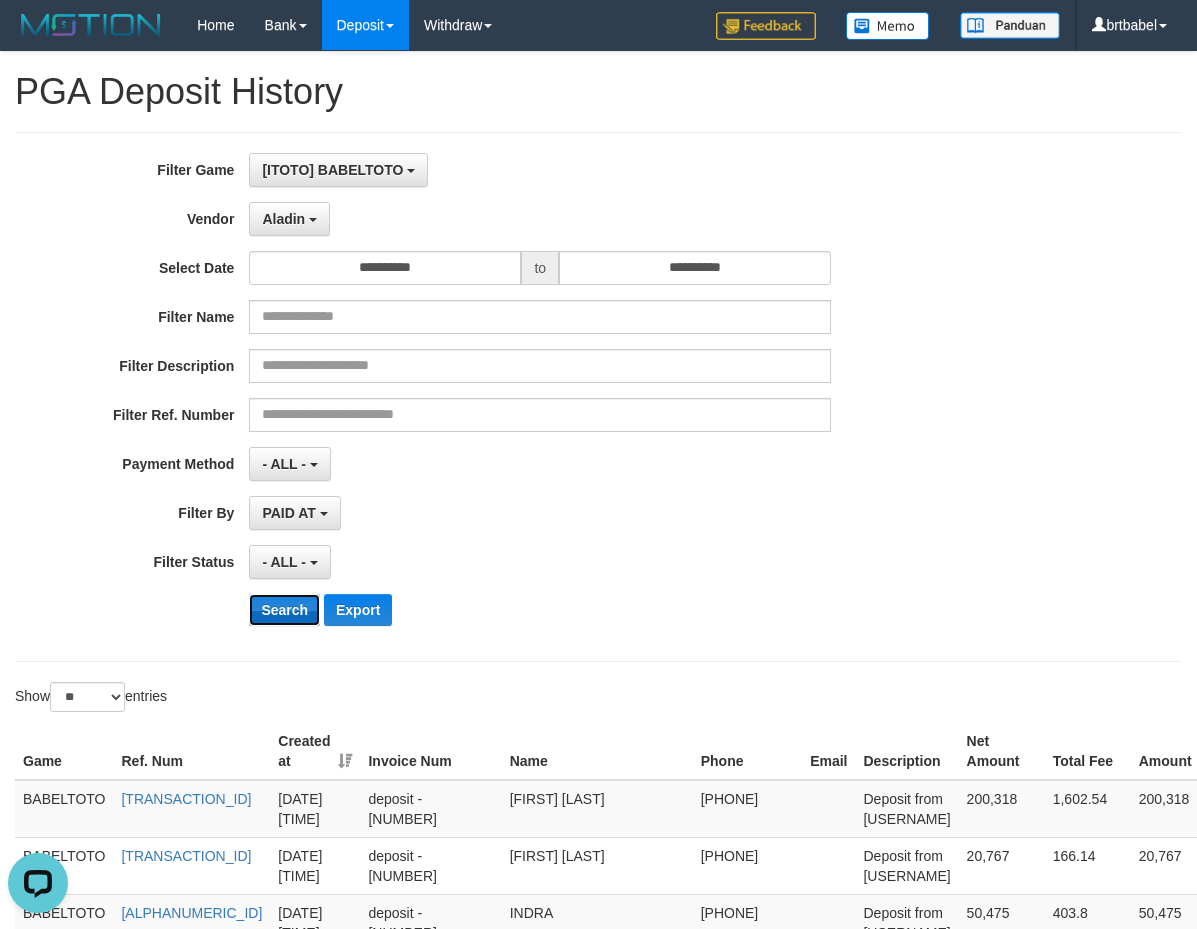 click on "Search" at bounding box center [284, 610] 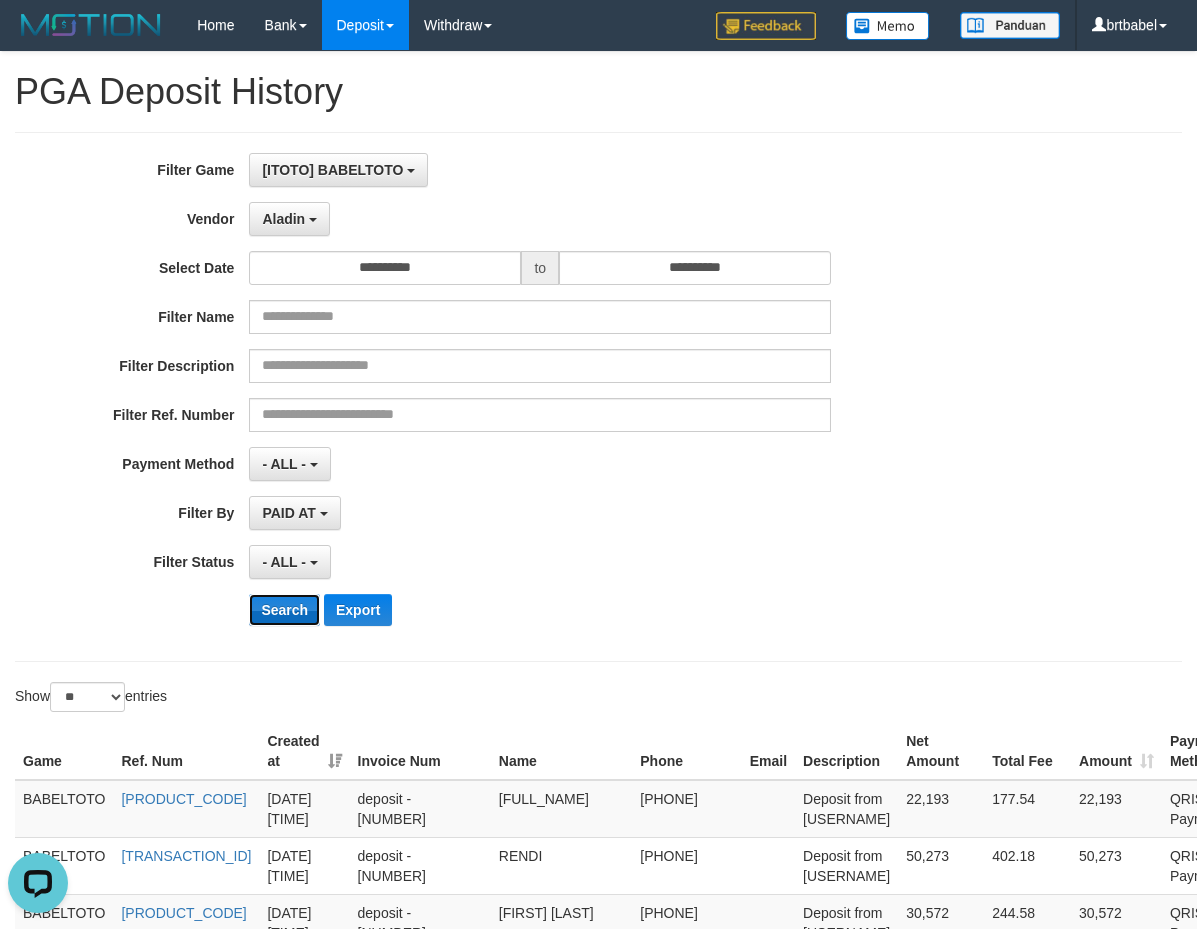 type 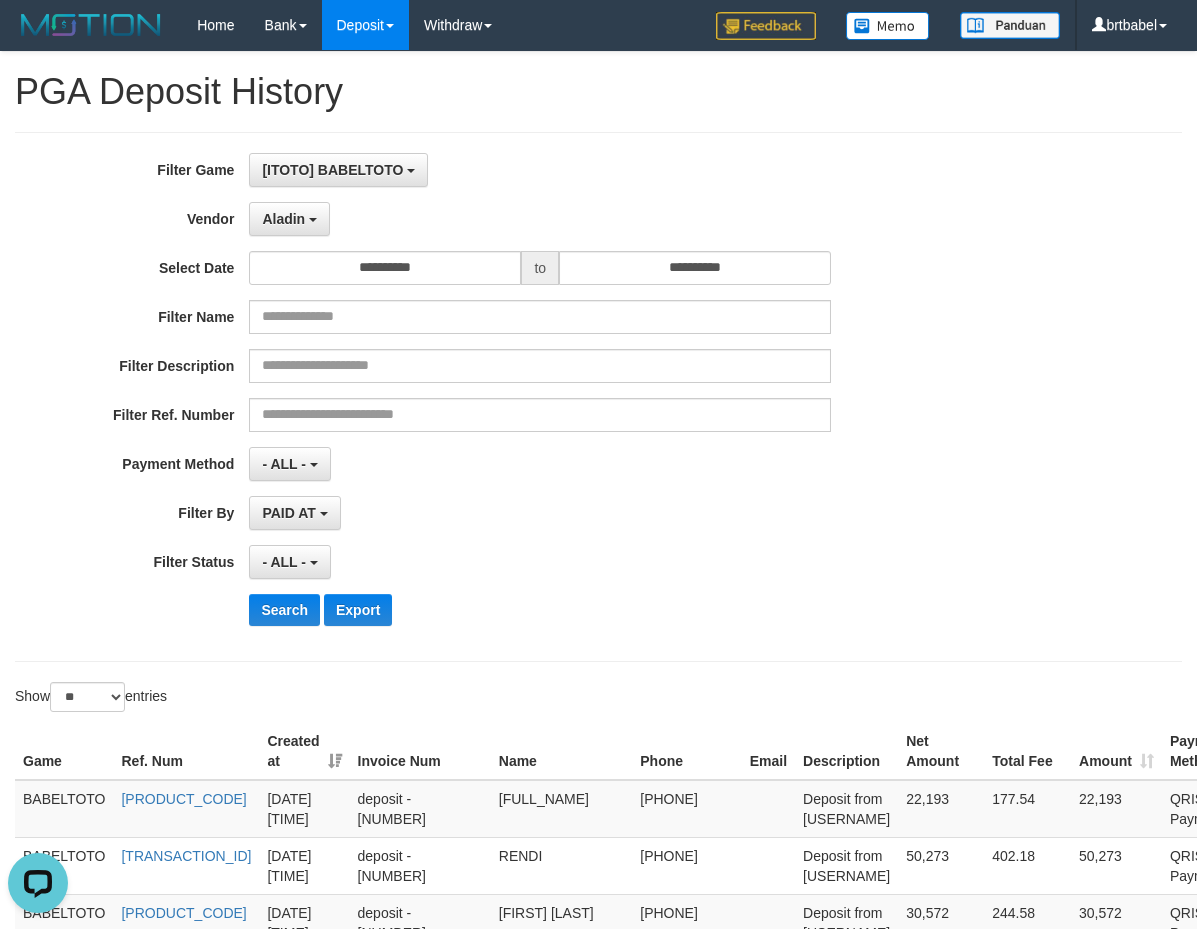 click on "- ALL -    SELECT ALL  - ALL -  SELECT STATUS
PENDING/UNPAID
PAID
CANCELED
EXPIRED" at bounding box center [540, 562] 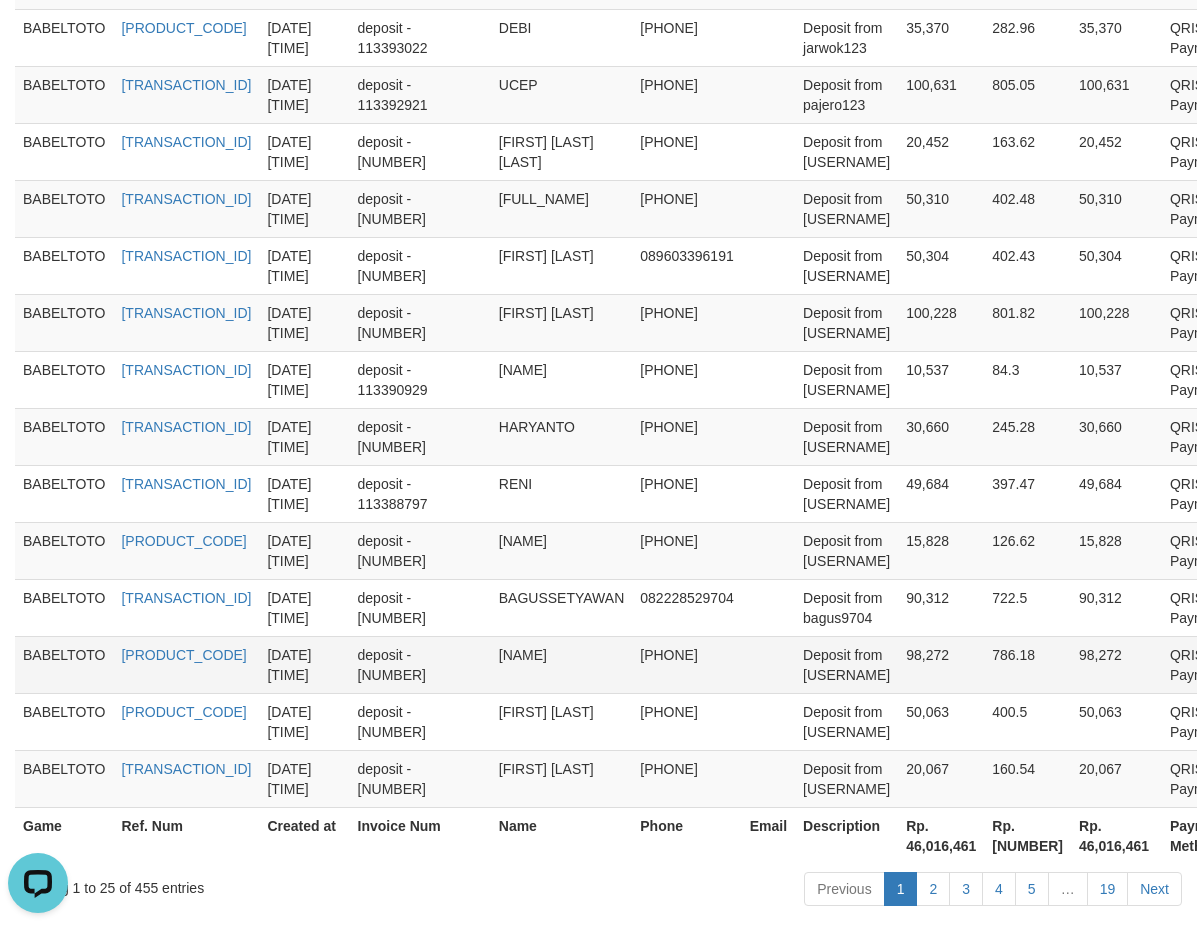 scroll, scrollTop: 1493, scrollLeft: 0, axis: vertical 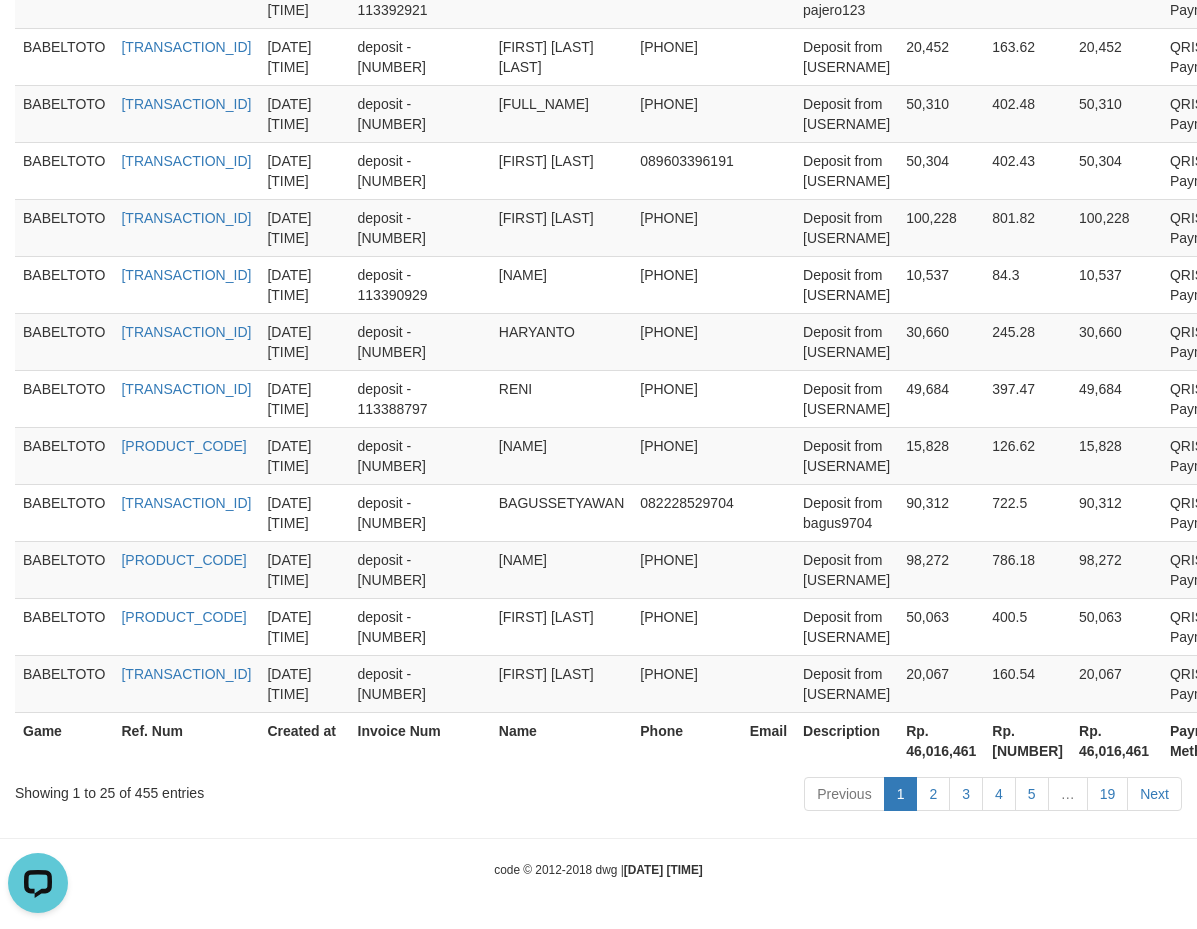click on "Rp. 46,016,461" at bounding box center [941, 740] 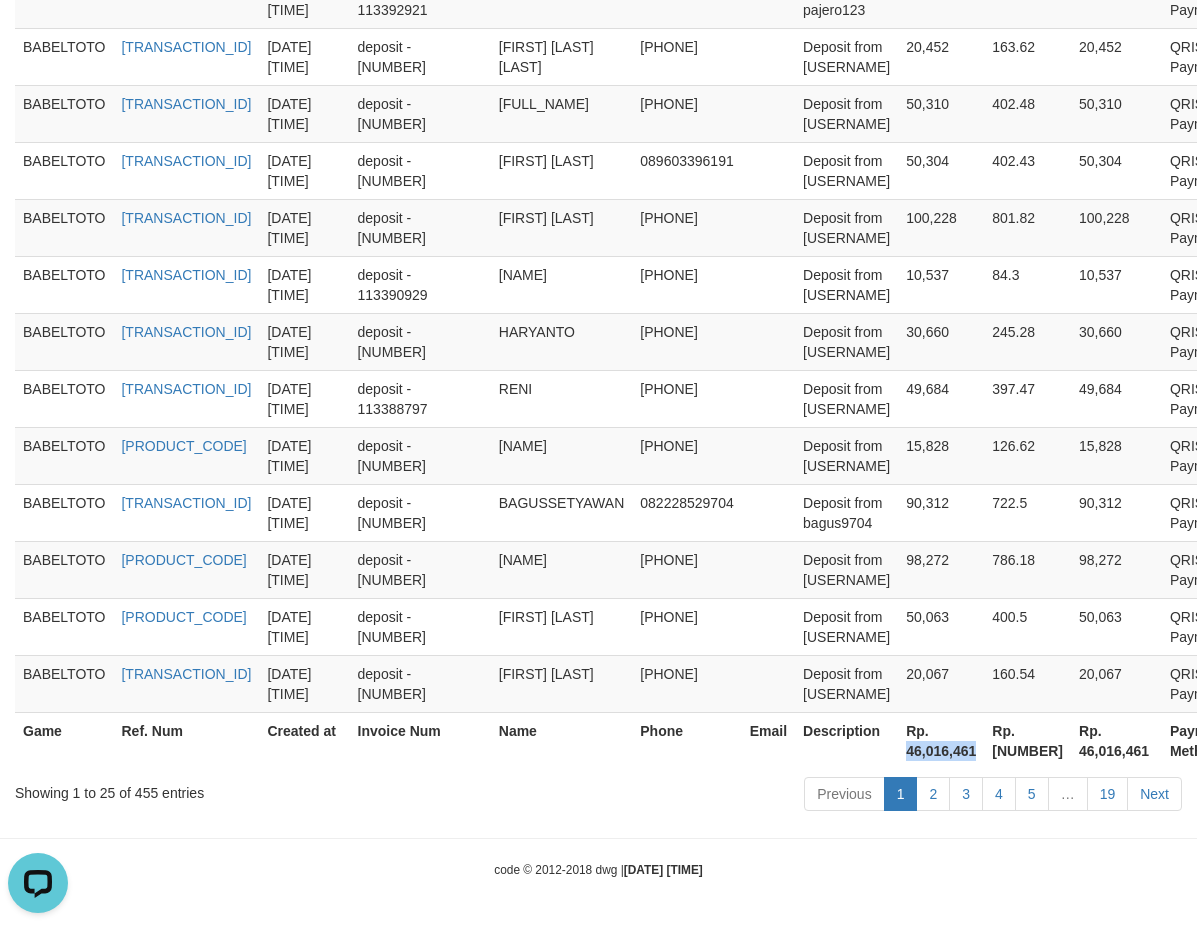click on "Rp. 46,016,461" at bounding box center (941, 740) 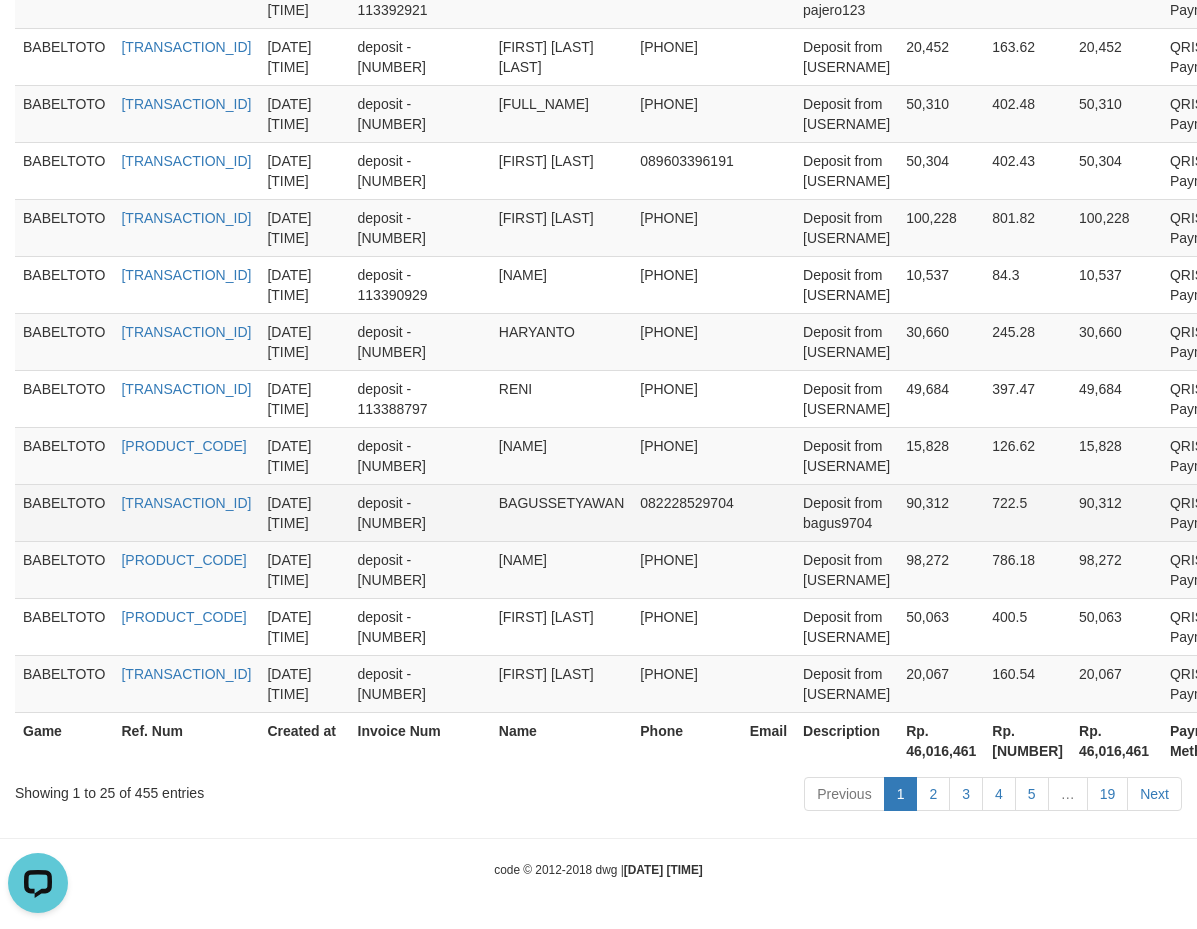 click on "082228529704" at bounding box center (686, 512) 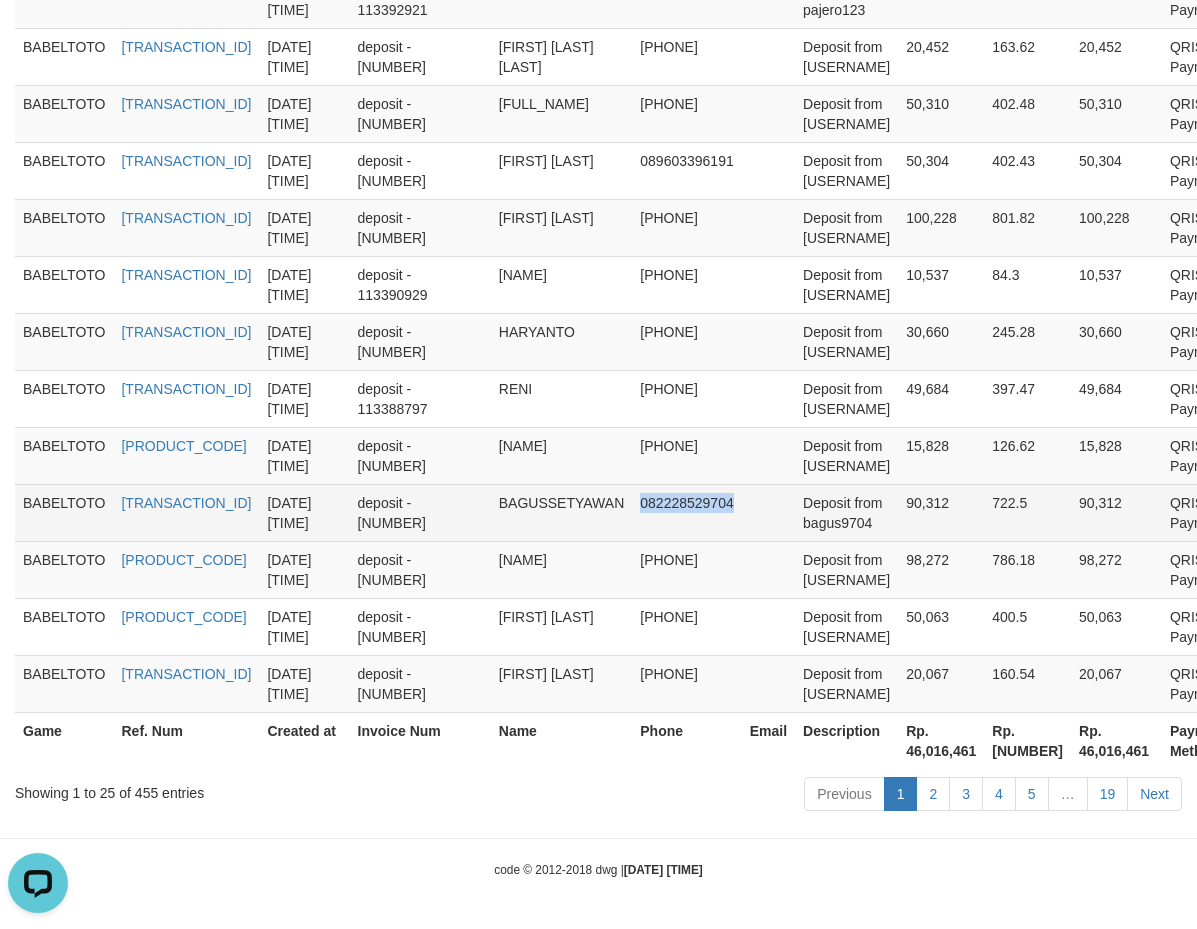 click on "082228529704" at bounding box center (686, 512) 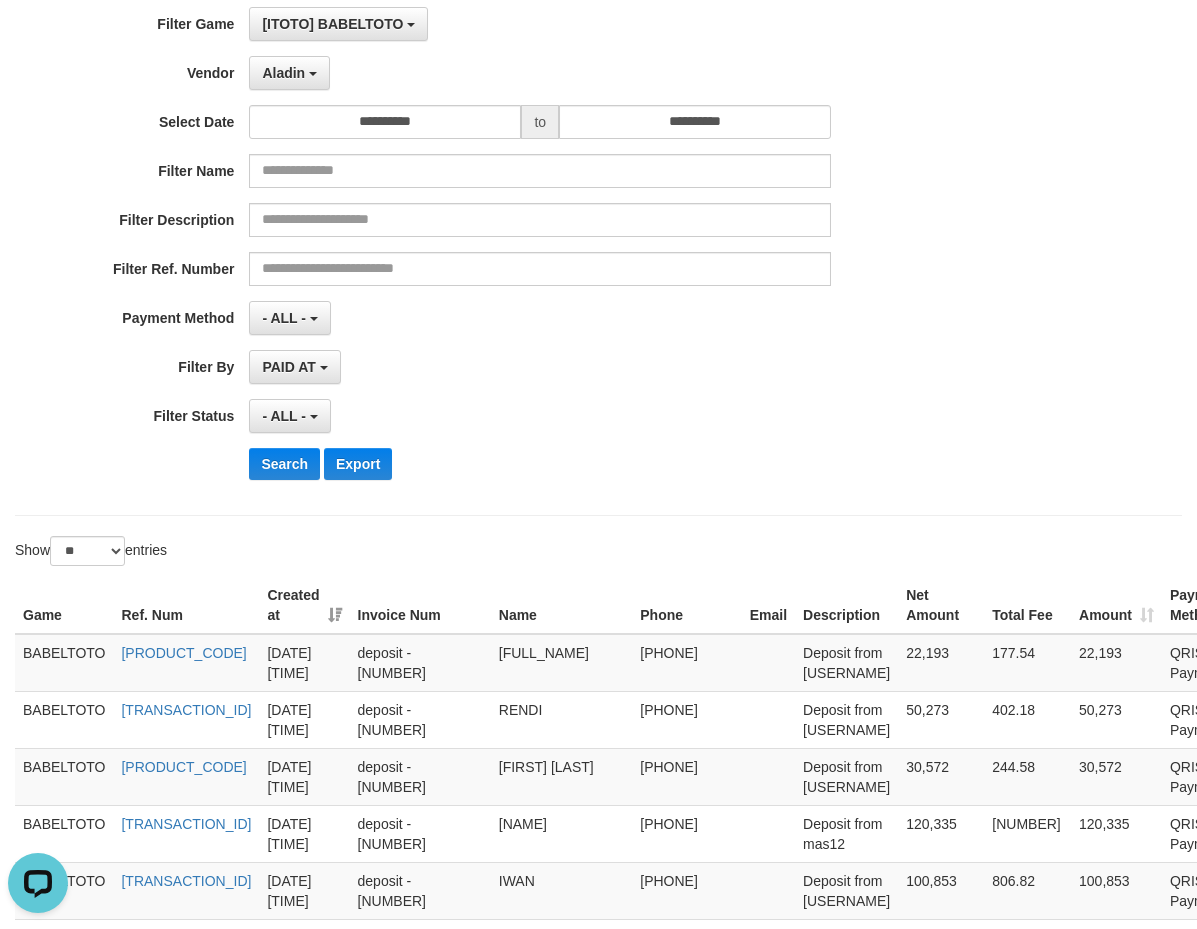 scroll, scrollTop: 0, scrollLeft: 0, axis: both 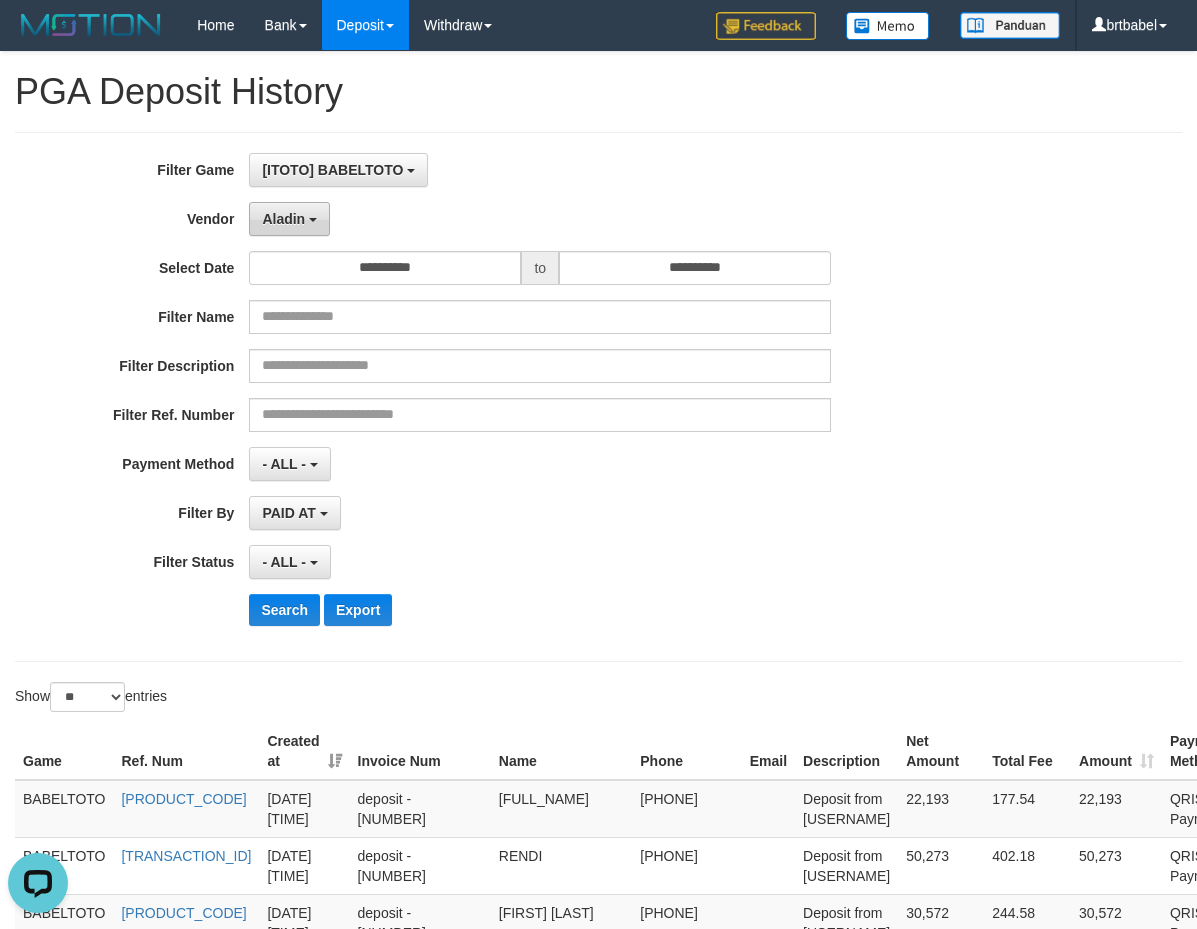 click on "Aladin" at bounding box center (283, 219) 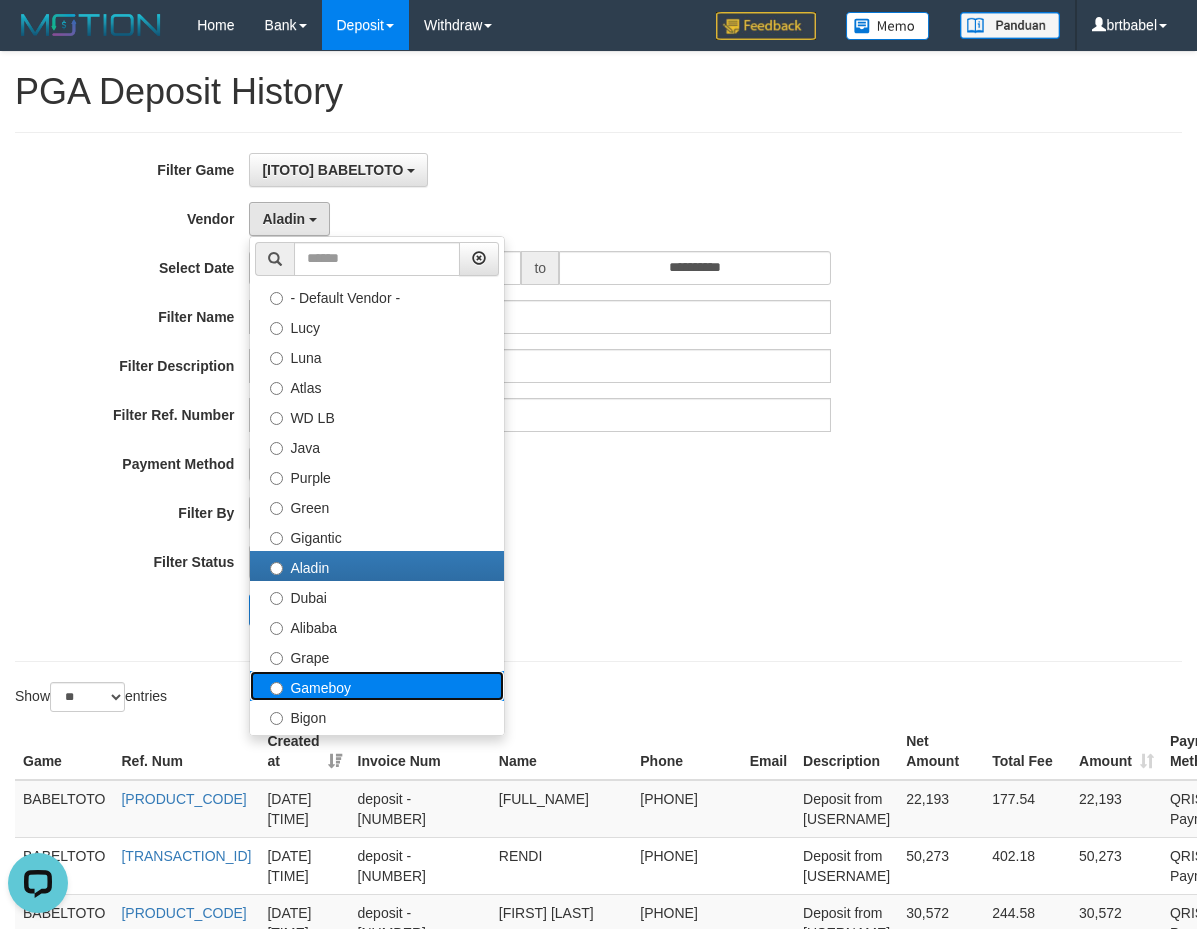 click on "Gameboy" at bounding box center [377, 686] 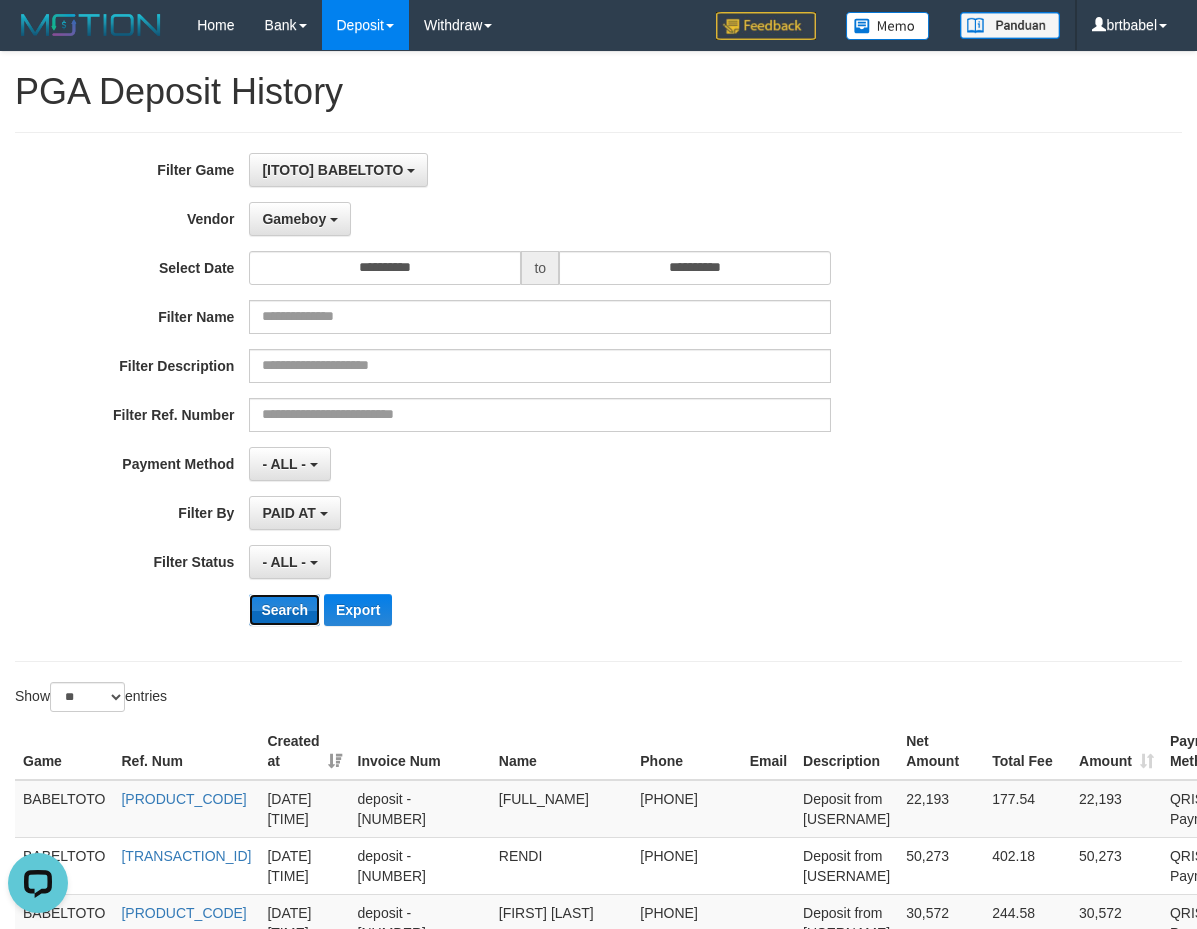 click on "Search" at bounding box center (284, 610) 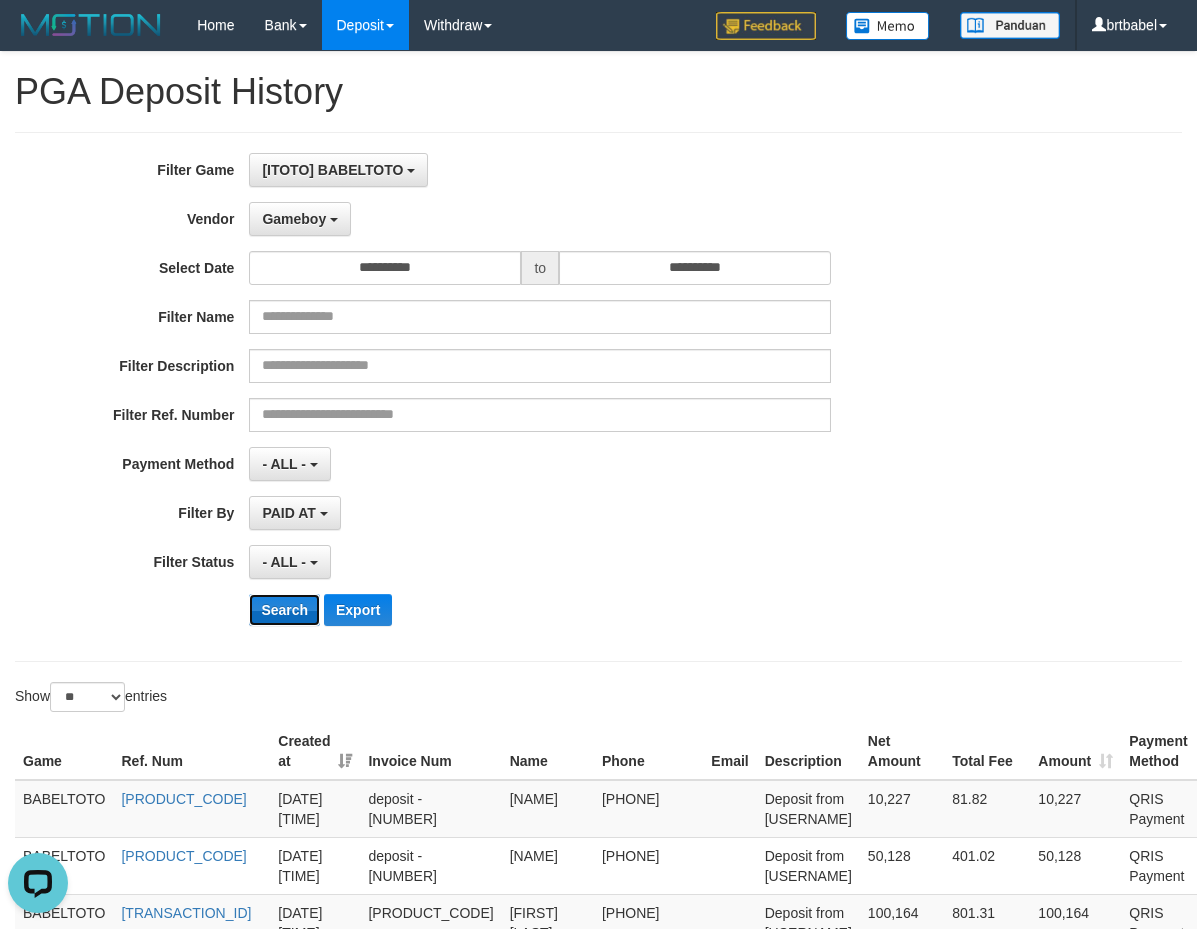 click on "Search" at bounding box center (284, 610) 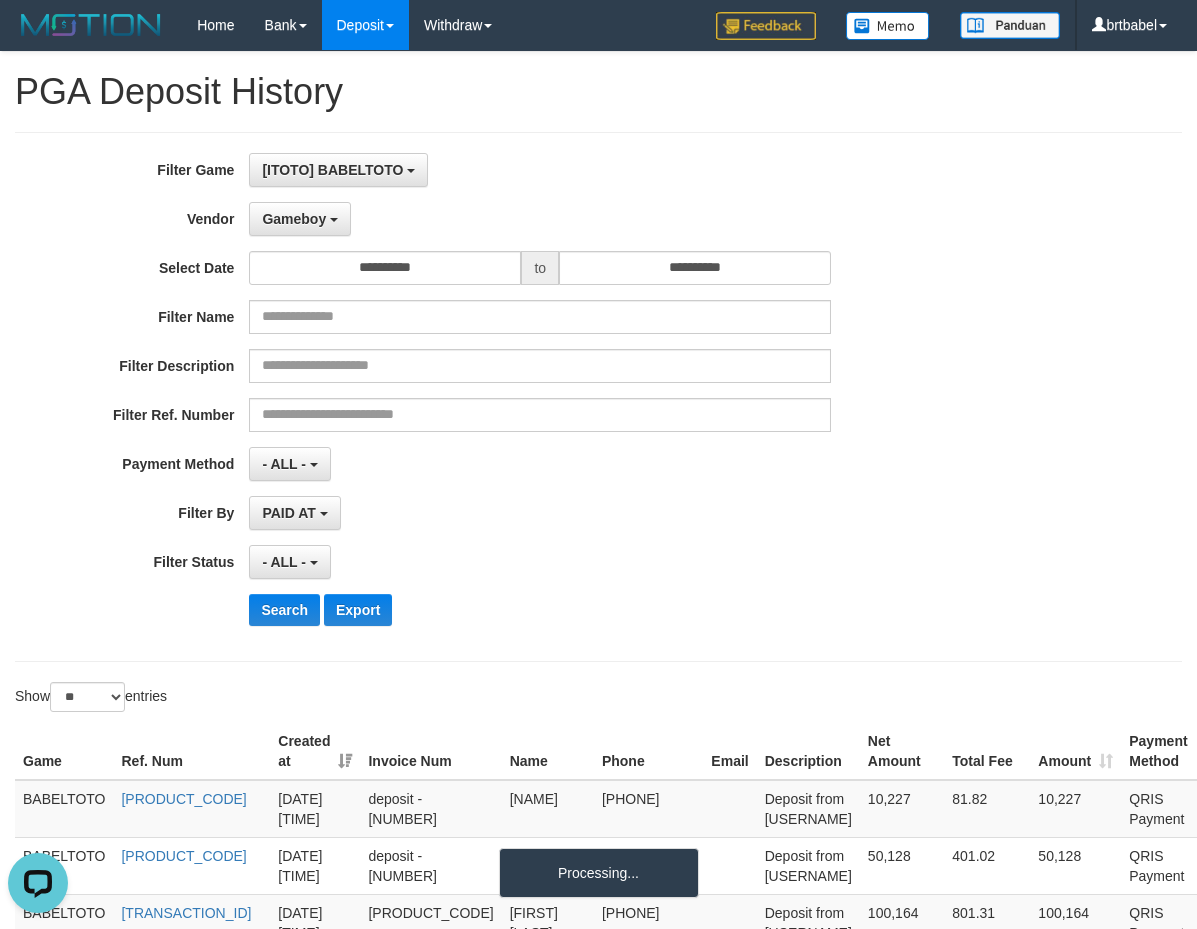 click on "- ALL -    SELECT ALL  - ALL -  SELECT STATUS
PENDING/UNPAID
PAID
CANCELED
EXPIRED" at bounding box center (540, 562) 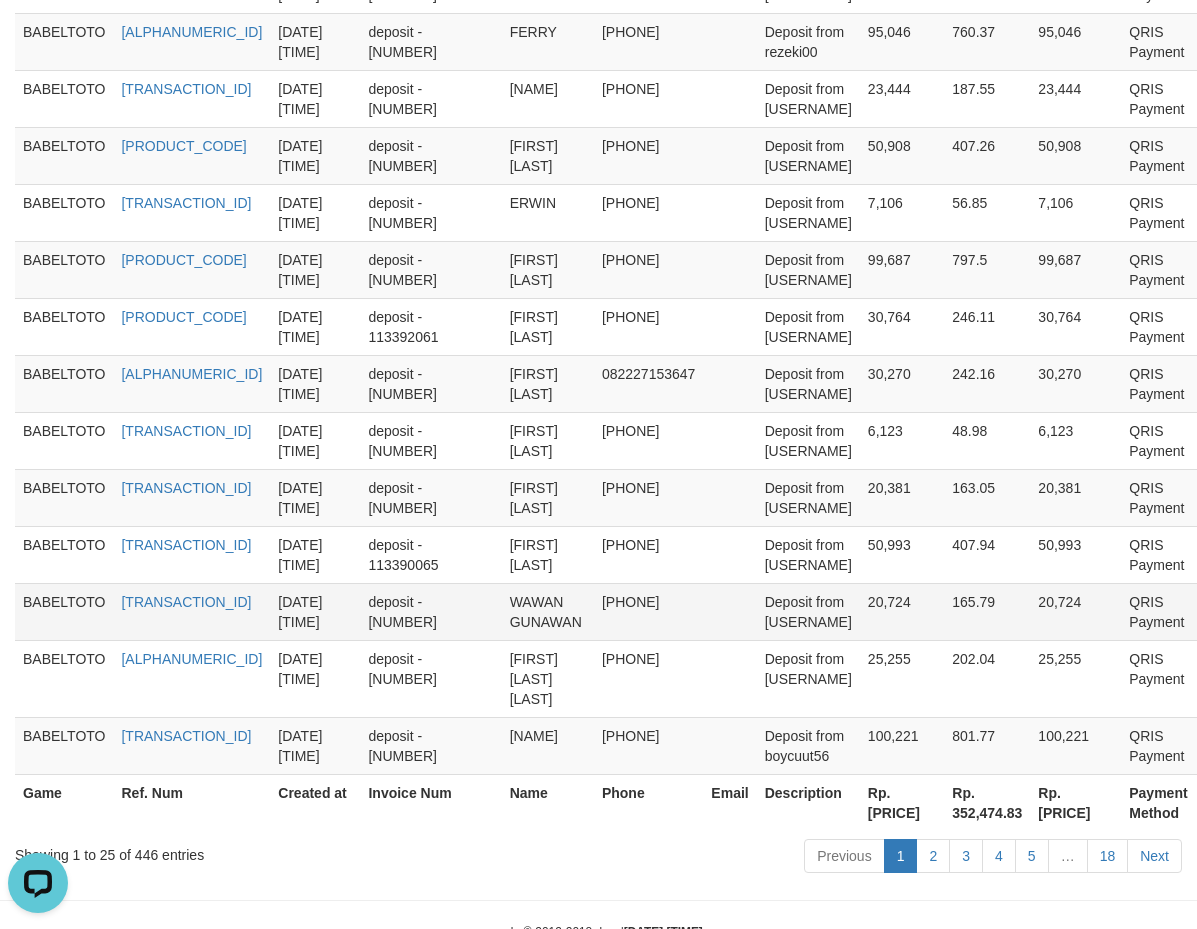 scroll, scrollTop: 1533, scrollLeft: 0, axis: vertical 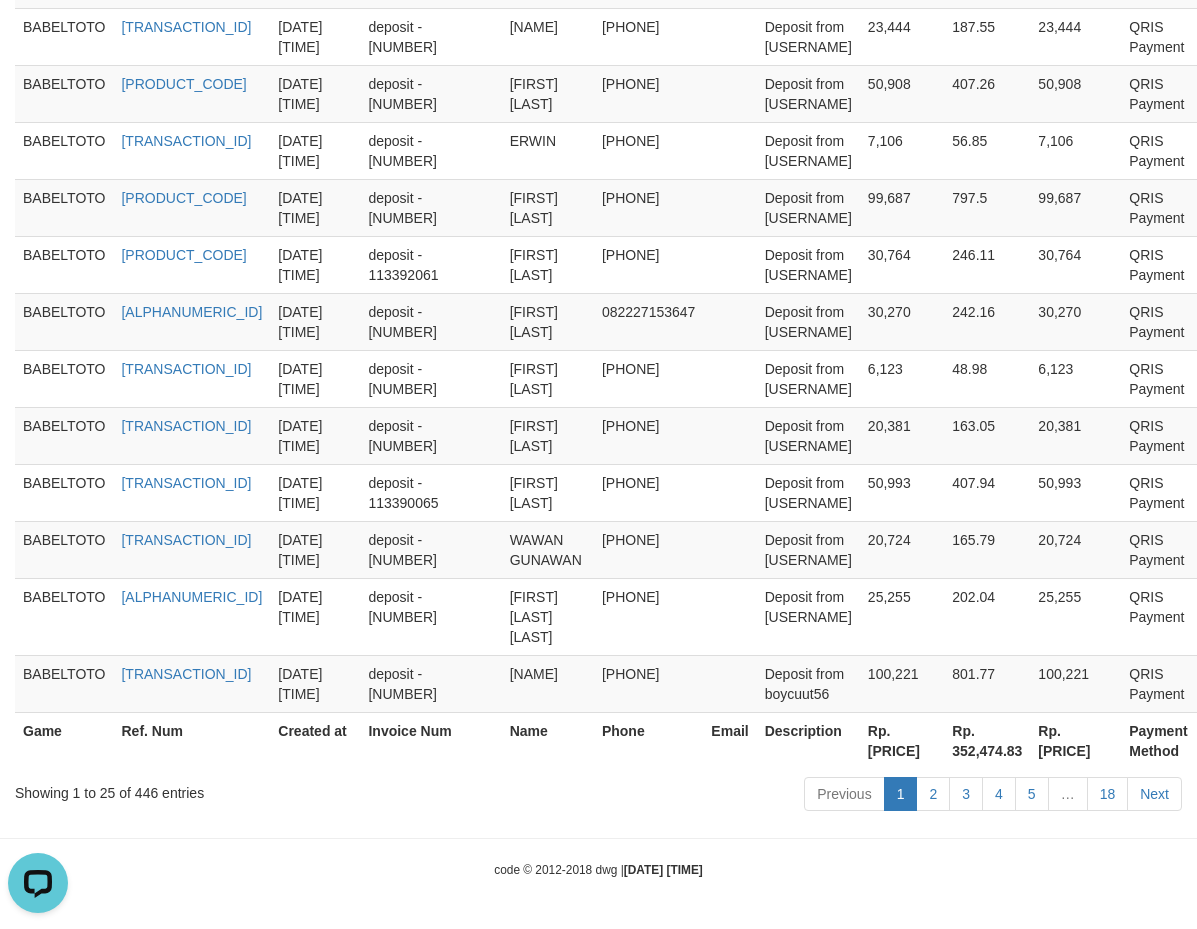 click on "Rp. [PRICE]" at bounding box center (902, 740) 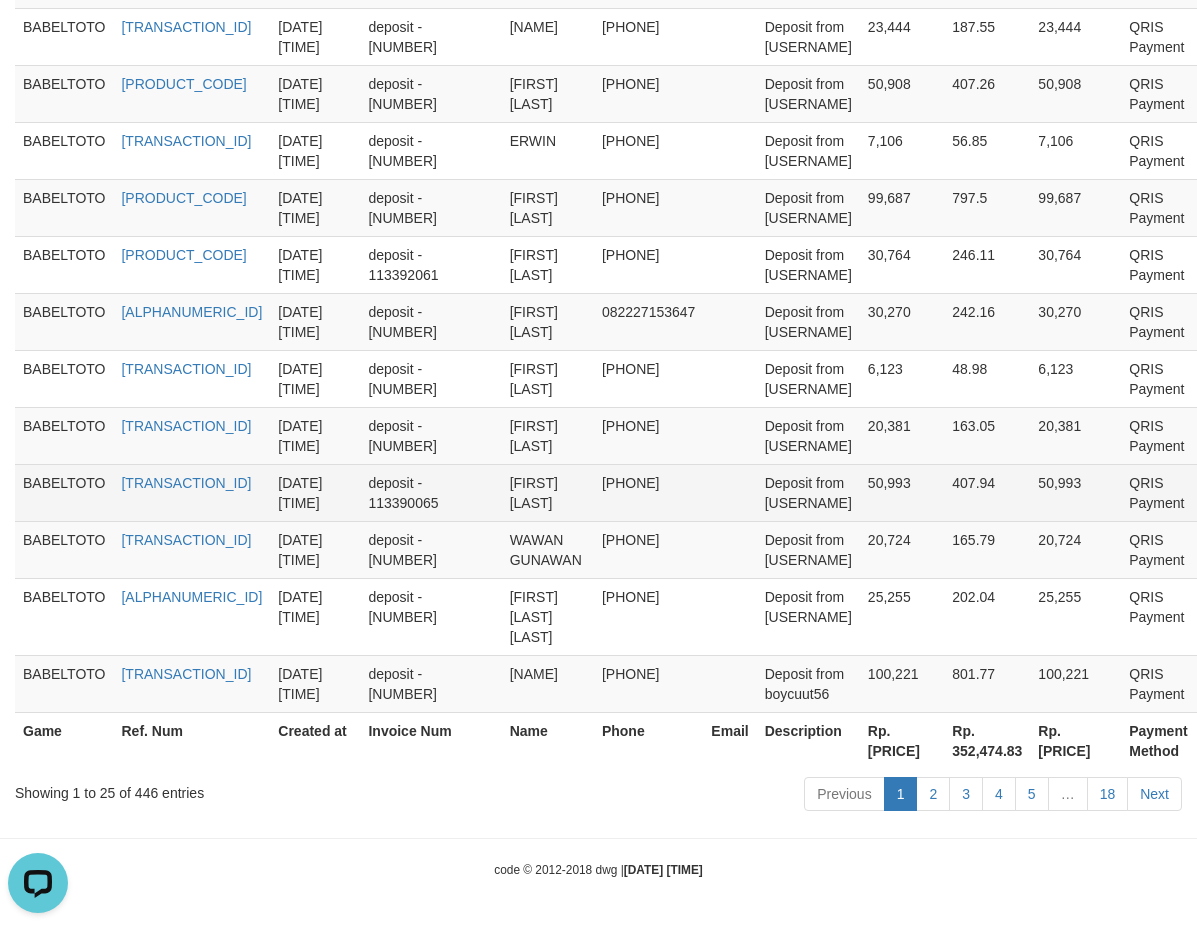 click on "Deposit from [USERNAME]" at bounding box center (808, 492) 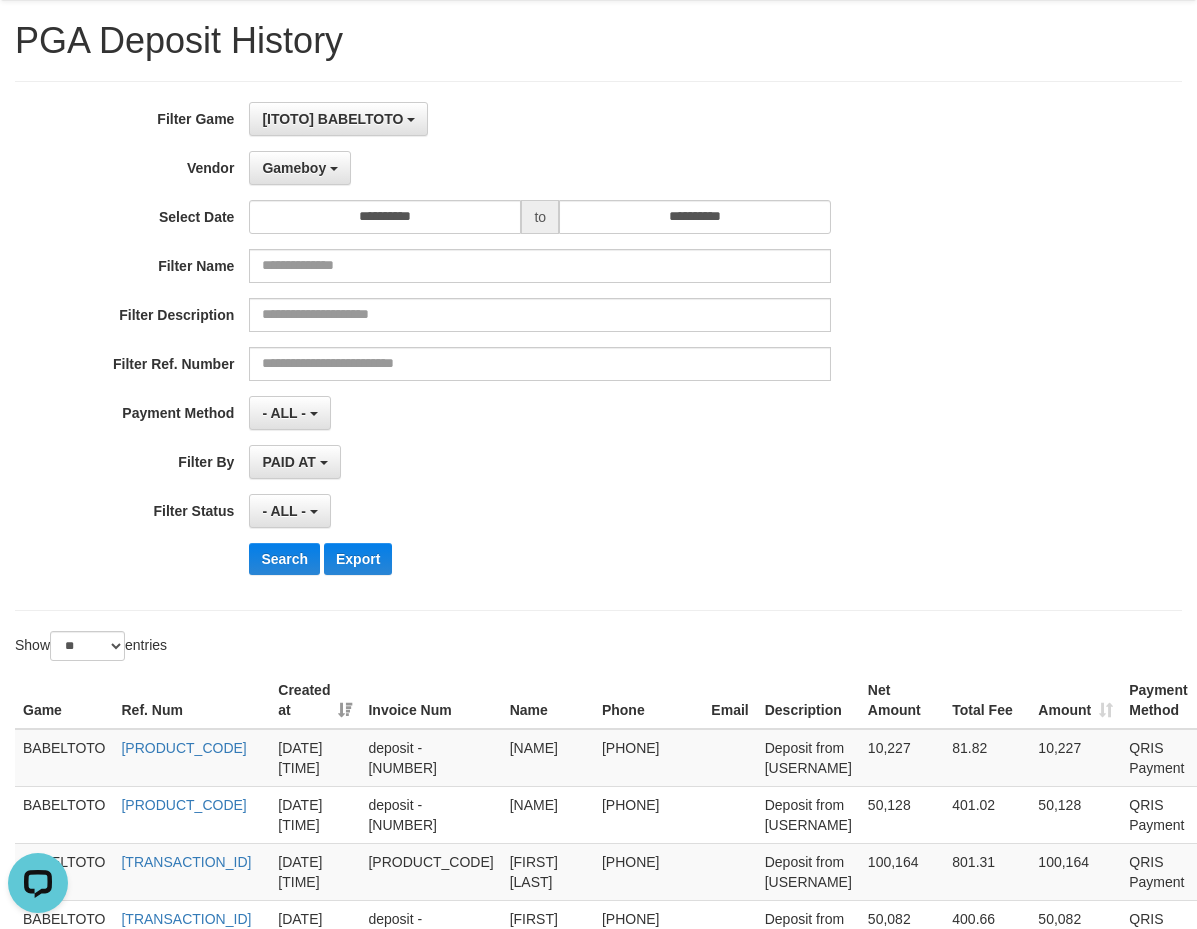 scroll, scrollTop: 0, scrollLeft: 0, axis: both 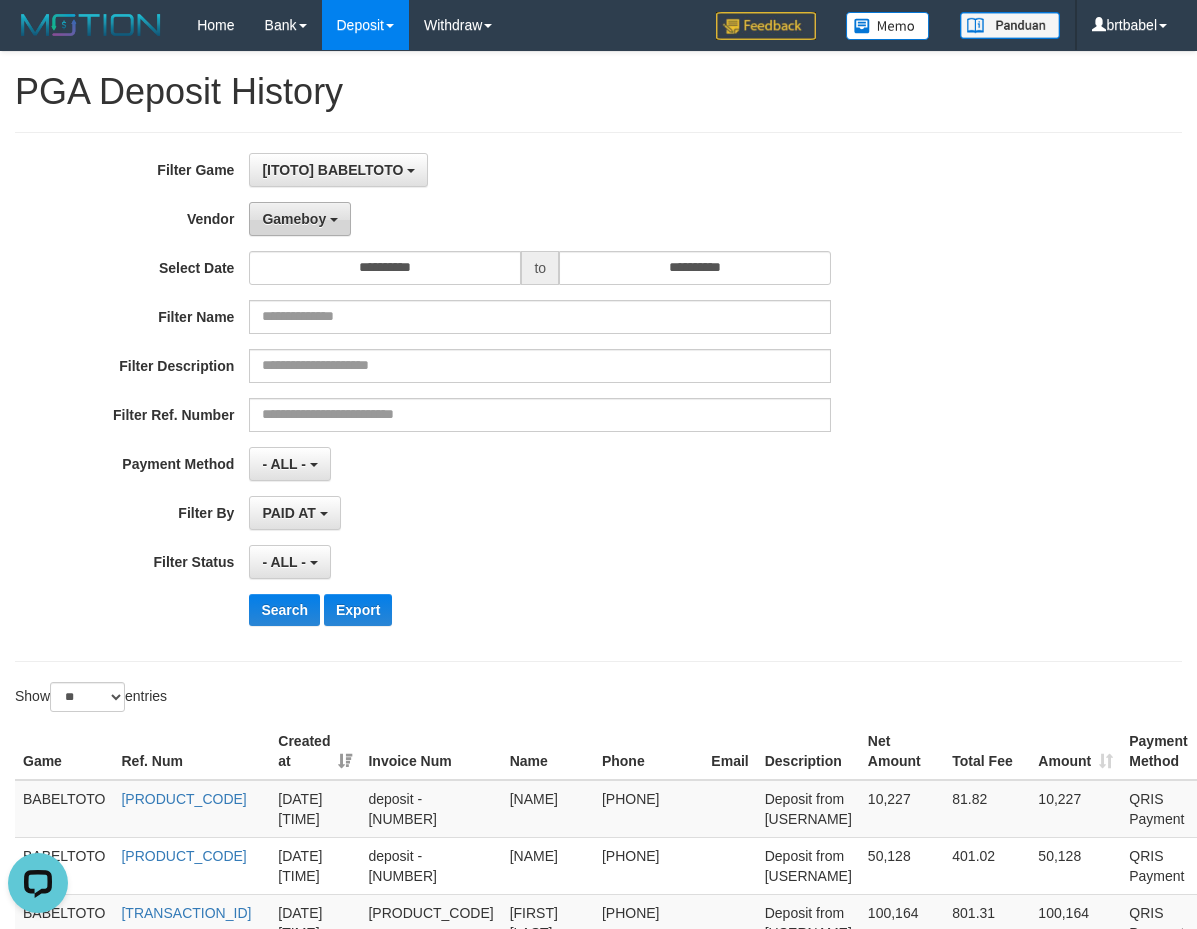 click on "Gameboy" at bounding box center (300, 219) 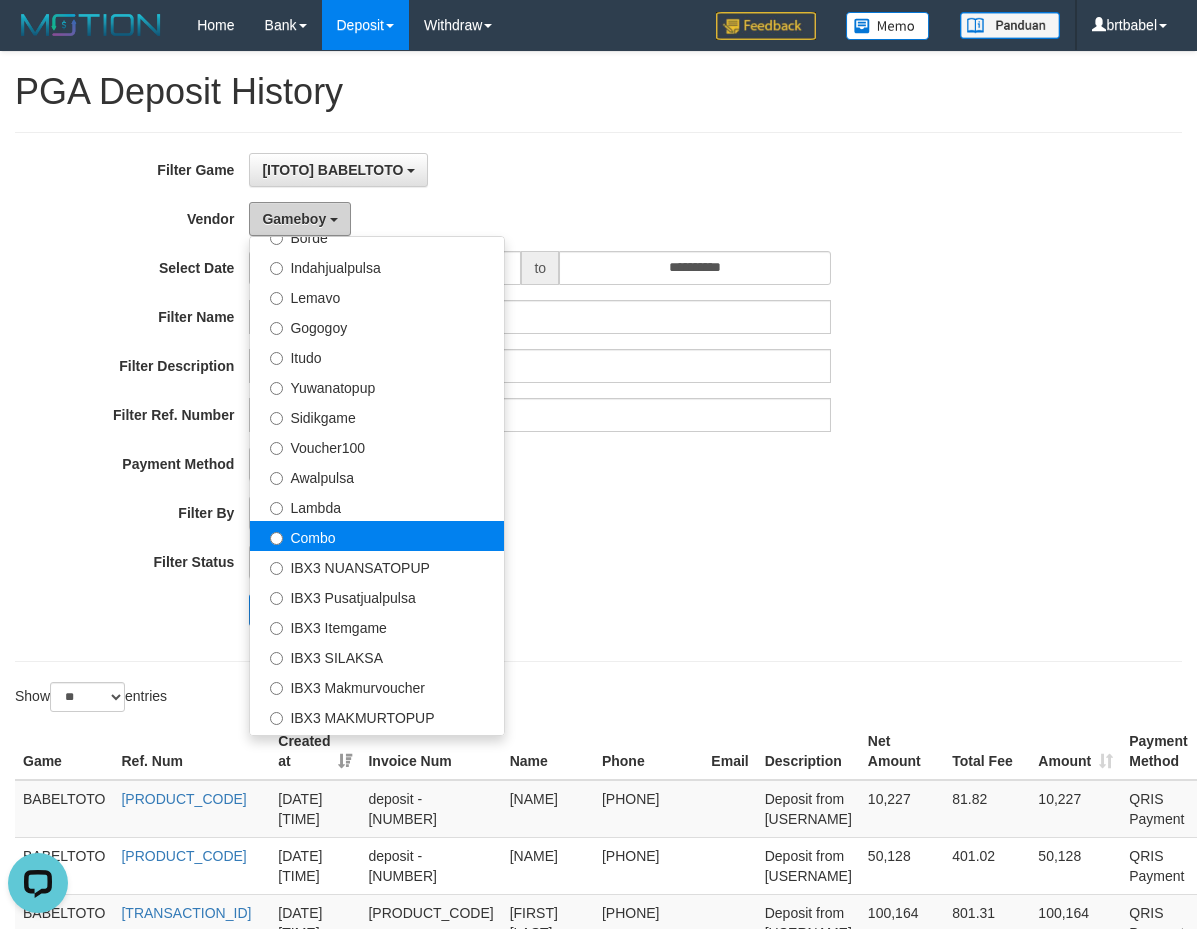 scroll, scrollTop: 656, scrollLeft: 0, axis: vertical 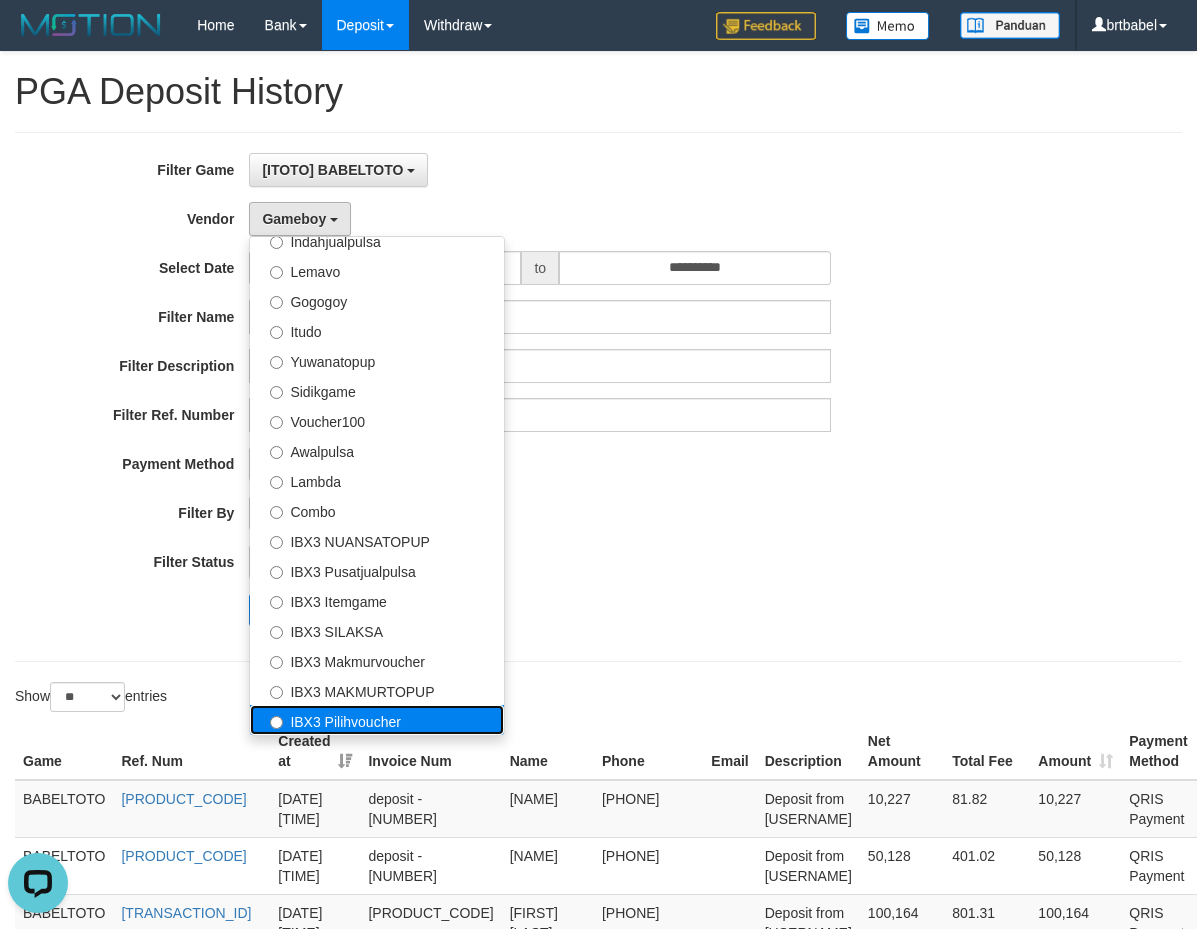 click on "IBX3 Pilihvoucher" at bounding box center [377, 720] 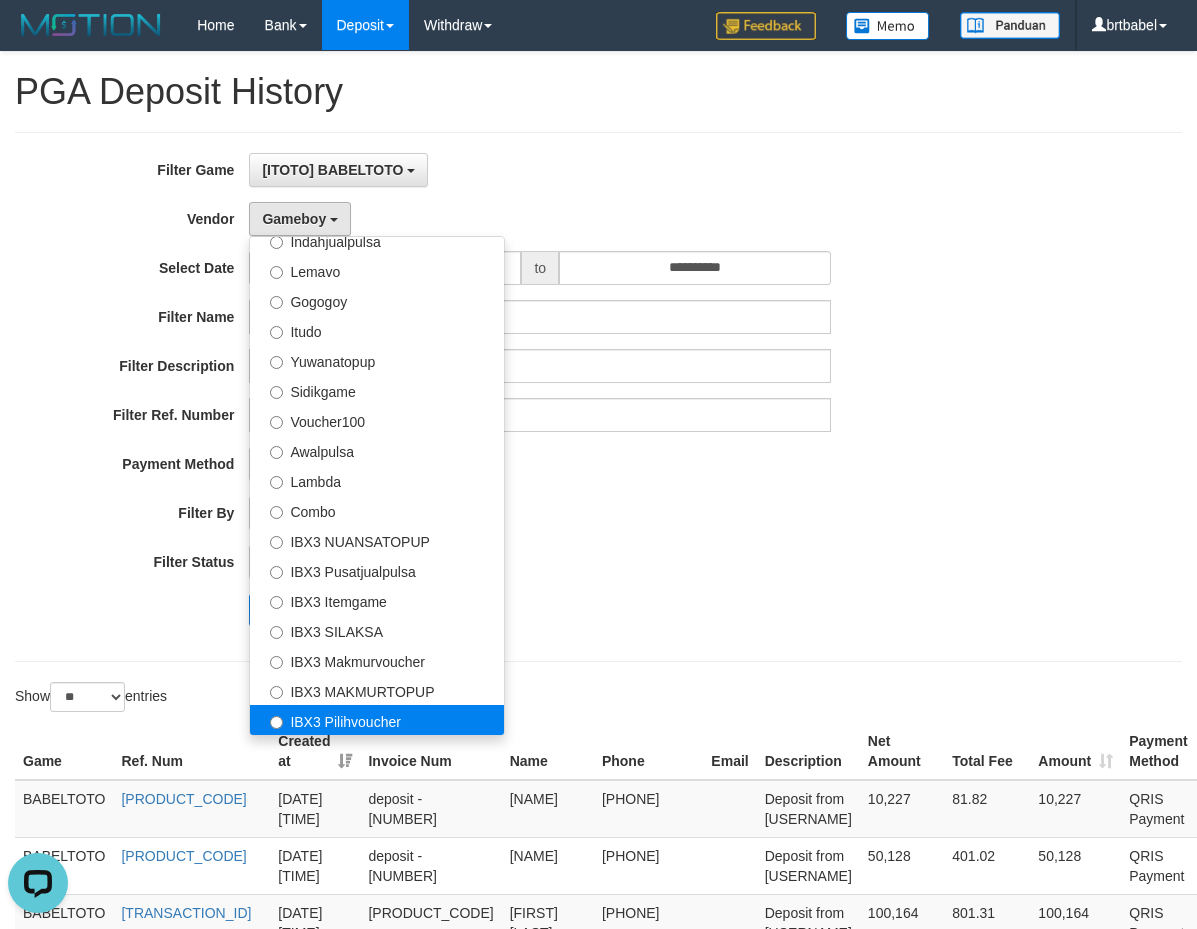 select on "**********" 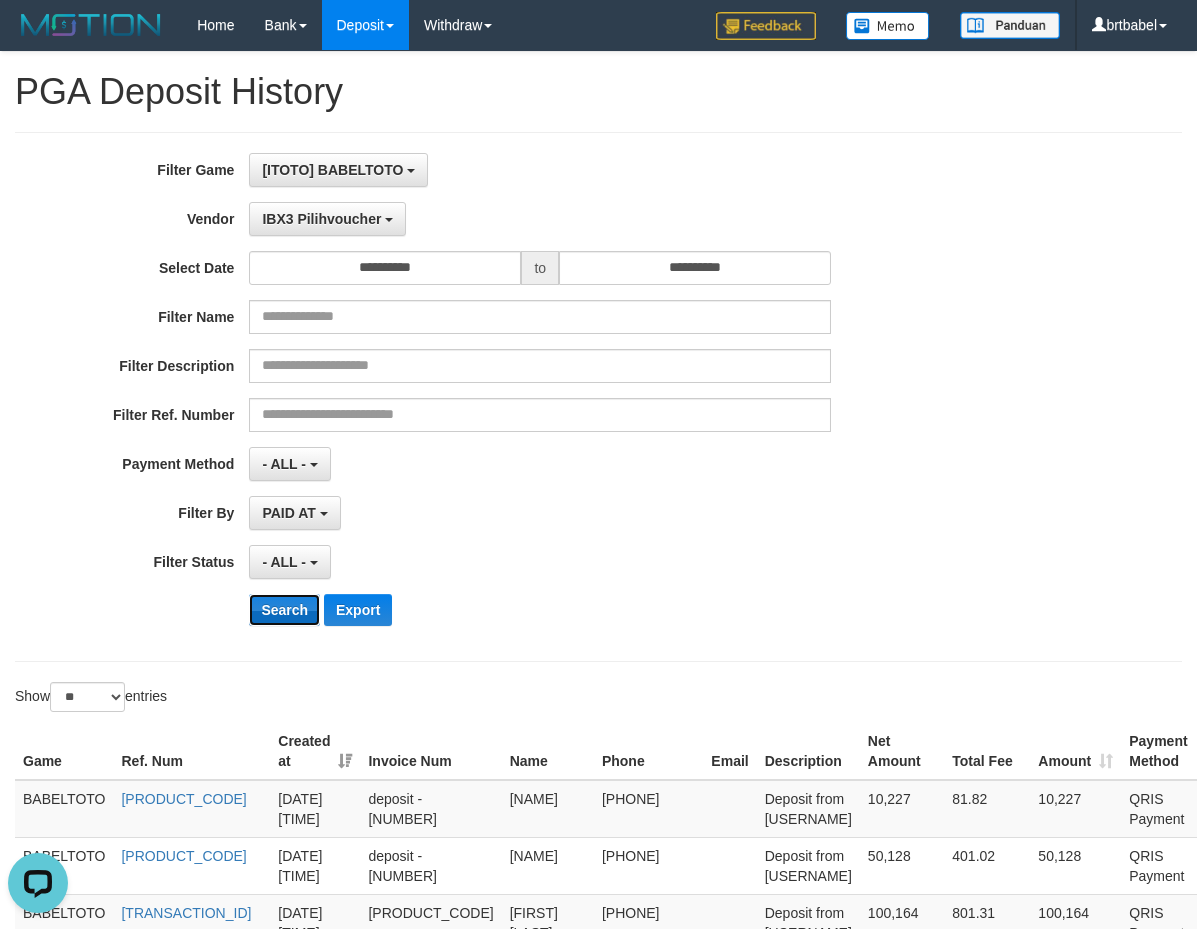 click on "Search" at bounding box center (284, 610) 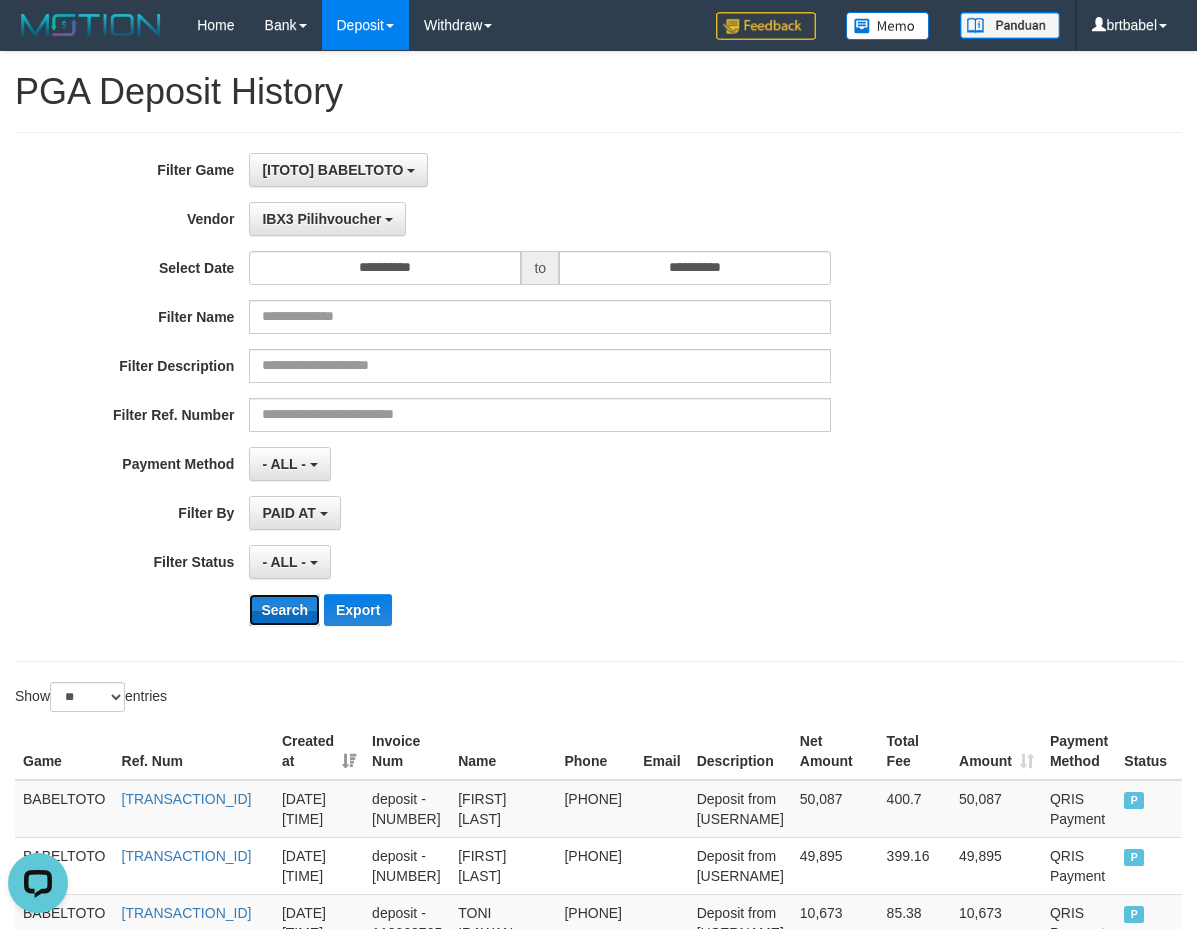 click on "Search" at bounding box center (284, 610) 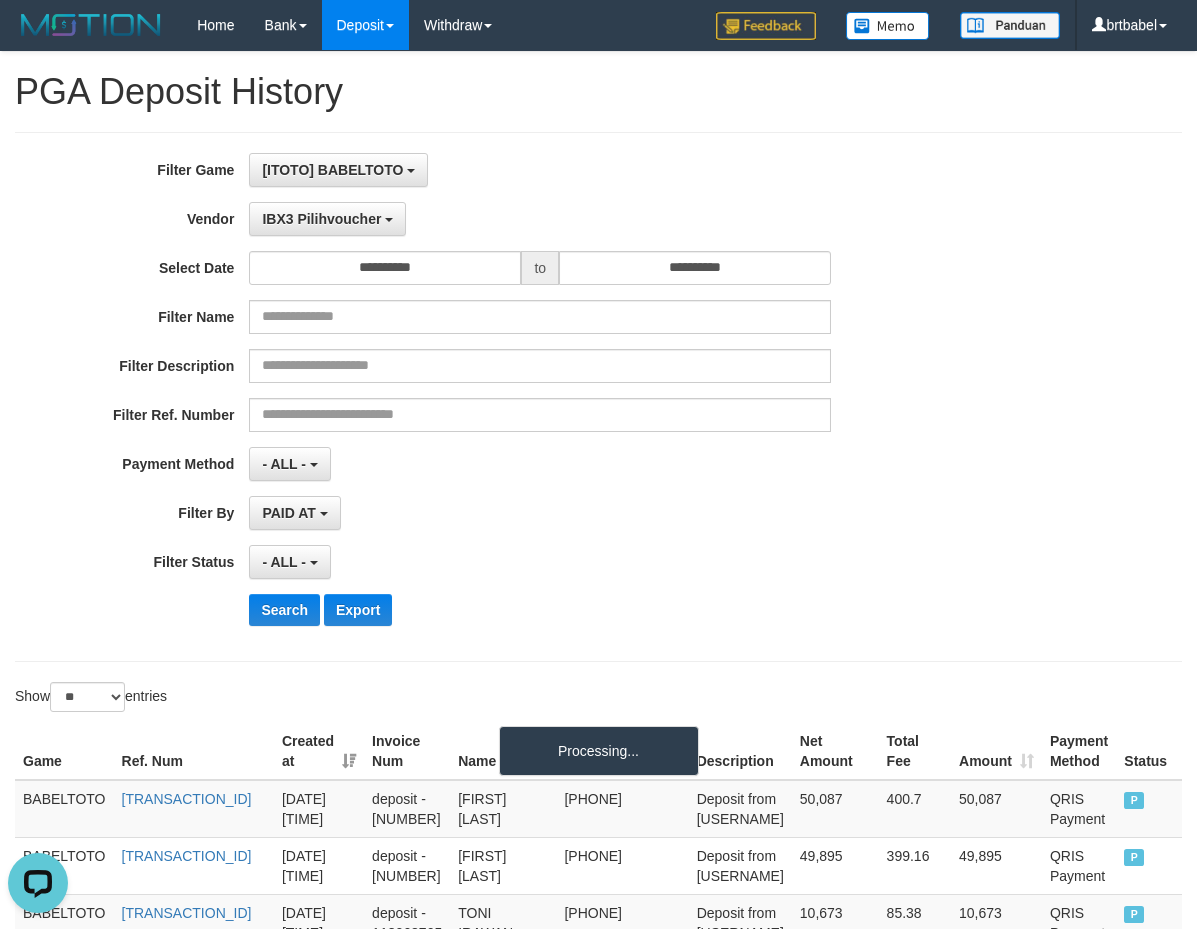 click on "- ALL -    SELECT ALL  - ALL -  SELECT STATUS
PENDING/UNPAID
PAID
CANCELED
EXPIRED" at bounding box center [540, 562] 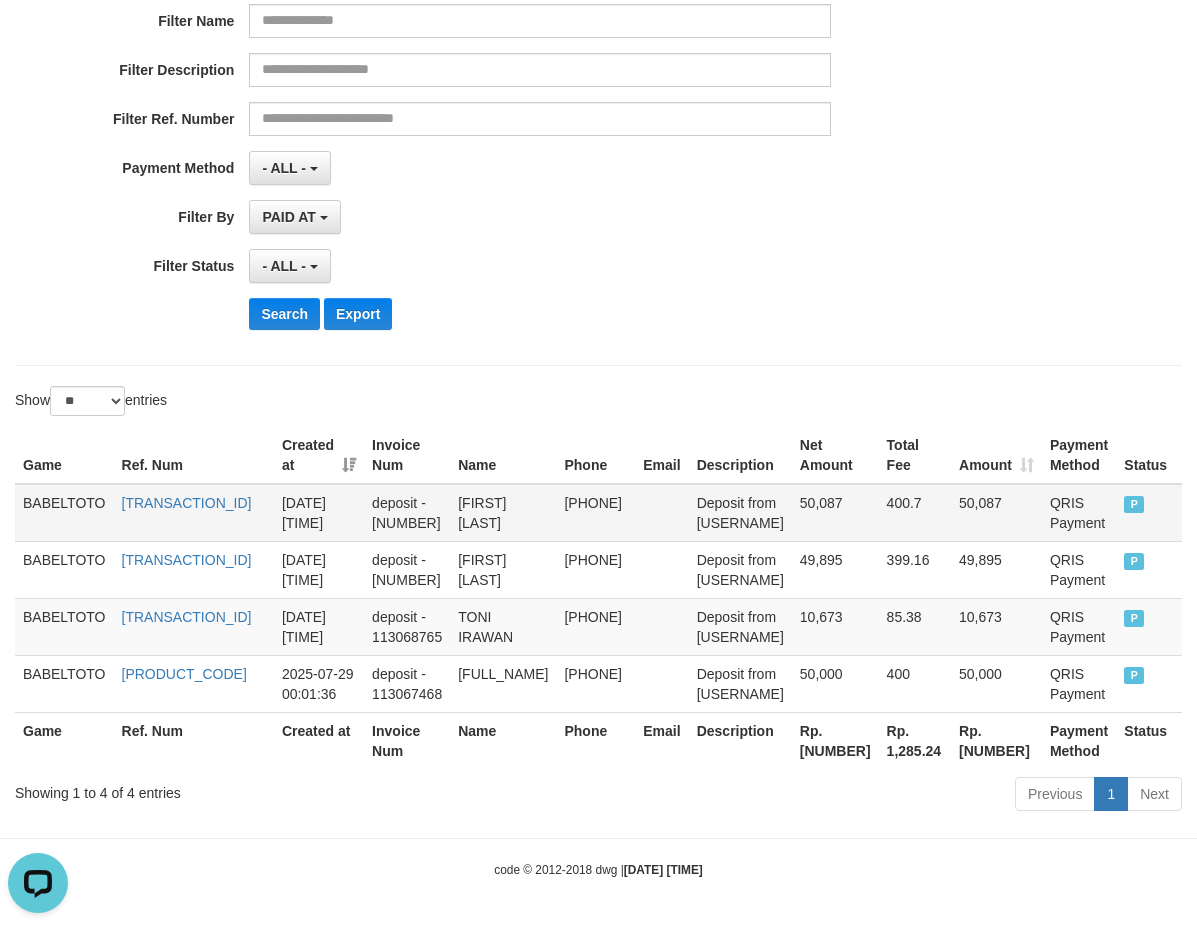 scroll, scrollTop: 356, scrollLeft: 0, axis: vertical 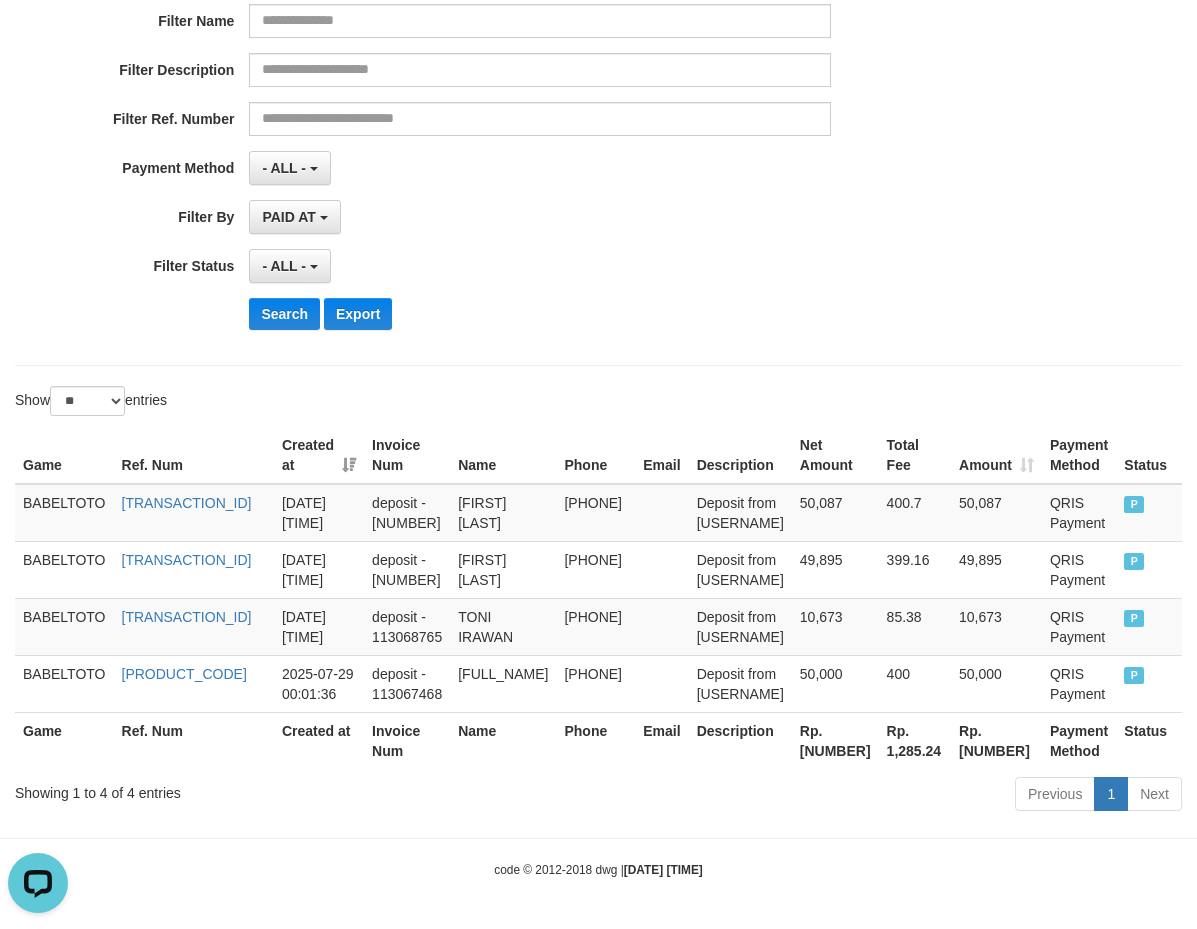 click on "Rp. [NUMBER]" at bounding box center [835, 740] 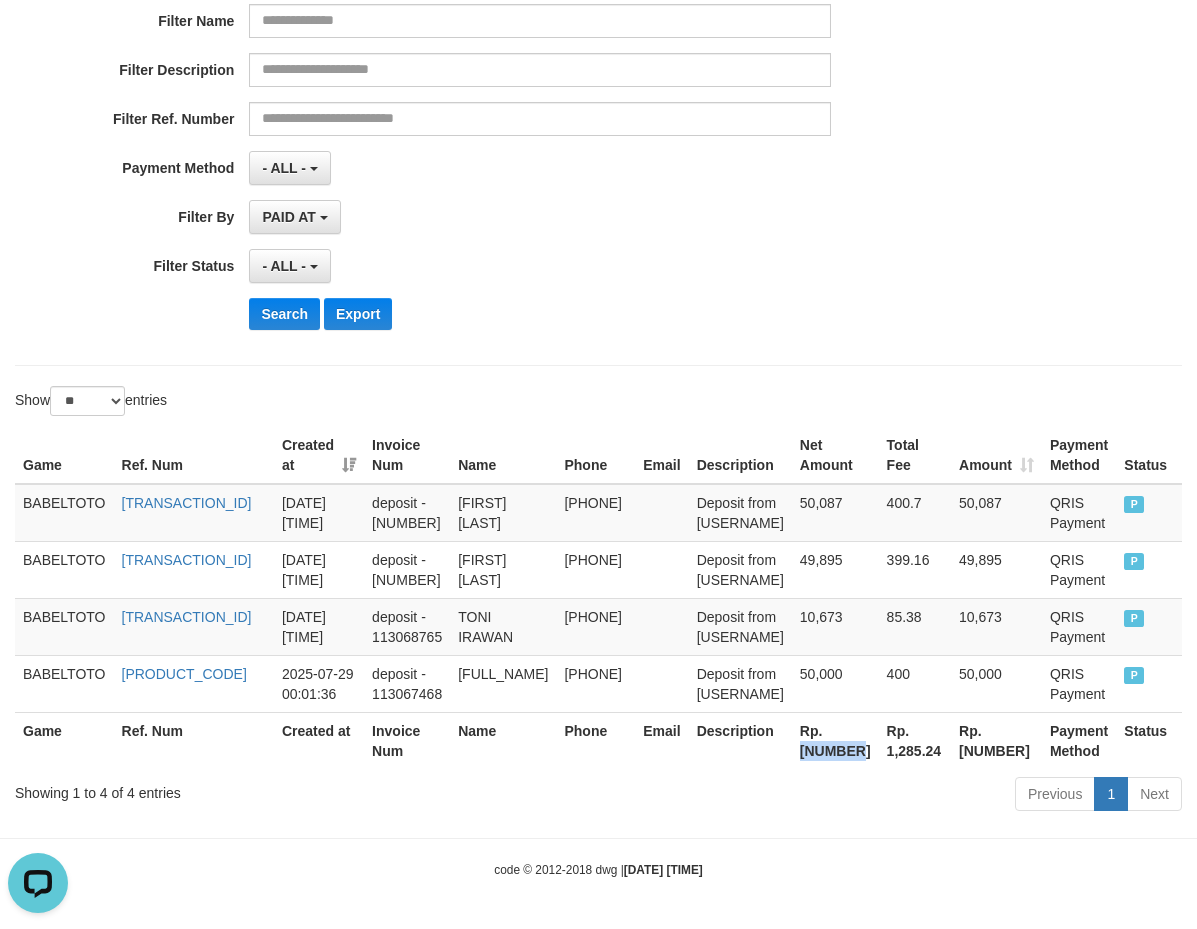 click on "Rp. [NUMBER]" at bounding box center [835, 740] 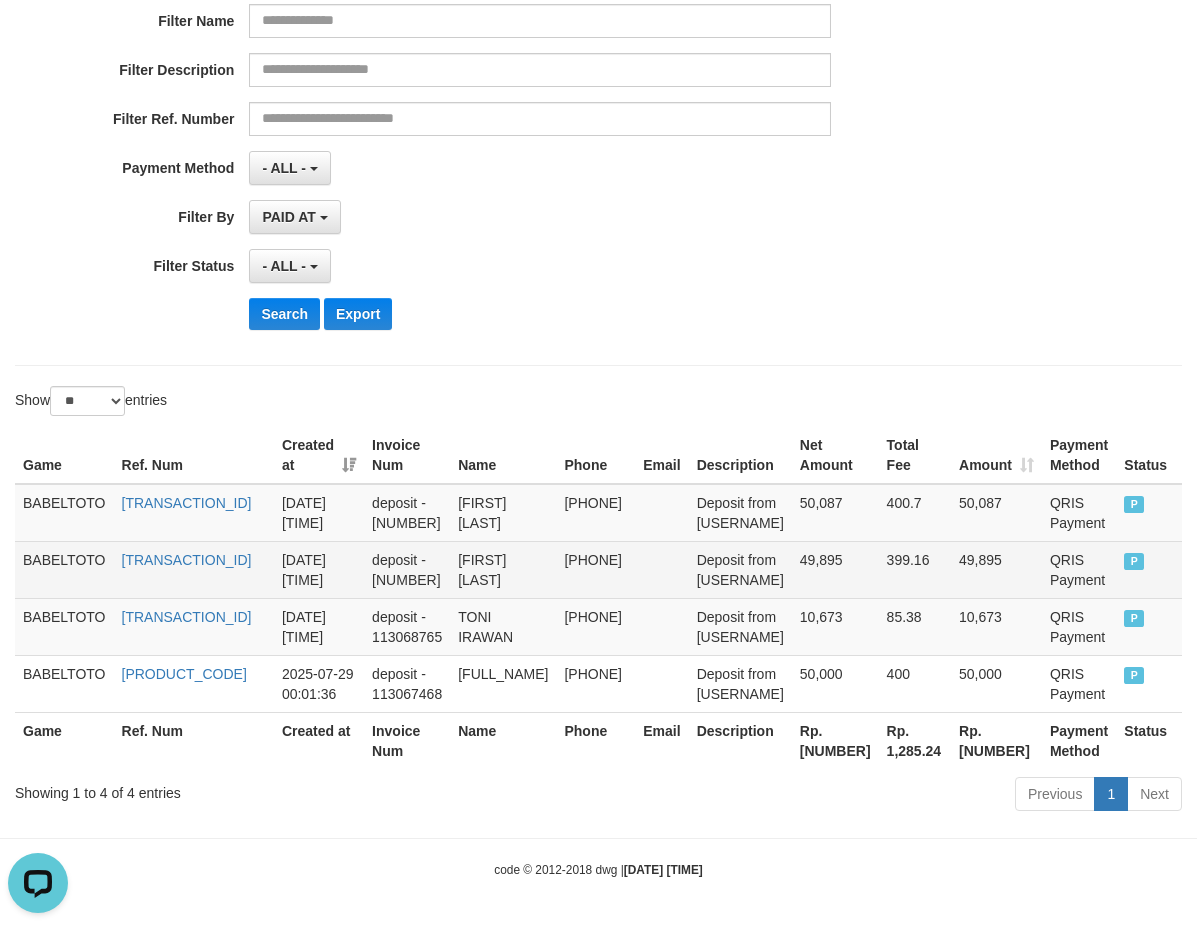 click on "[FIRST] [LAST]" at bounding box center (503, 569) 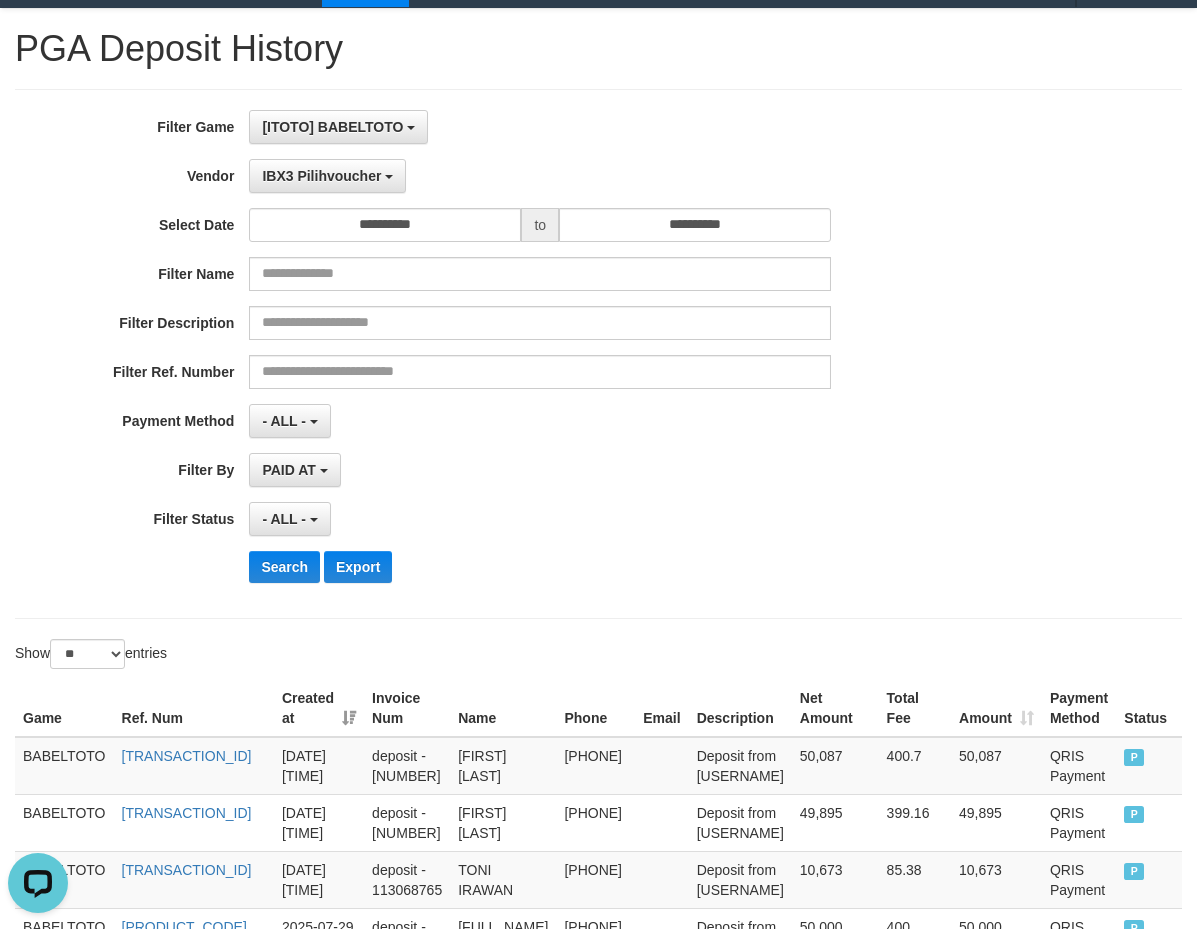 scroll, scrollTop: 0, scrollLeft: 0, axis: both 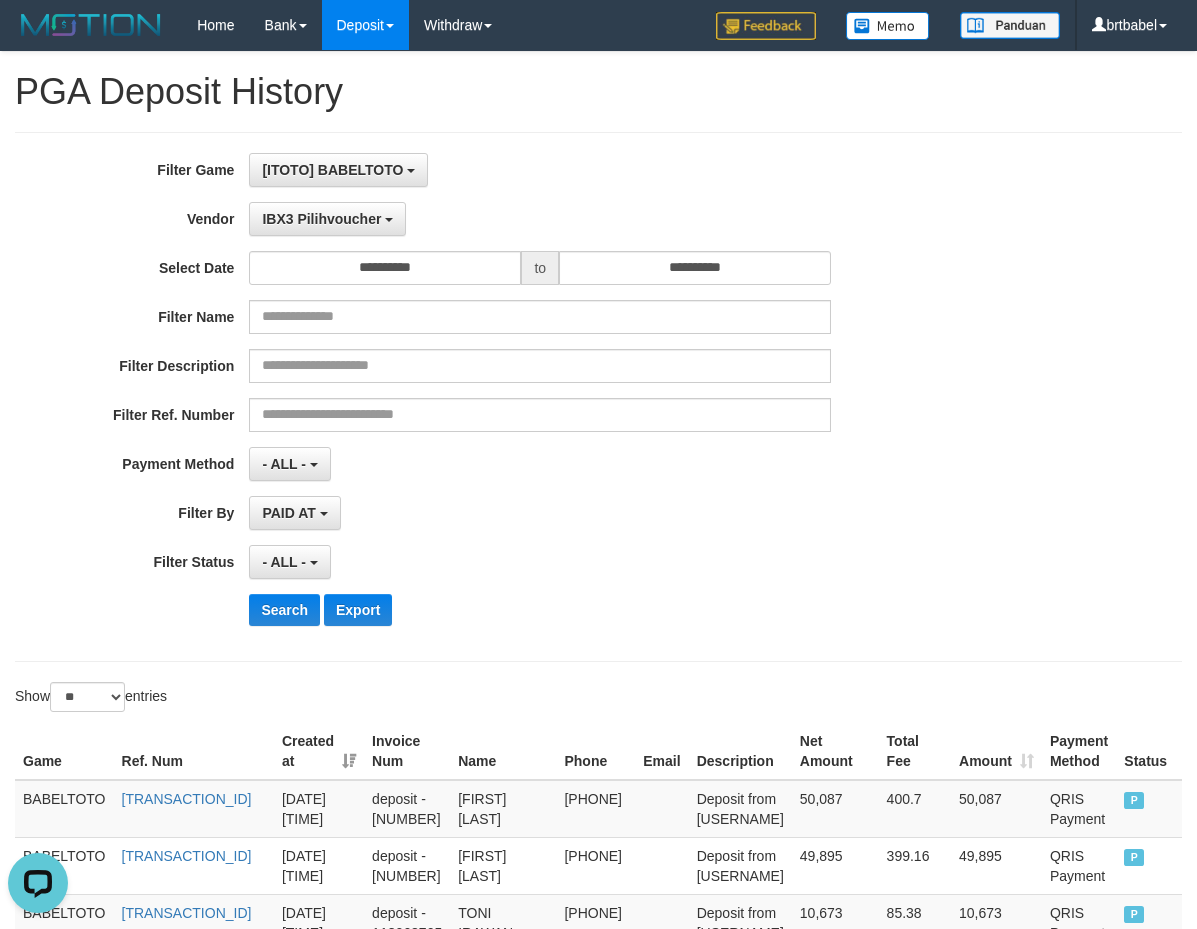 click on "PAID AT
PAID AT
CREATED AT" at bounding box center (540, 513) 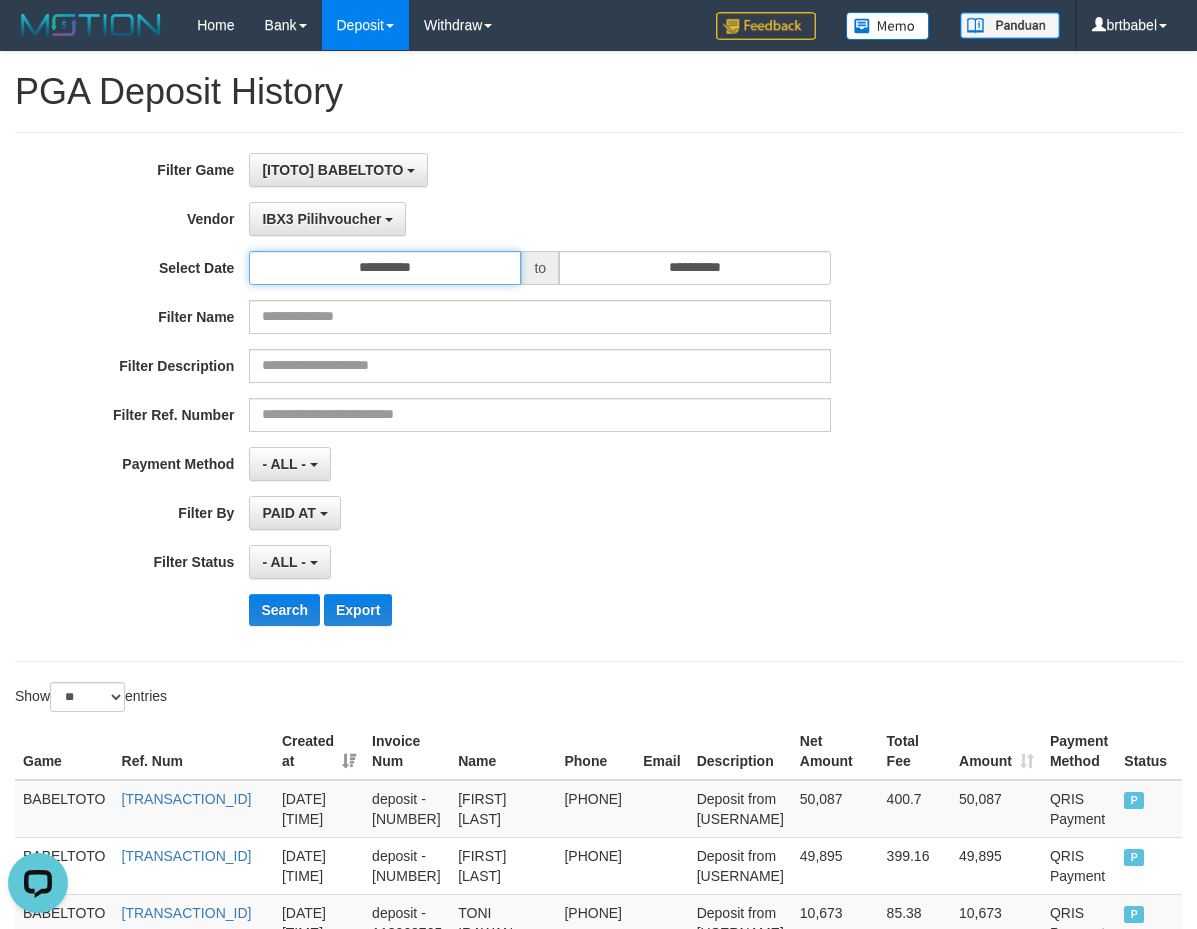 click on "**********" at bounding box center [385, 268] 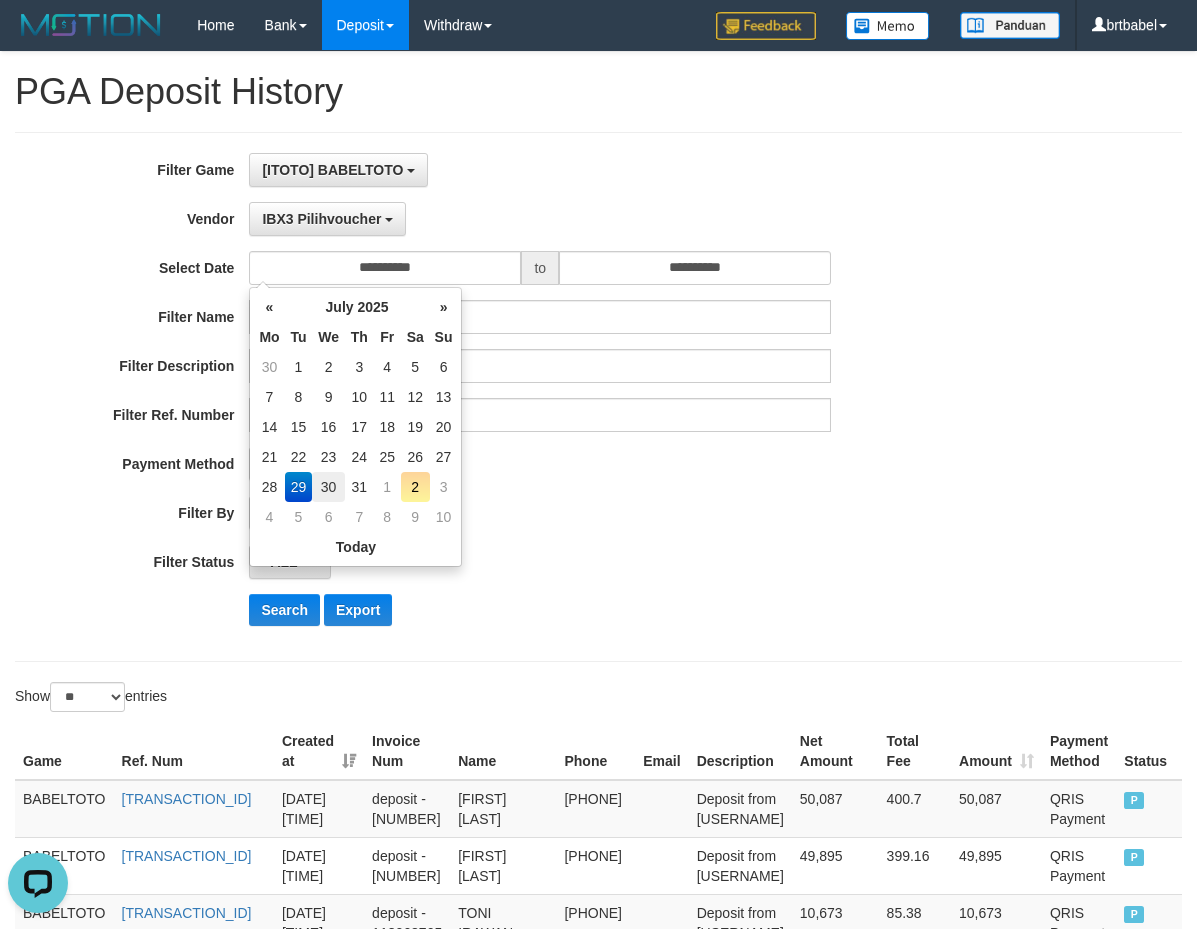 click on "30" at bounding box center [328, 487] 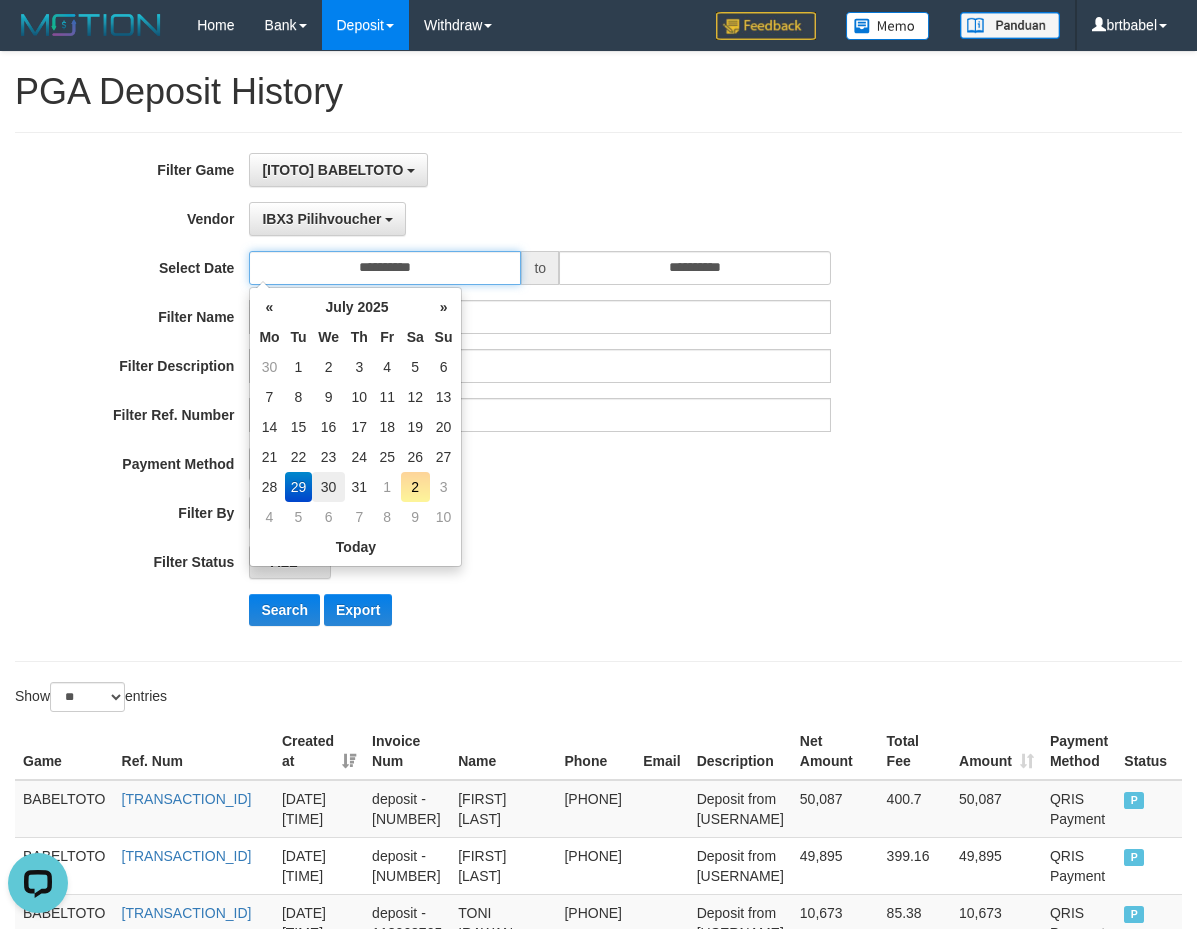 type on "**********" 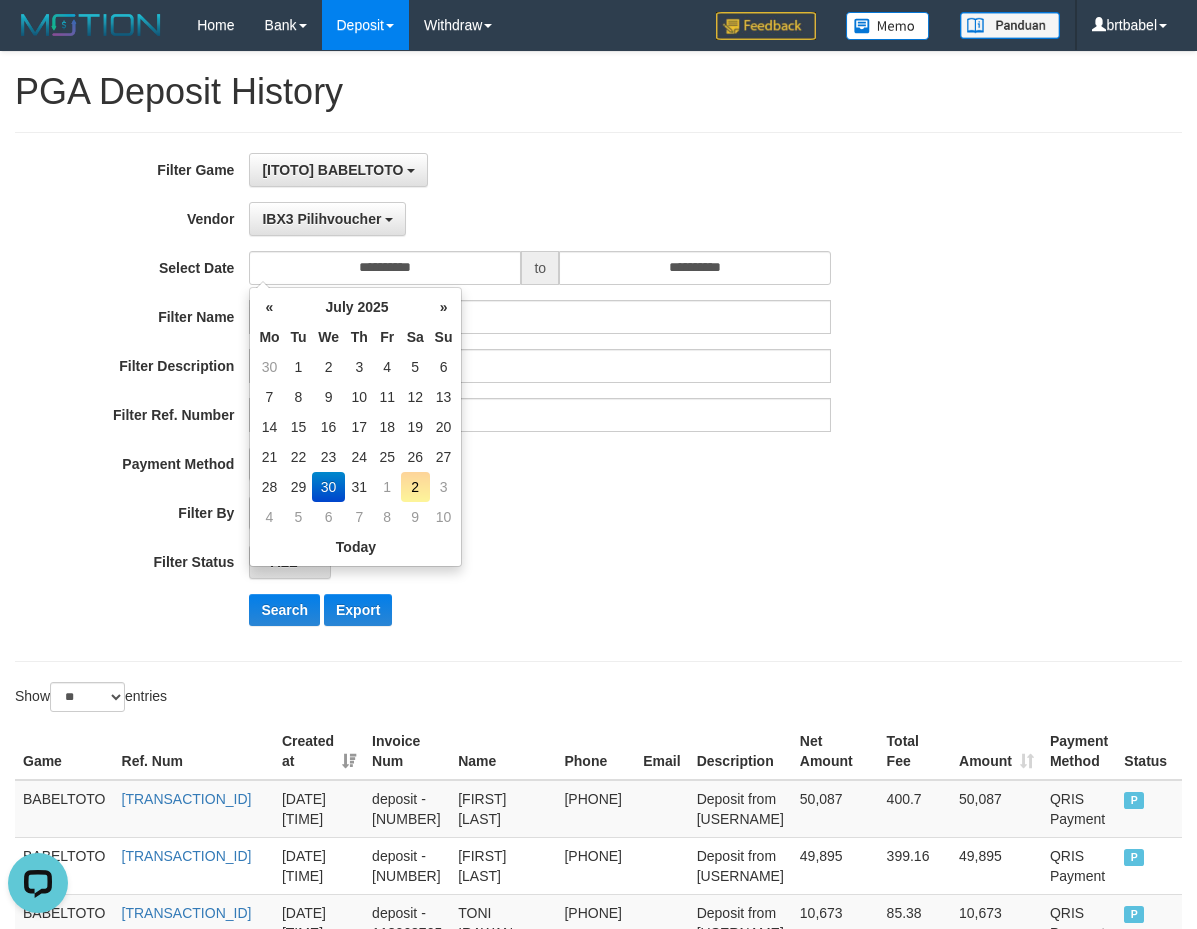 click on "30" at bounding box center (328, 487) 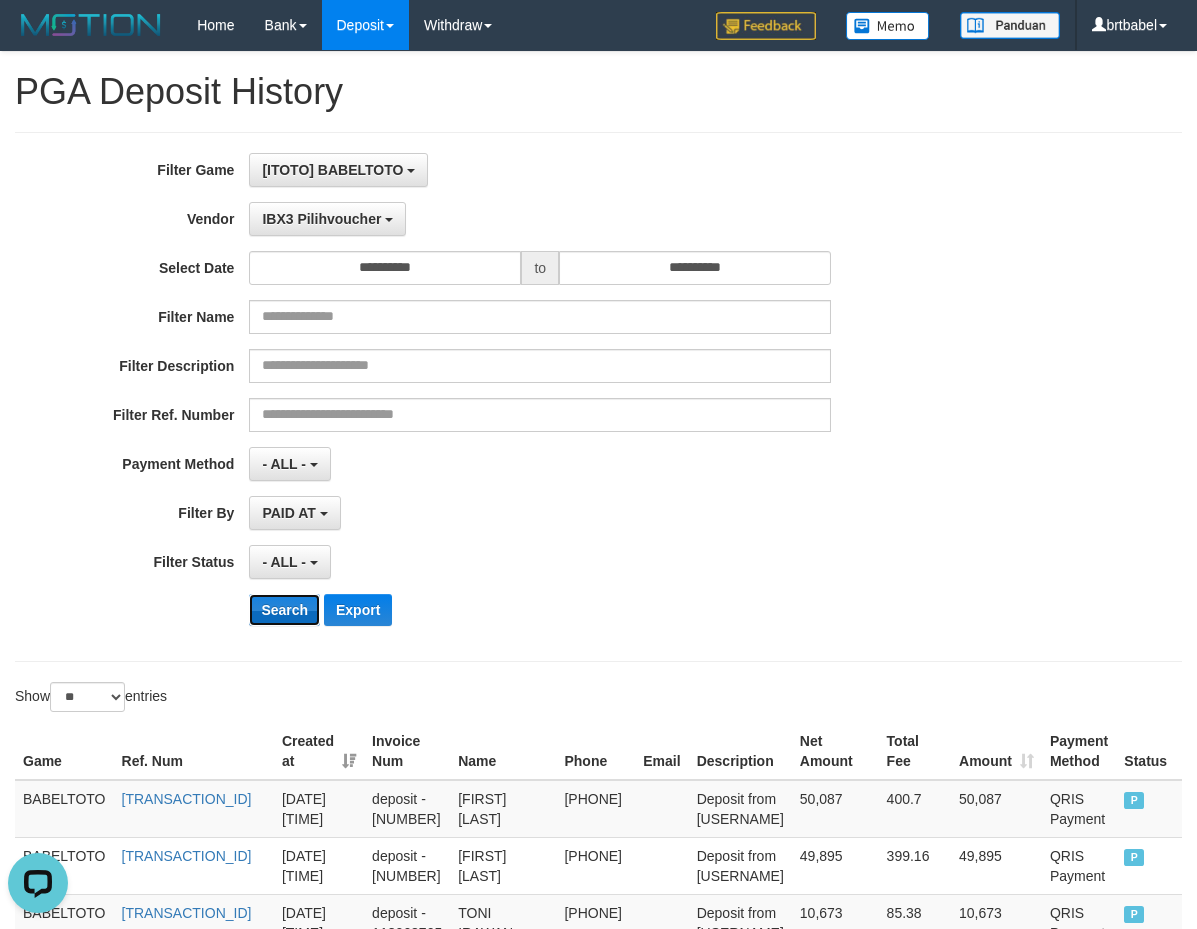 click on "Search" at bounding box center [284, 610] 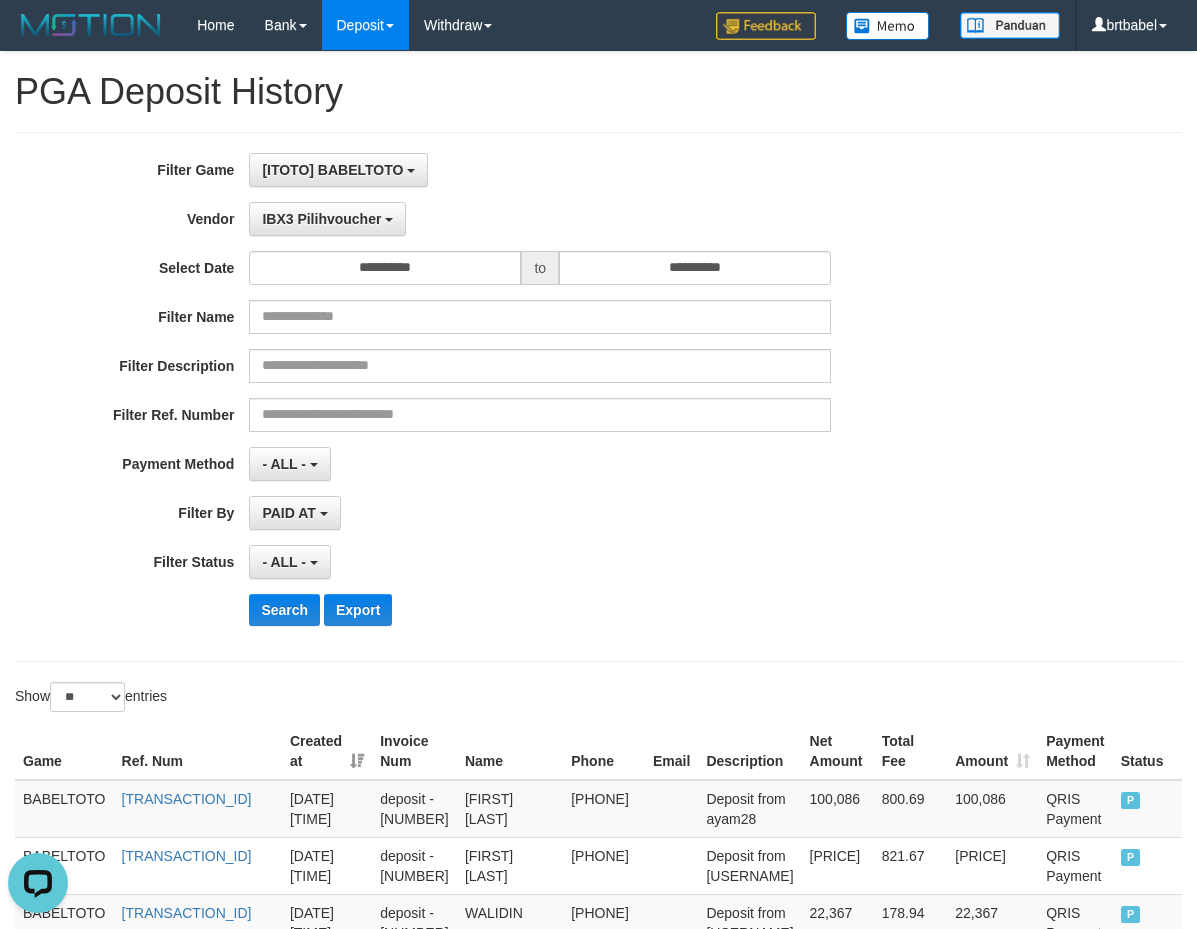 click on "**********" at bounding box center [499, 397] 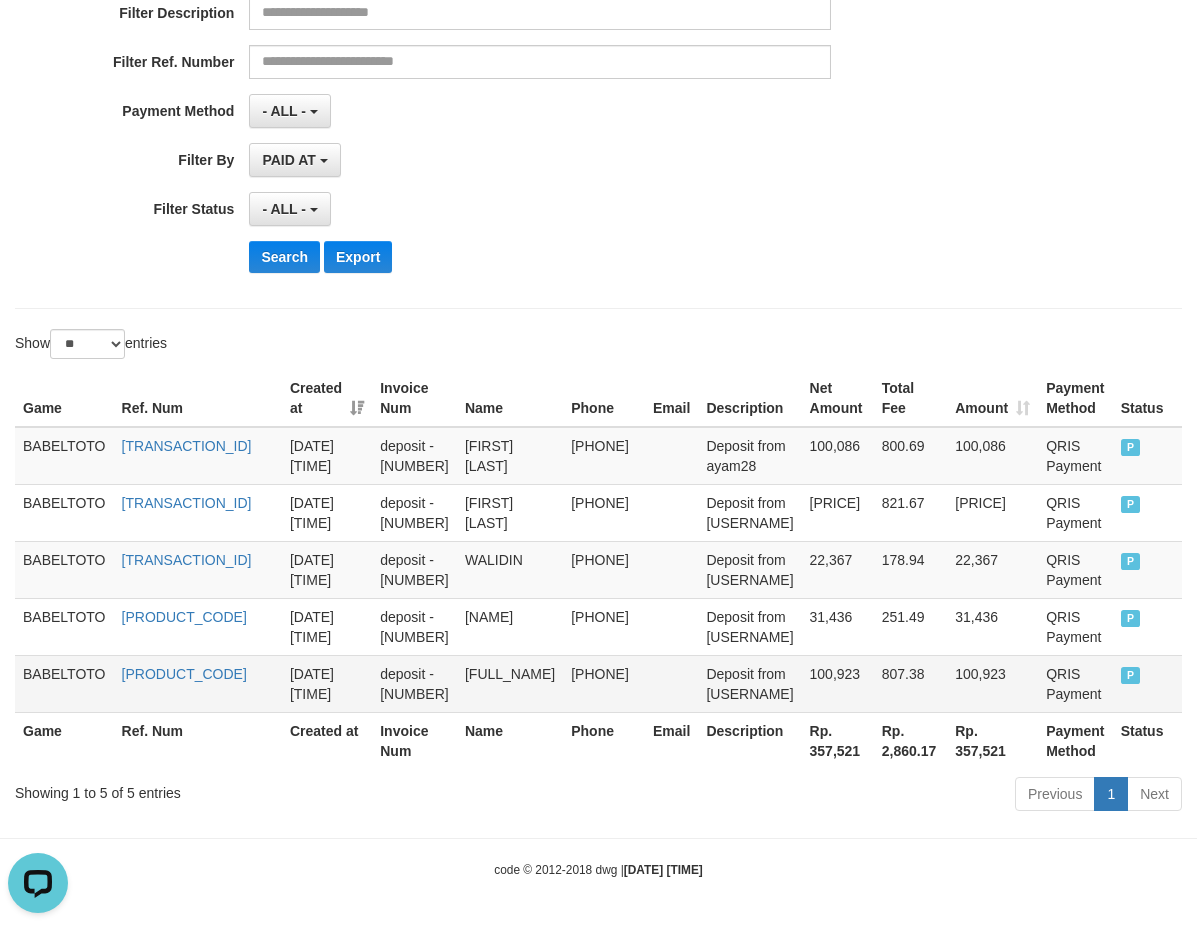 scroll, scrollTop: 433, scrollLeft: 0, axis: vertical 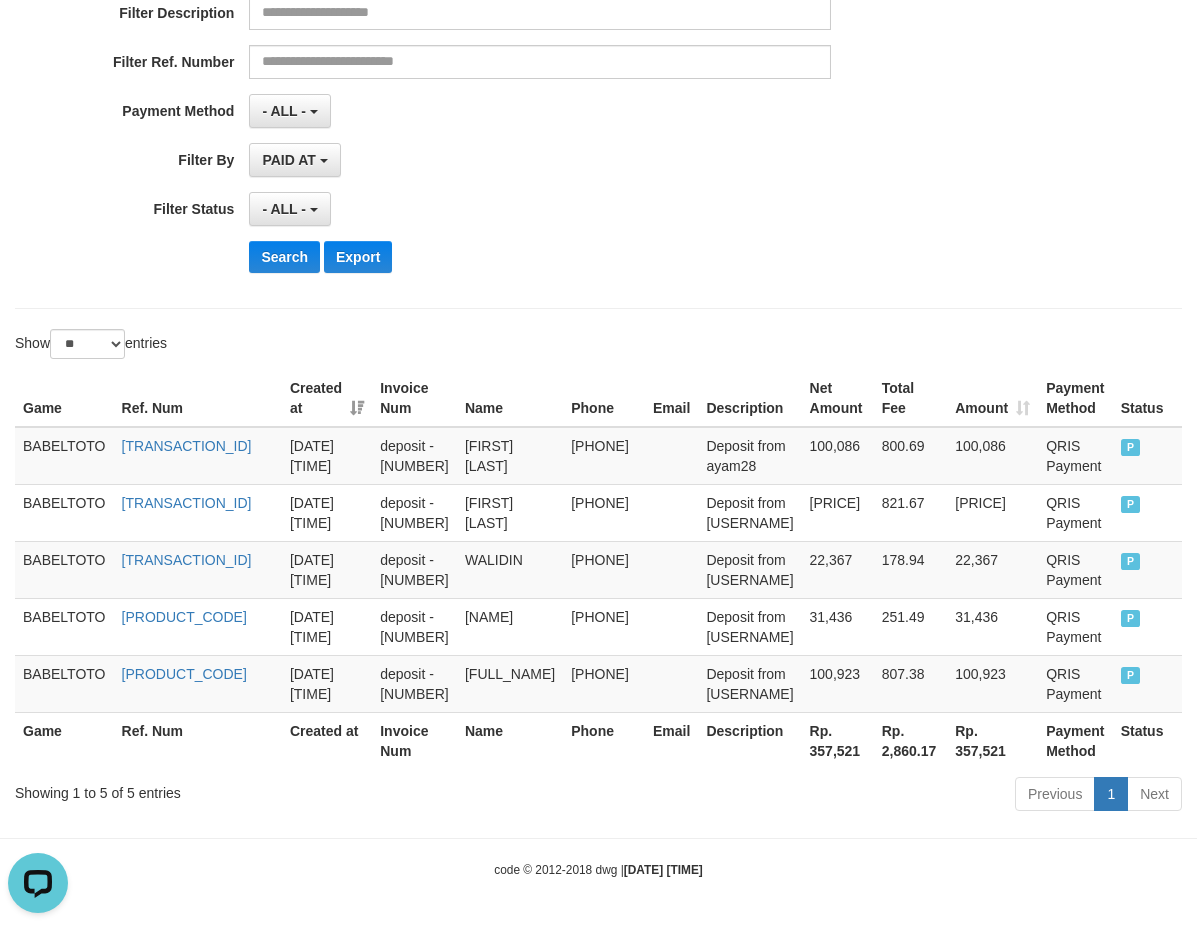 click on "Rp. 357,521" at bounding box center (838, 740) 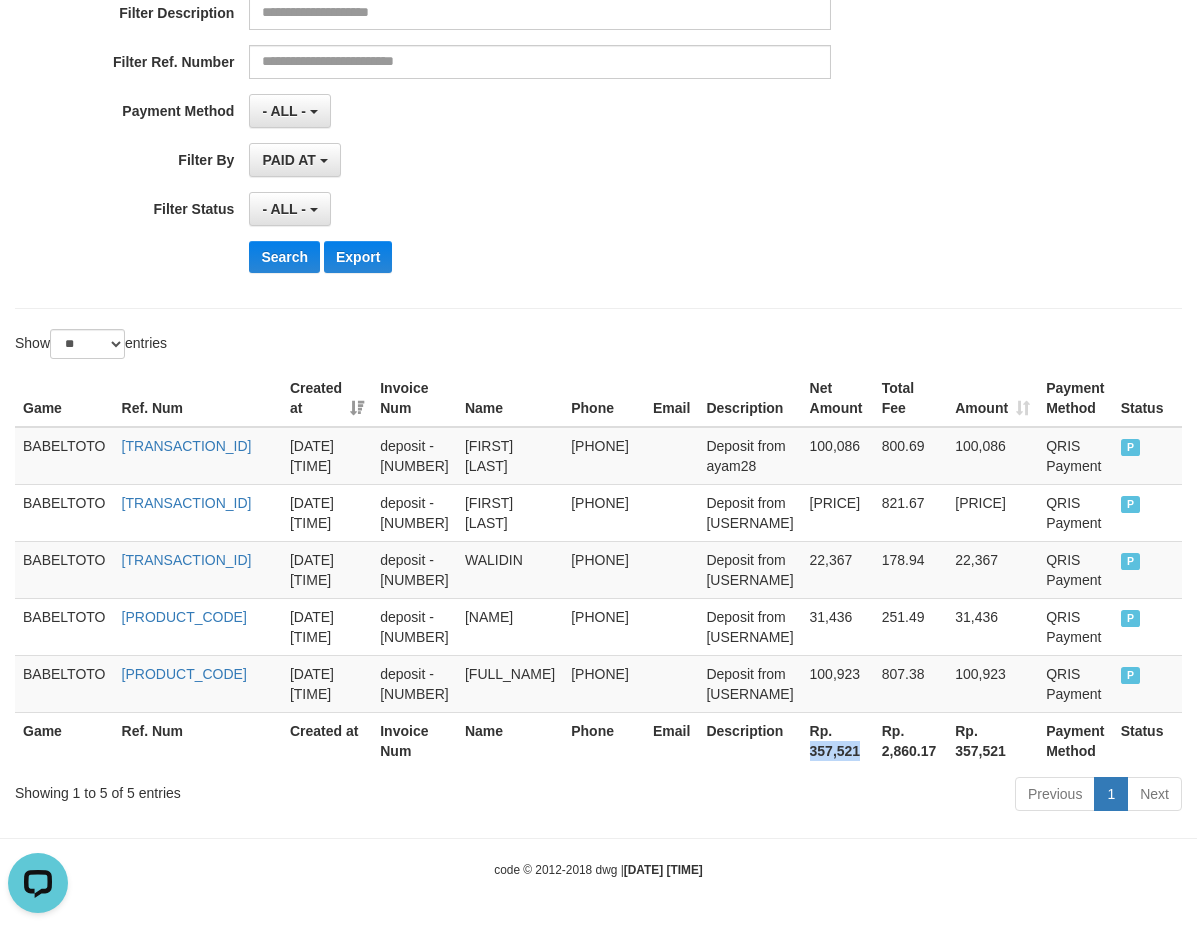 click on "Rp. 357,521" at bounding box center [838, 740] 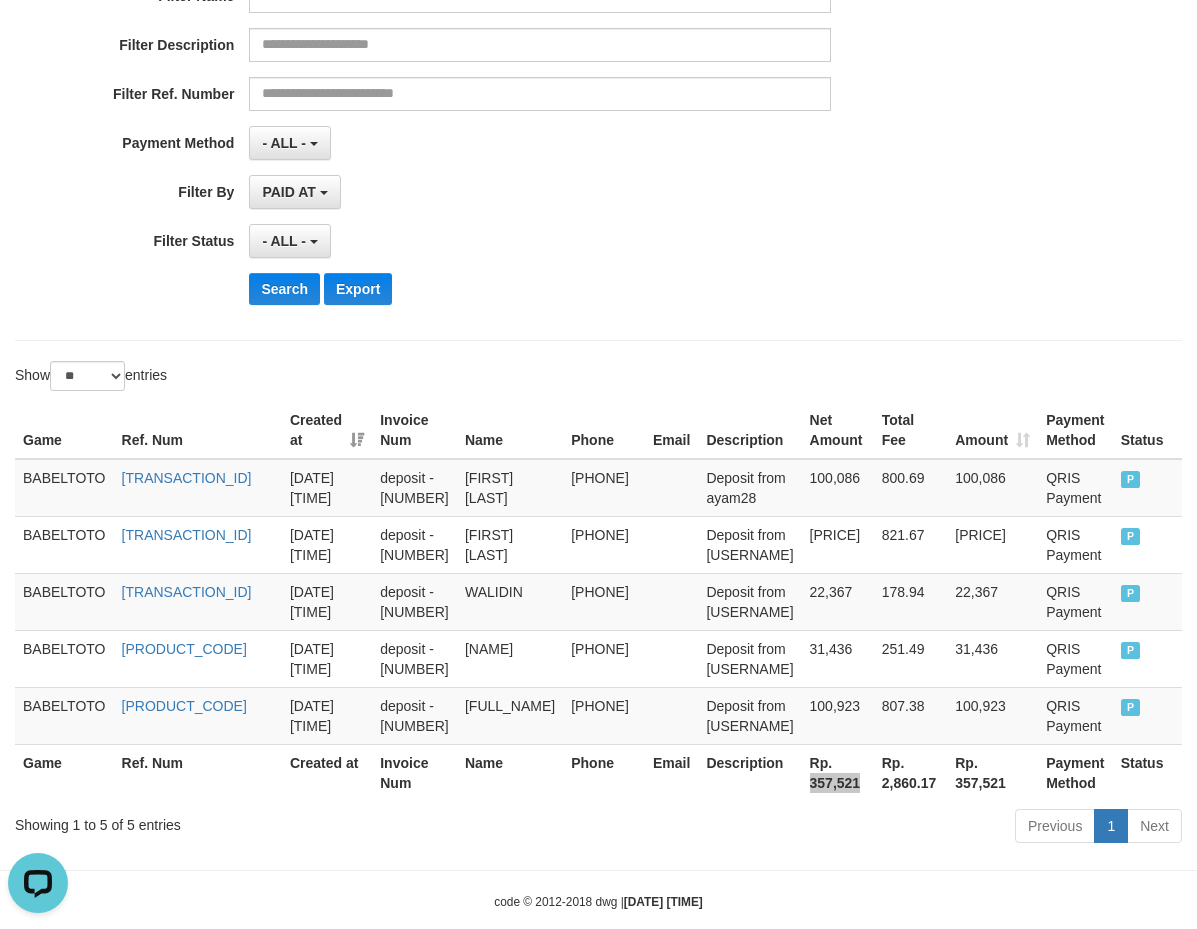 scroll, scrollTop: 33, scrollLeft: 0, axis: vertical 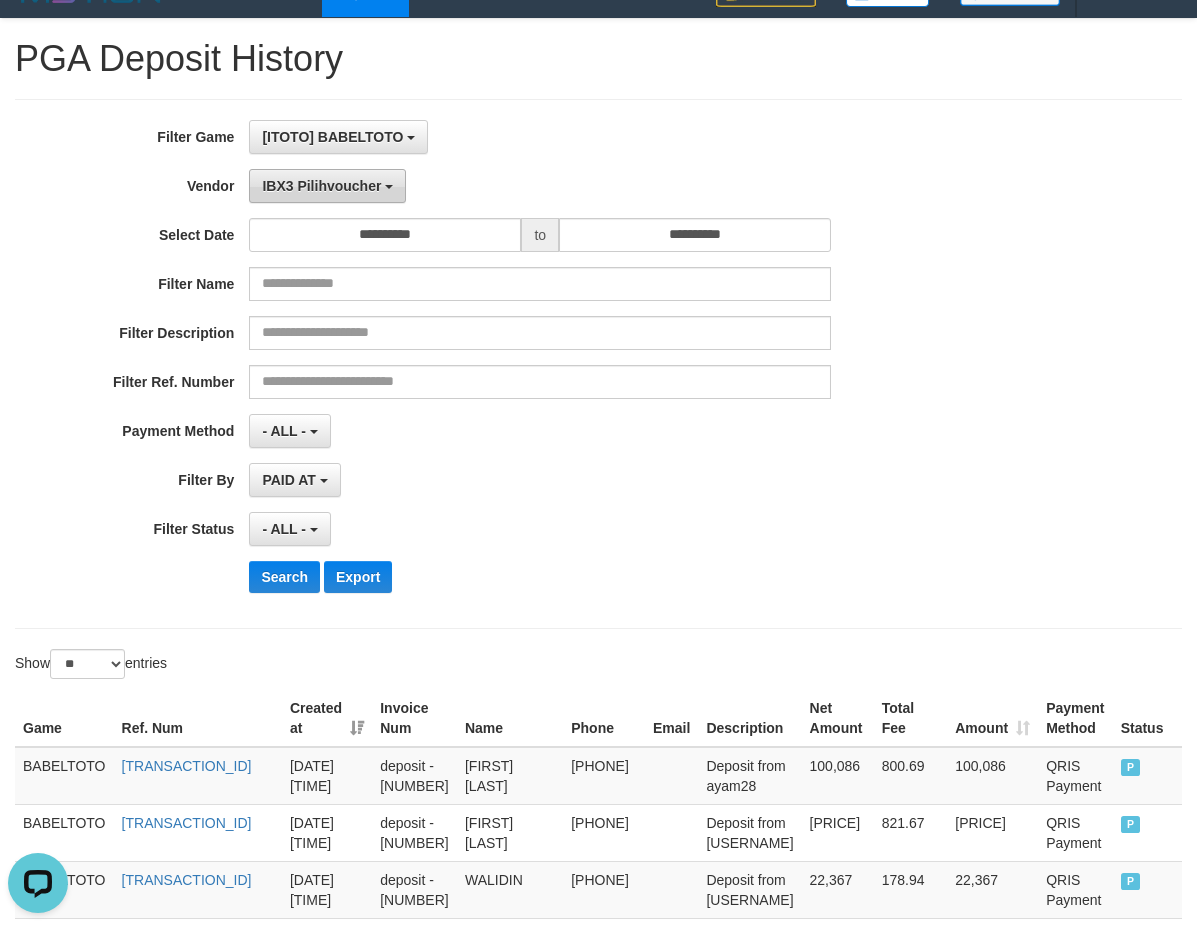 click on "IBX3 Pilihvoucher" at bounding box center (327, 186) 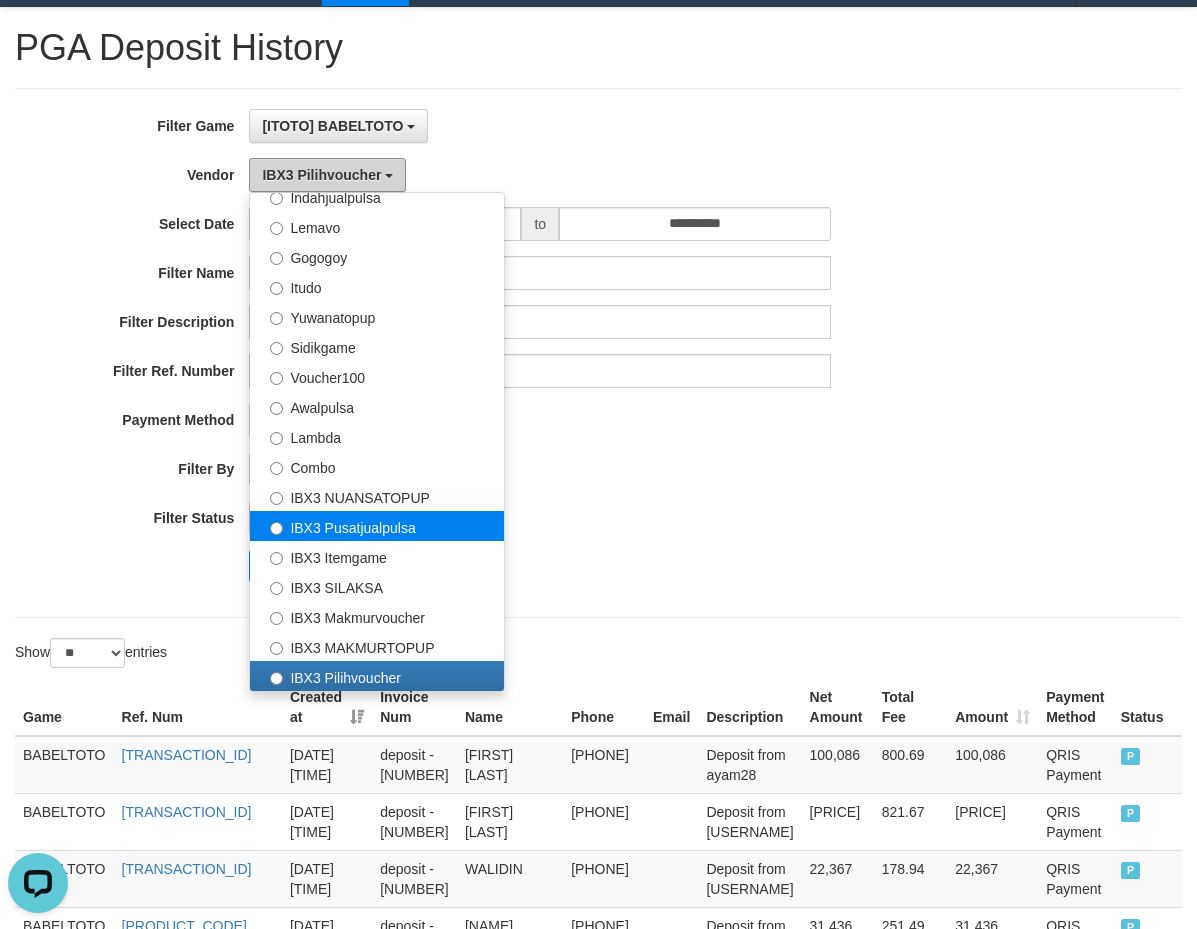 scroll, scrollTop: 33, scrollLeft: 0, axis: vertical 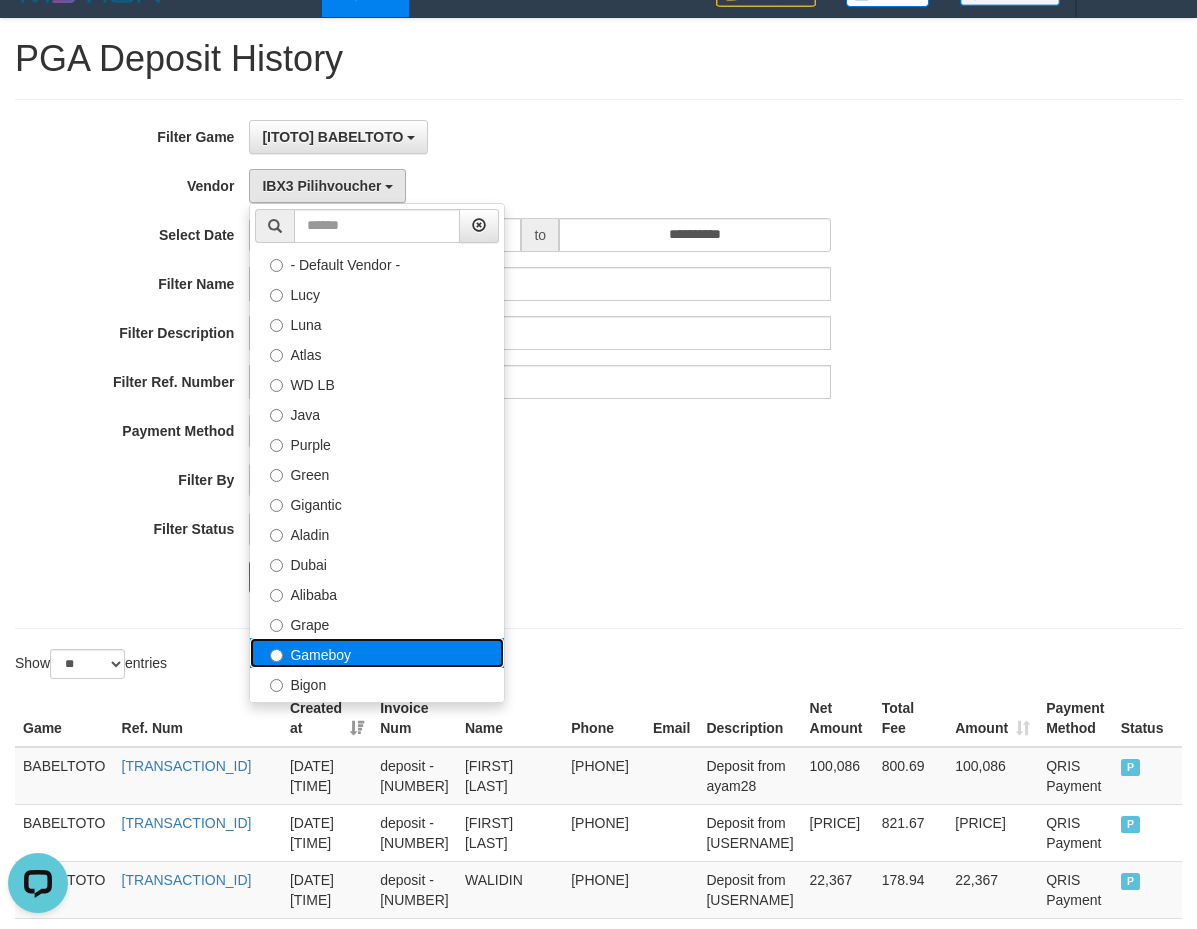 click on "Gameboy" at bounding box center [377, 653] 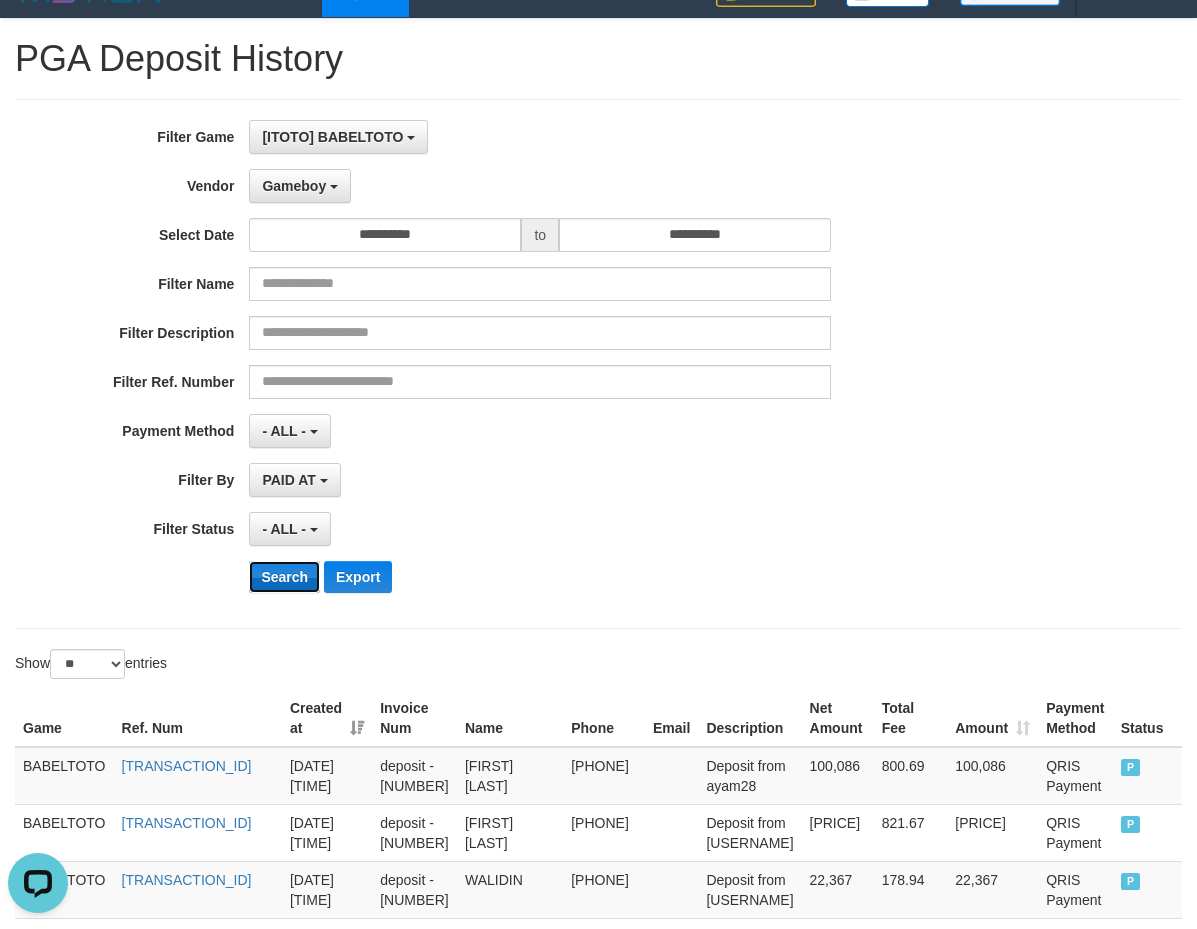 click on "Search" at bounding box center (284, 577) 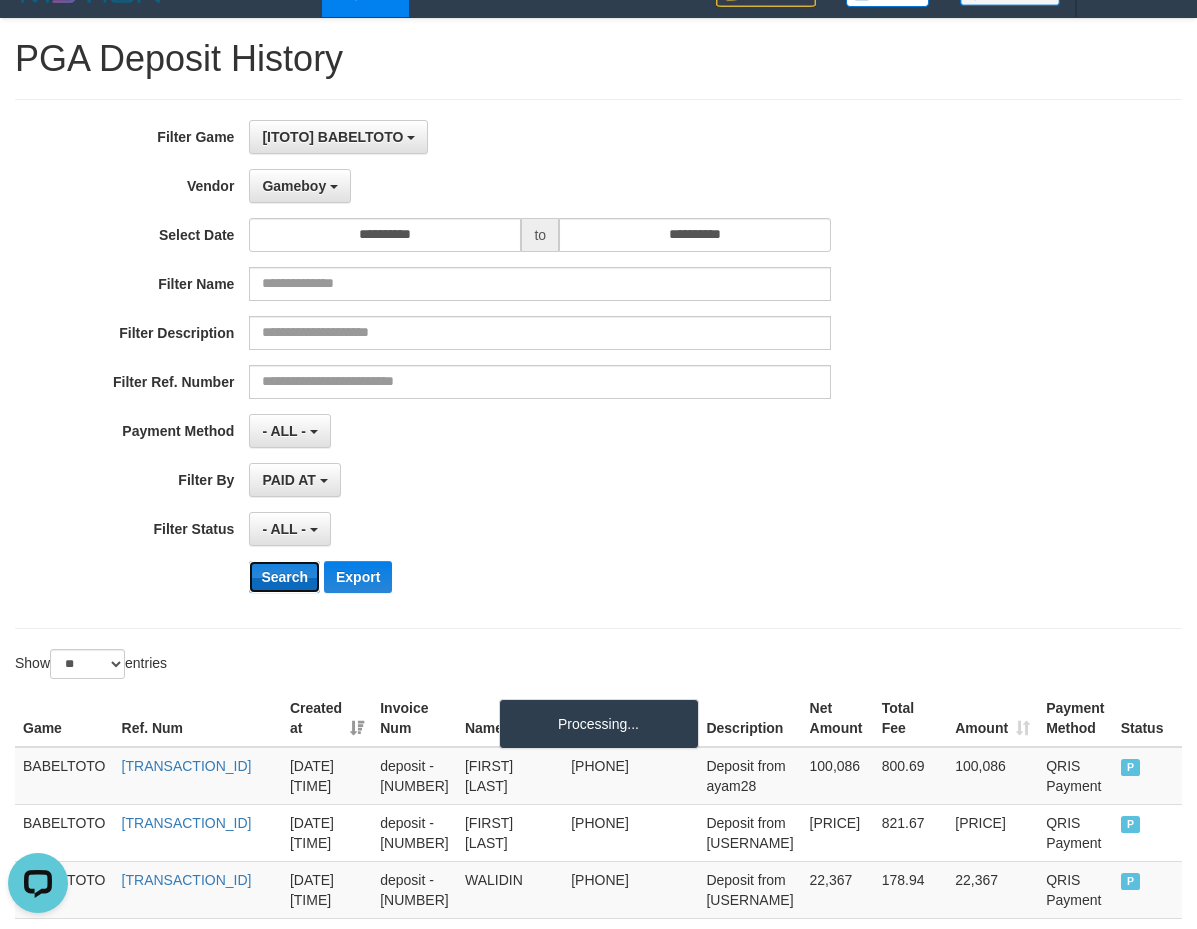 click on "Search" at bounding box center (284, 577) 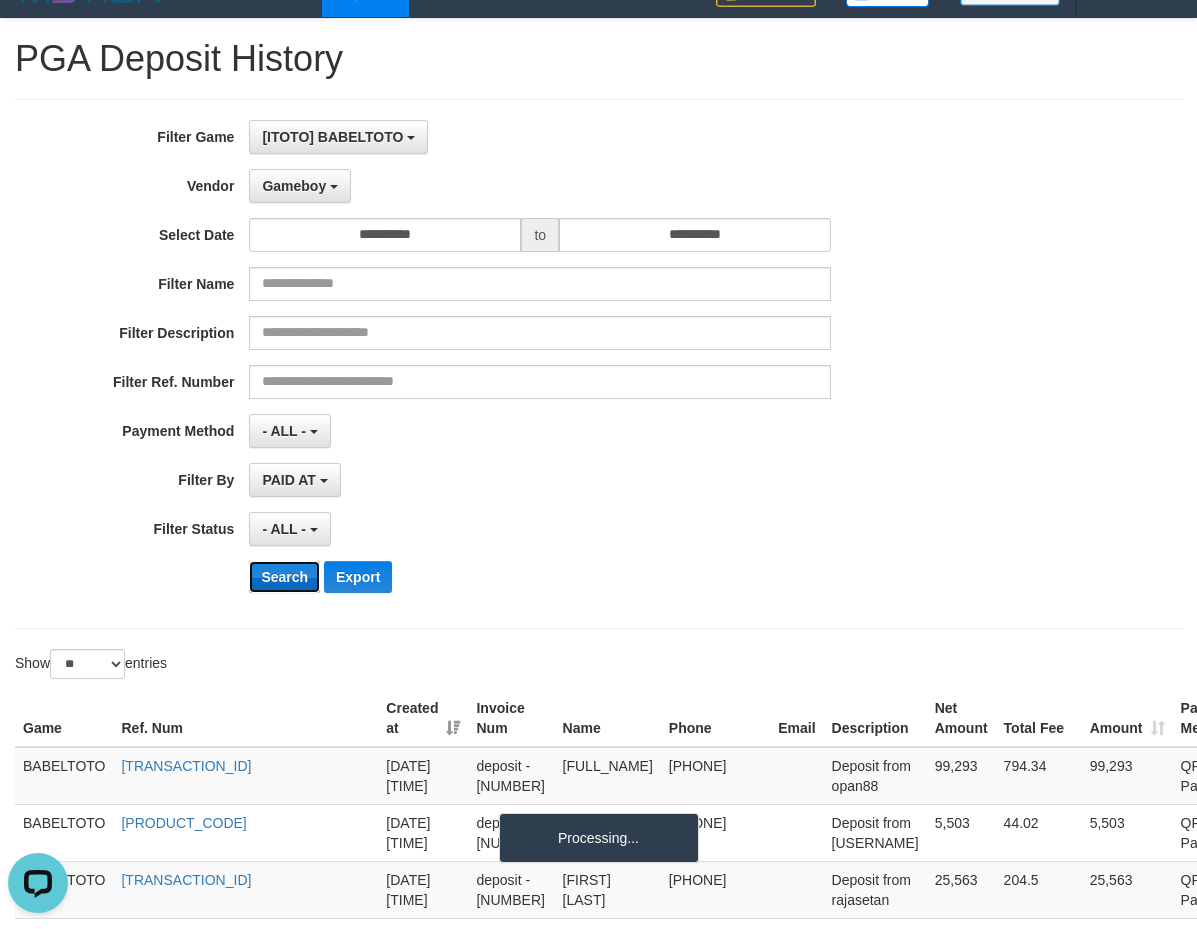 click on "Search" at bounding box center [284, 577] 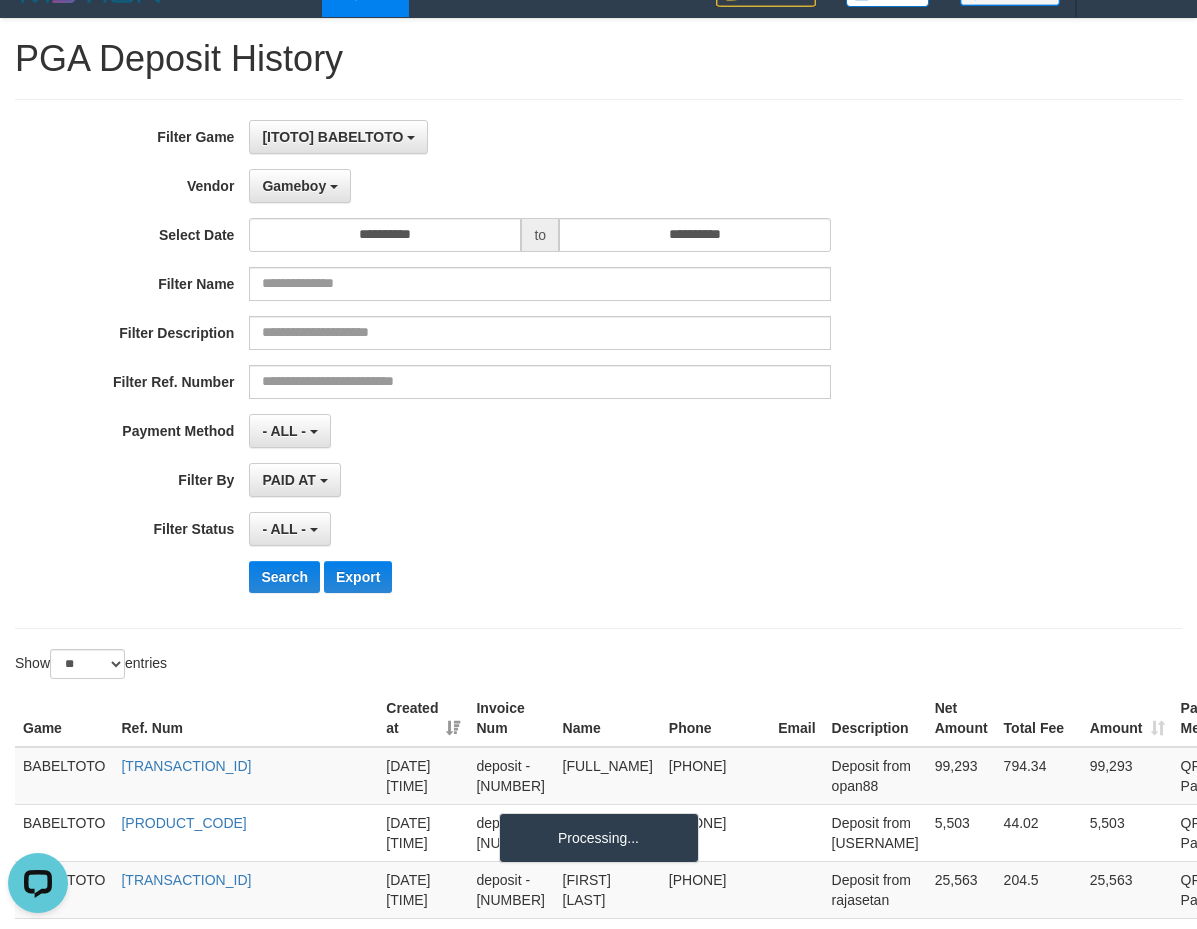 click on "- ALL -    SELECT ALL  - ALL -  SELECT STATUS
PENDING/UNPAID
PAID
CANCELED
EXPIRED" at bounding box center (540, 529) 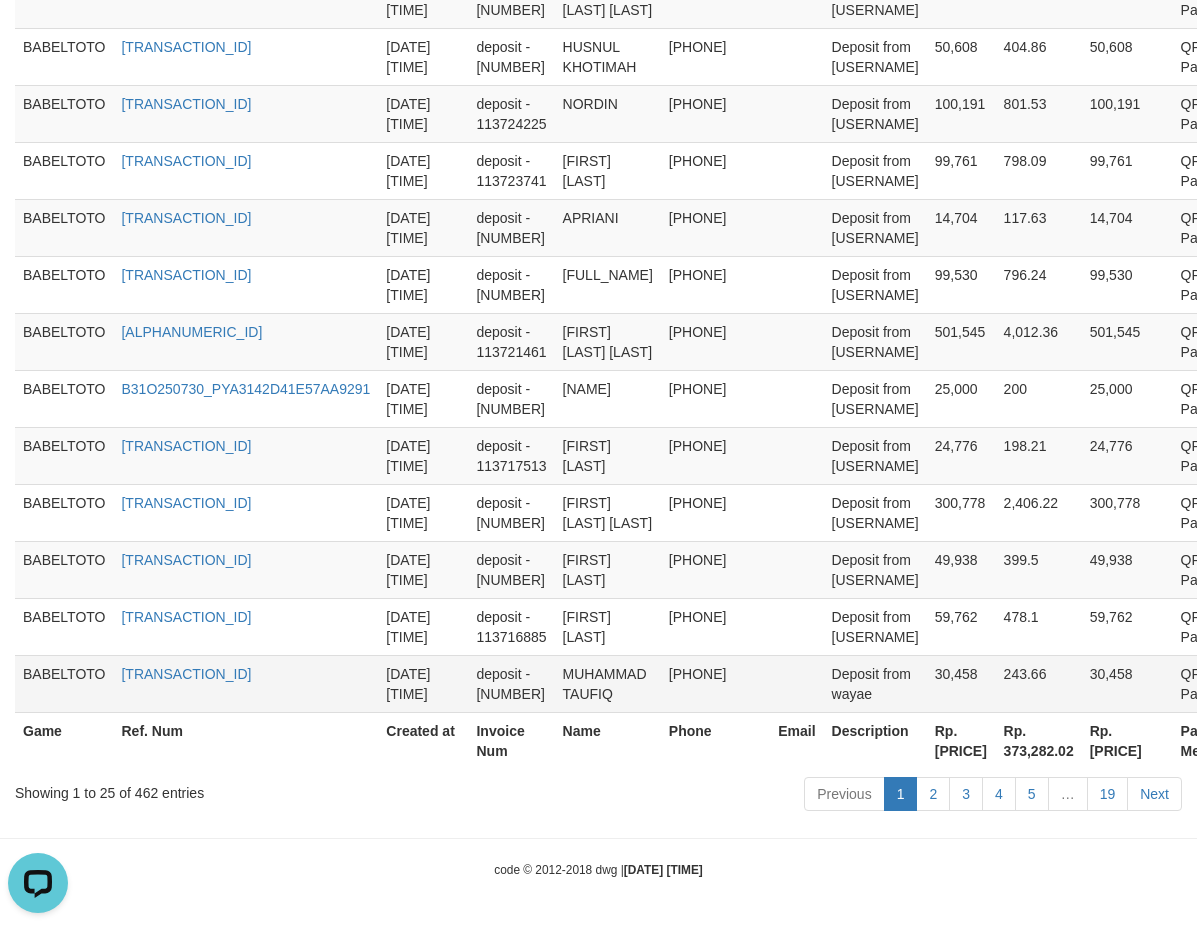 scroll, scrollTop: 1873, scrollLeft: 0, axis: vertical 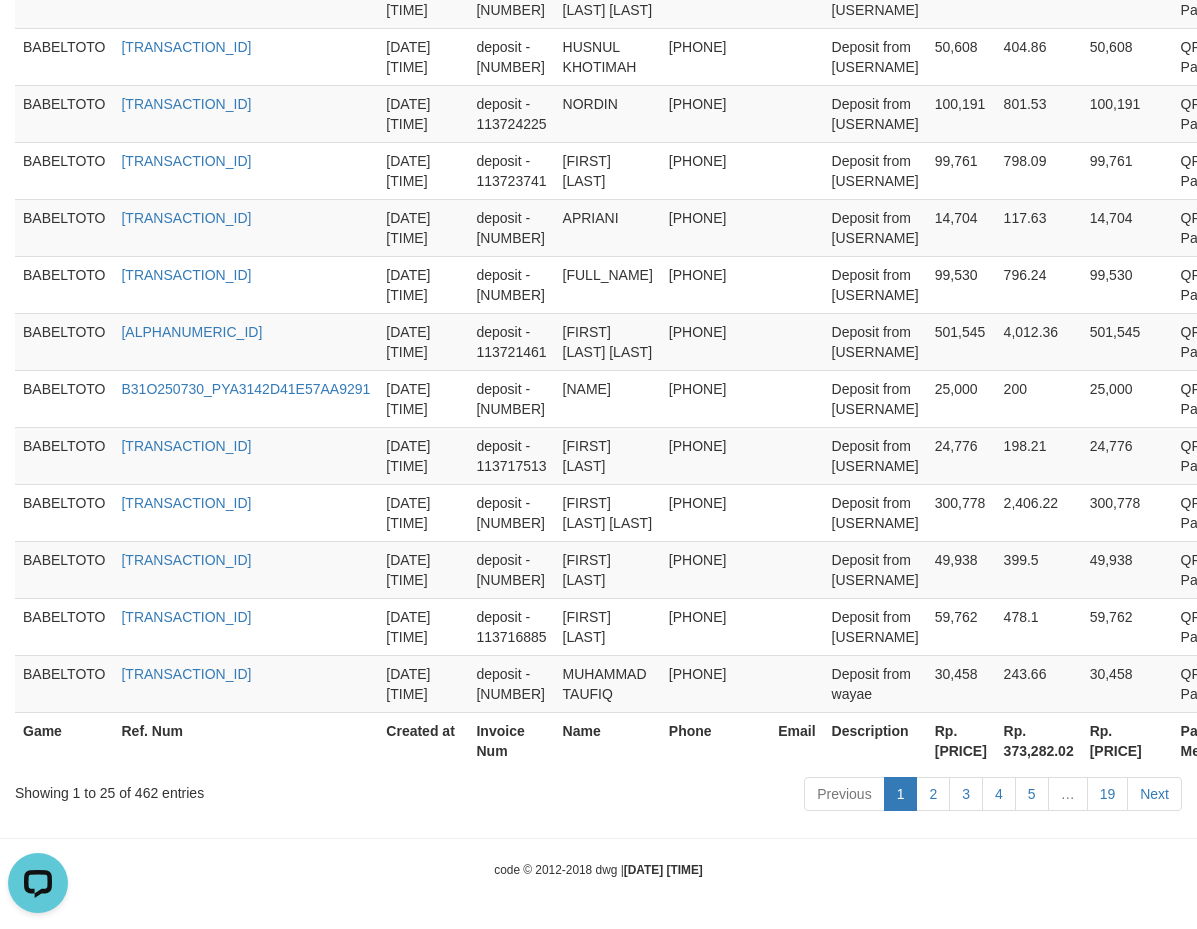click on "Rp. [PRICE]" at bounding box center [961, 740] 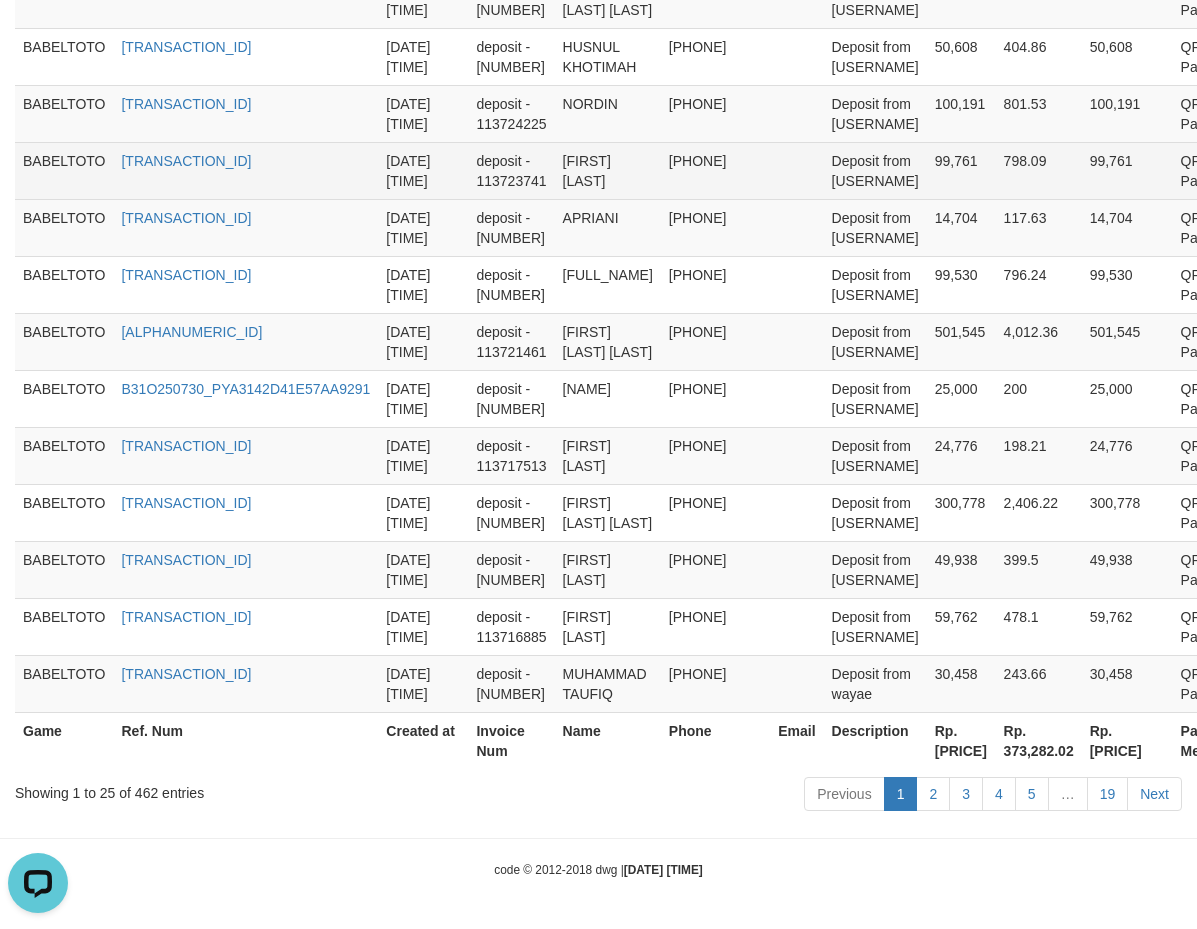 click on "BABELTOTO [TRANSACTION_ID] [DATE] [TIME] deposit - [NUMBER] [FIRST] [LAST] [PHONE] Deposit from [USERNAME] [PRICE] [PRICE] [PRICE] QRIS Payment P   BABELTOTO [TRANSACTION_ID] [DATE] [TIME] deposit - [NUMBER] [FIRST] [LAST] [PHONE] Deposit from [USERNAME] [PRICE] [PRICE] [PRICE] QRIS Payment P   BABELTOTO [TRANSACTION_ID] [DATE] [TIME] deposit - [NUMBER] [FIRST] [LAST] [PHONE] Deposit from [USERNAME] [PRICE] [PRICE] [PRICE] QRIS Payment P   BABELTOTO [TRANSACTION_ID] [DATE] [TIME] deposit - [NUMBER] [FIRST] [LAST] [PHONE] Deposit from [USERNAME] [PRICE] [PRICE] [PRICE] QRIS Payment P   BABELTOTO [TRANSACTION_ID] [DATE] [TIME] deposit - [NUMBER] [FIRST] [LAST] [PHONE] Deposit from [USERNAME] [PRICE] [PRICE] [PRICE] QRIS Payment P   BABELTOTO [TRANSACTION_ID] [DATE] [TIME] deposit - [NUMBER] [FIRST] [LAST] [PHONE] Deposit from [USERNAME] [PRICE] [PRICE] [PRICE] QRIS Payment P   BABELTOTO P" at bounding box center [660, 0] 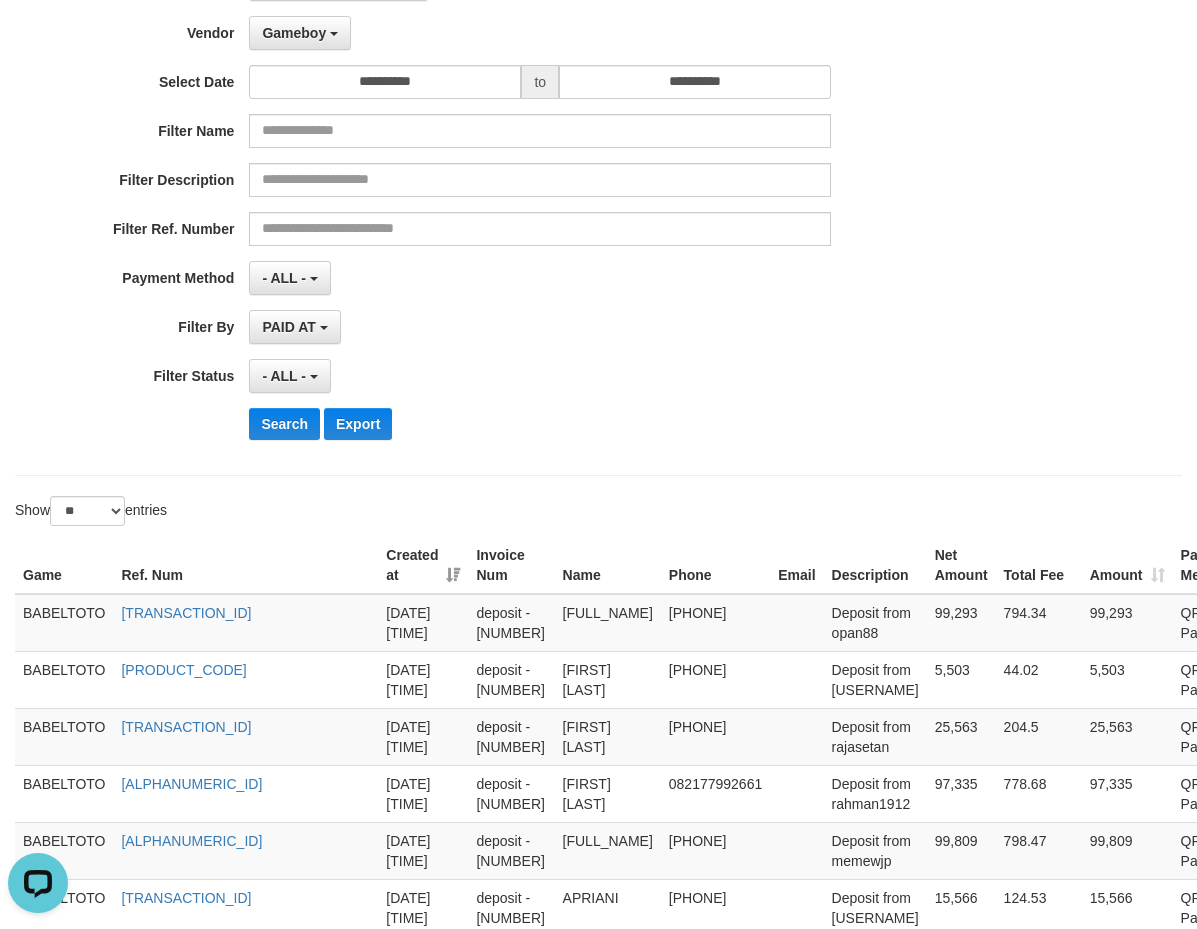 scroll, scrollTop: 0, scrollLeft: 0, axis: both 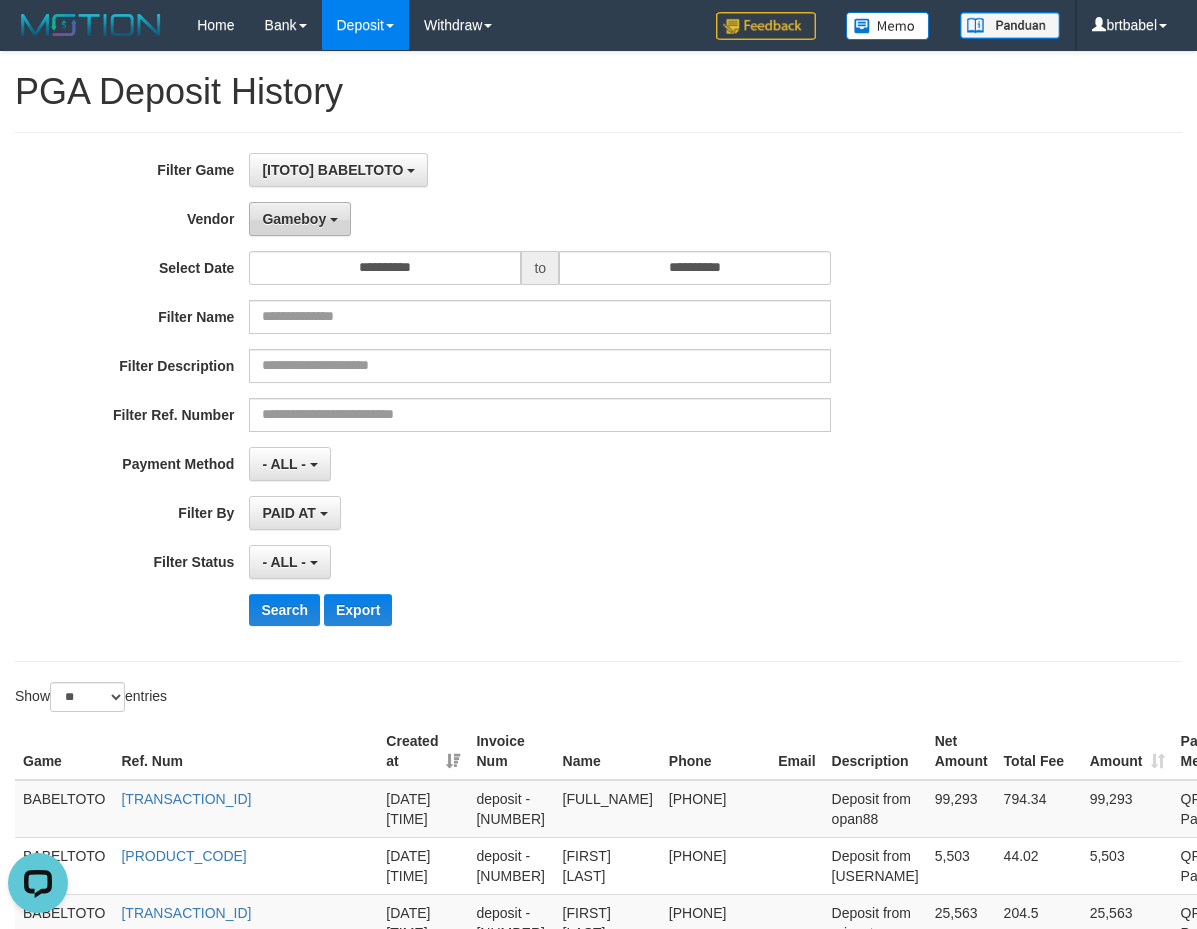 click on "Gameboy" at bounding box center (300, 219) 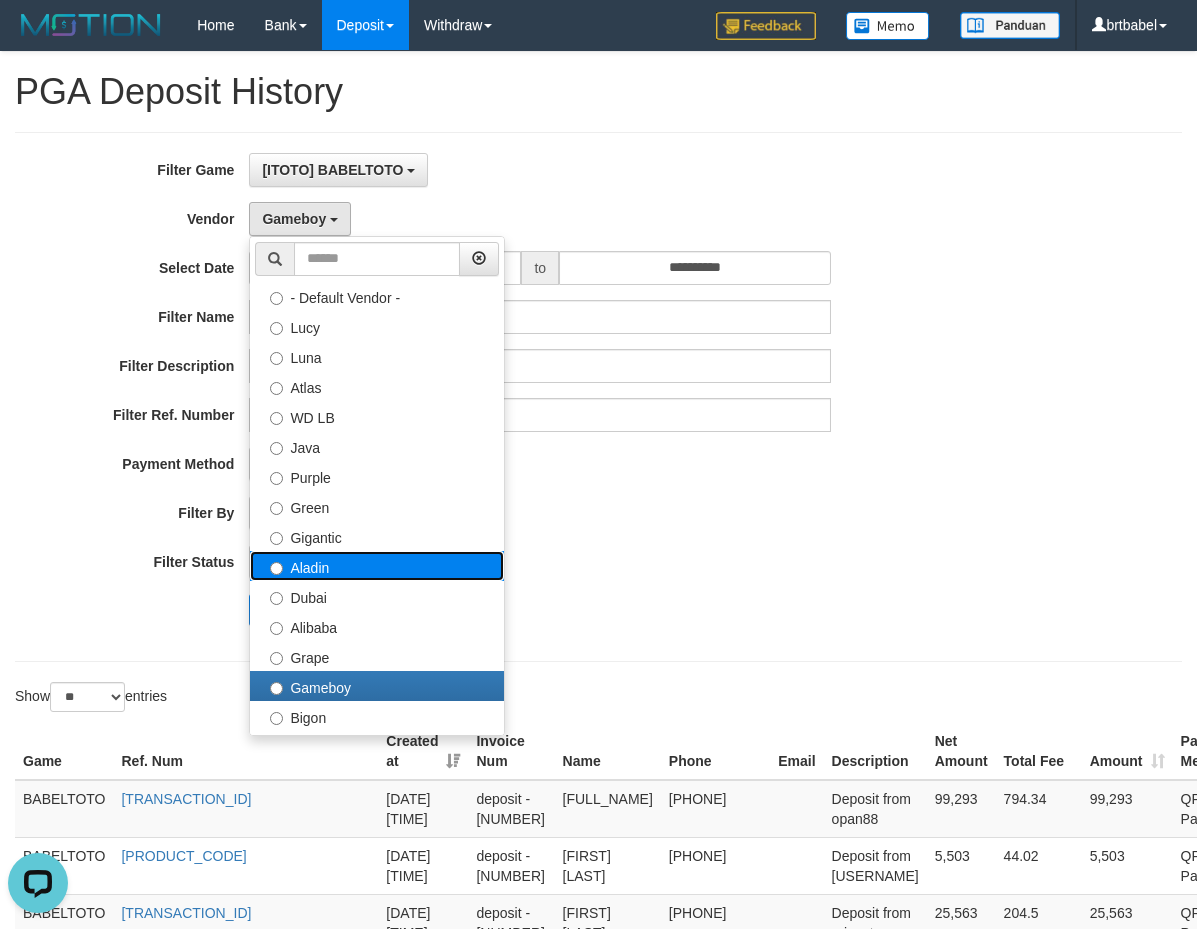 click on "Aladin" at bounding box center [377, 566] 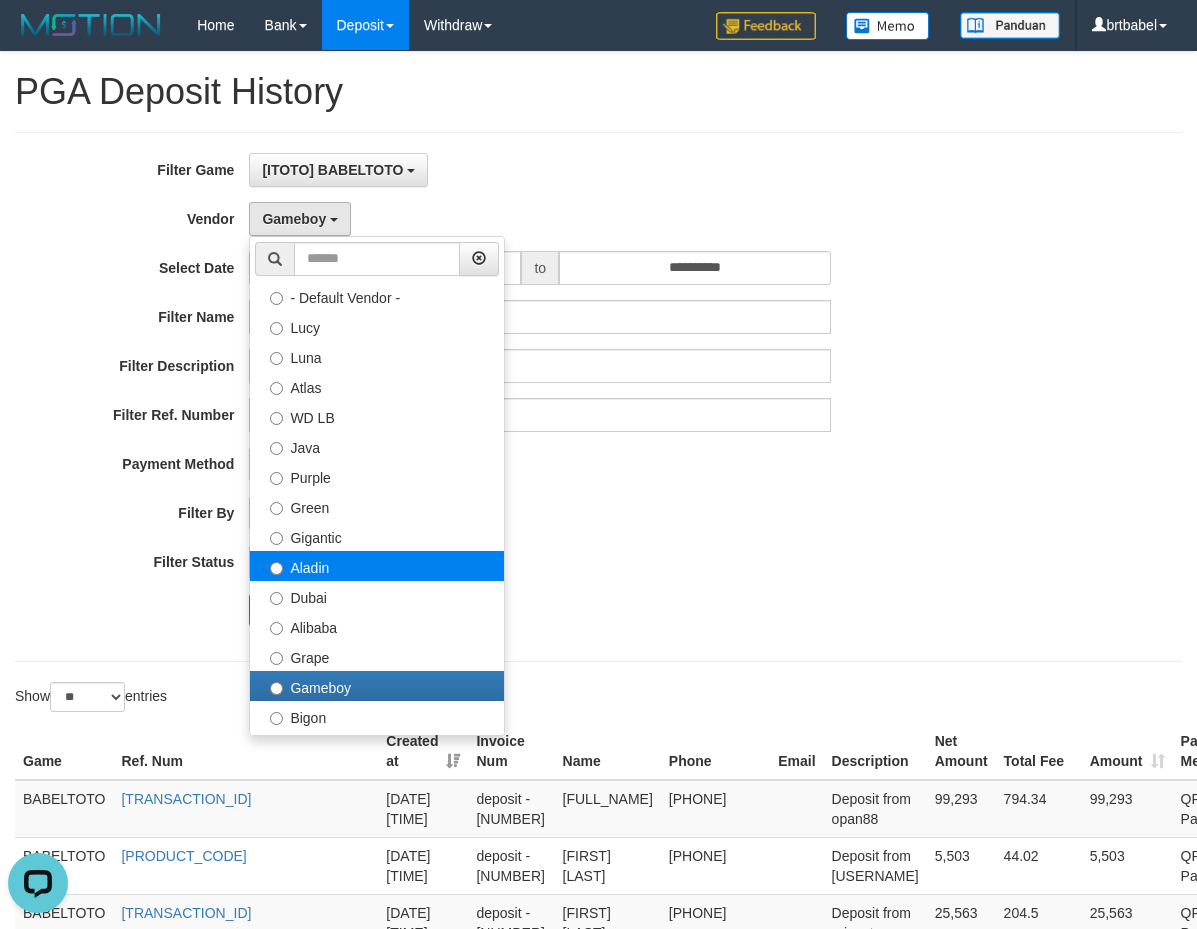 select on "**********" 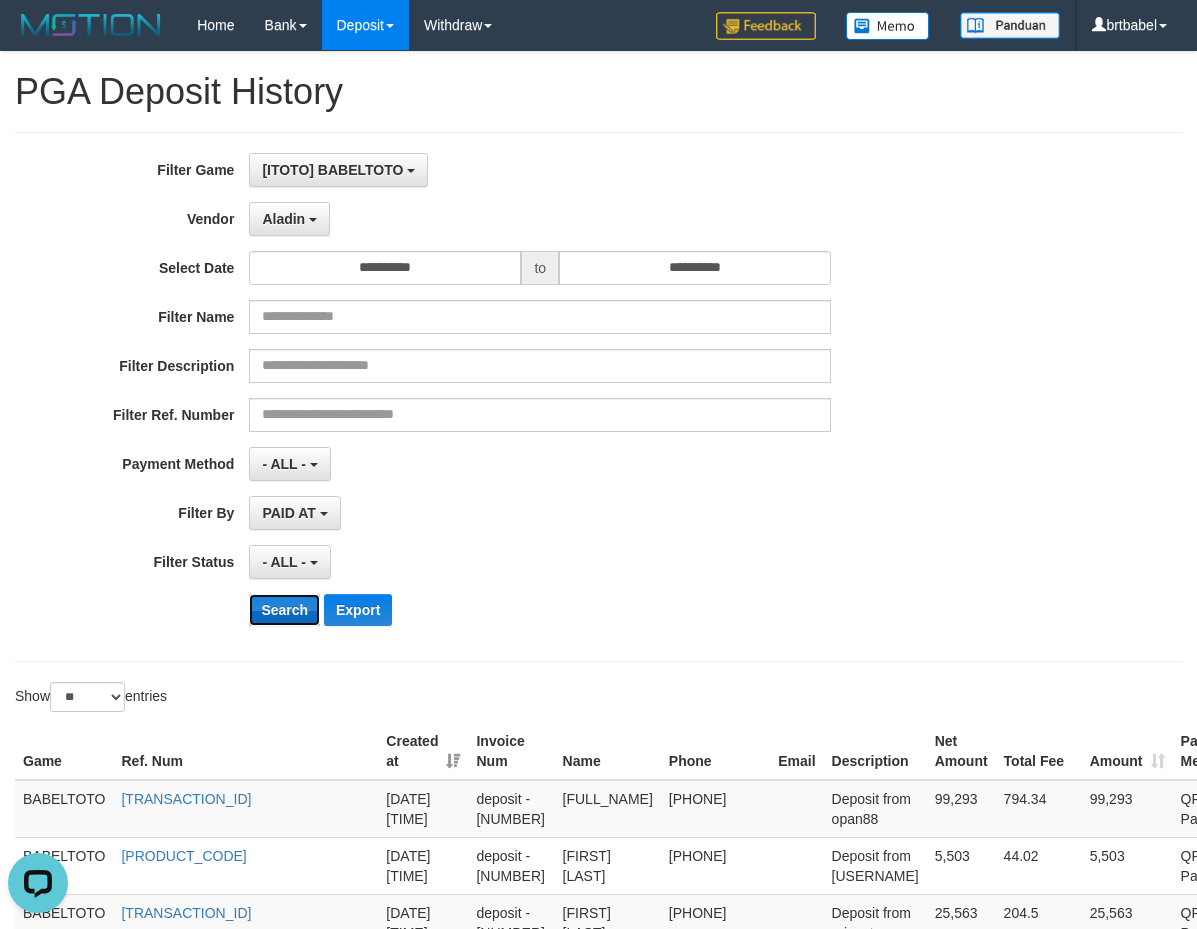 click on "Search" at bounding box center [284, 610] 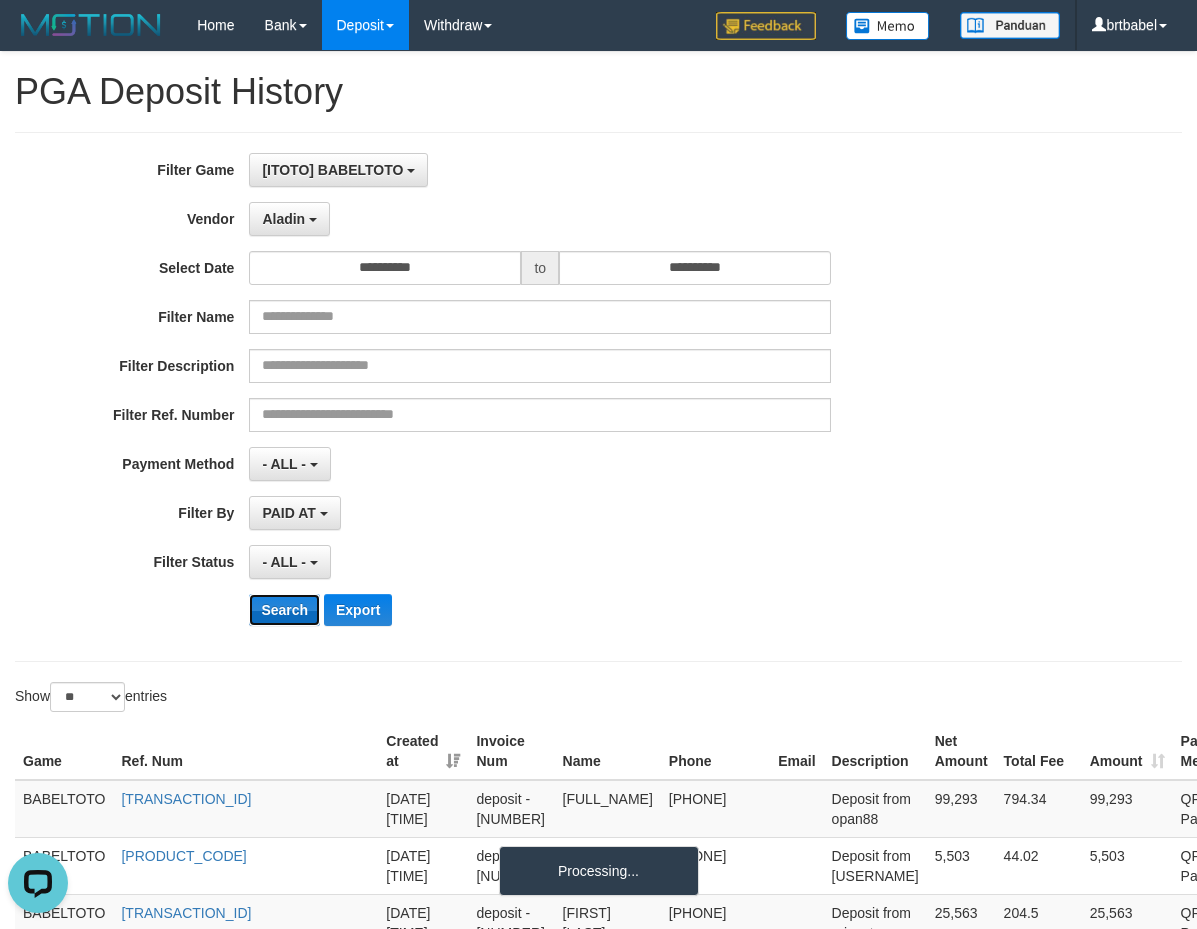 click on "Search" at bounding box center [284, 610] 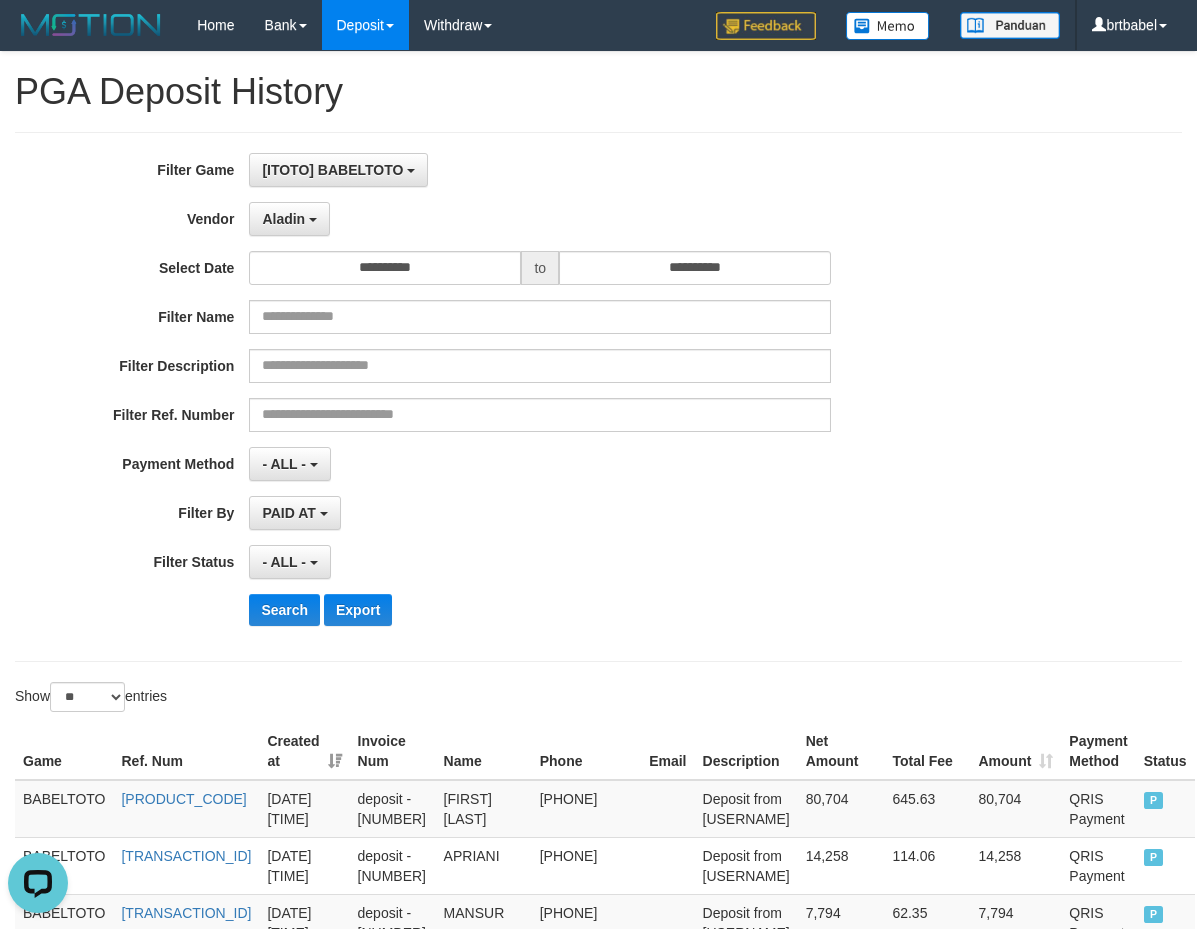 click on "**********" at bounding box center (499, 397) 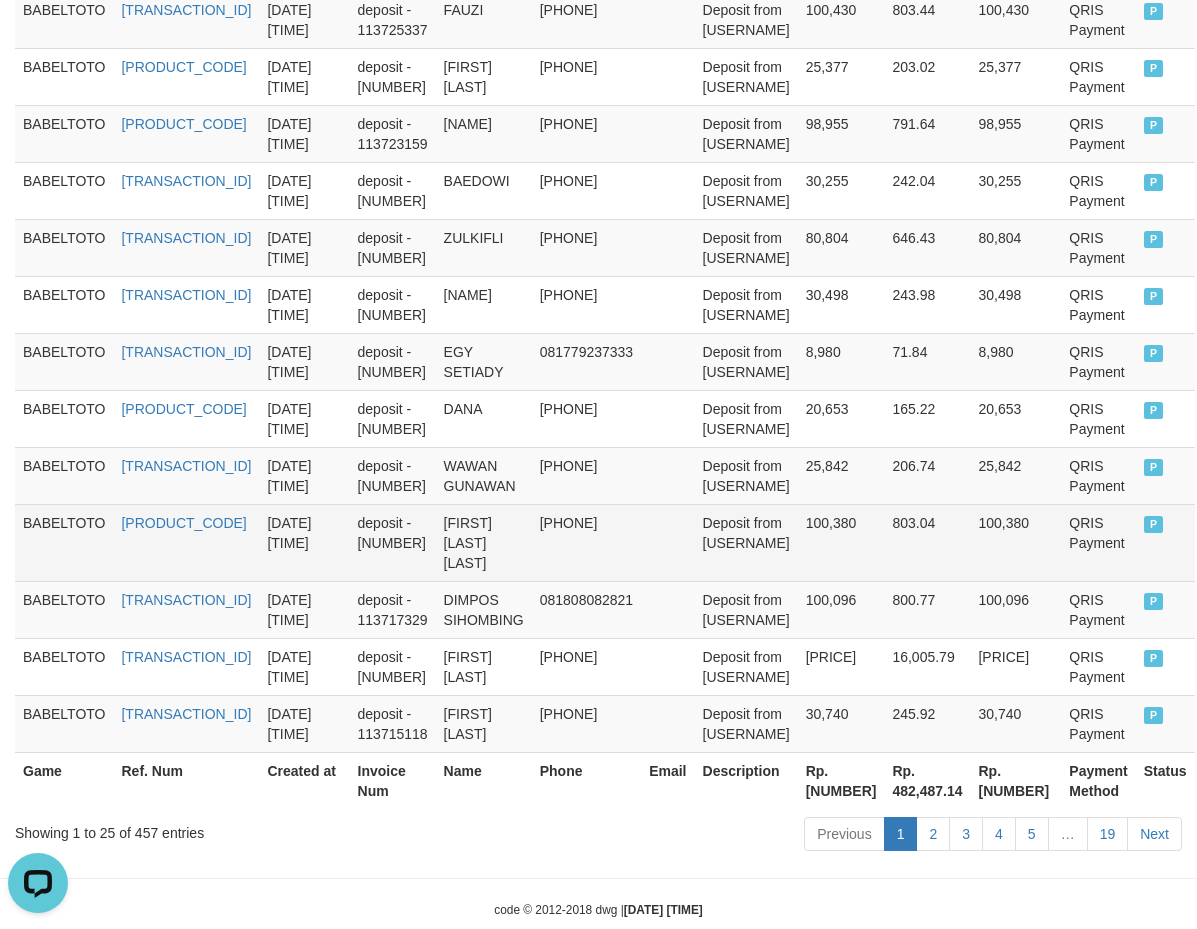 click on "[FIRST] [LAST] [LAST]" at bounding box center [484, 542] 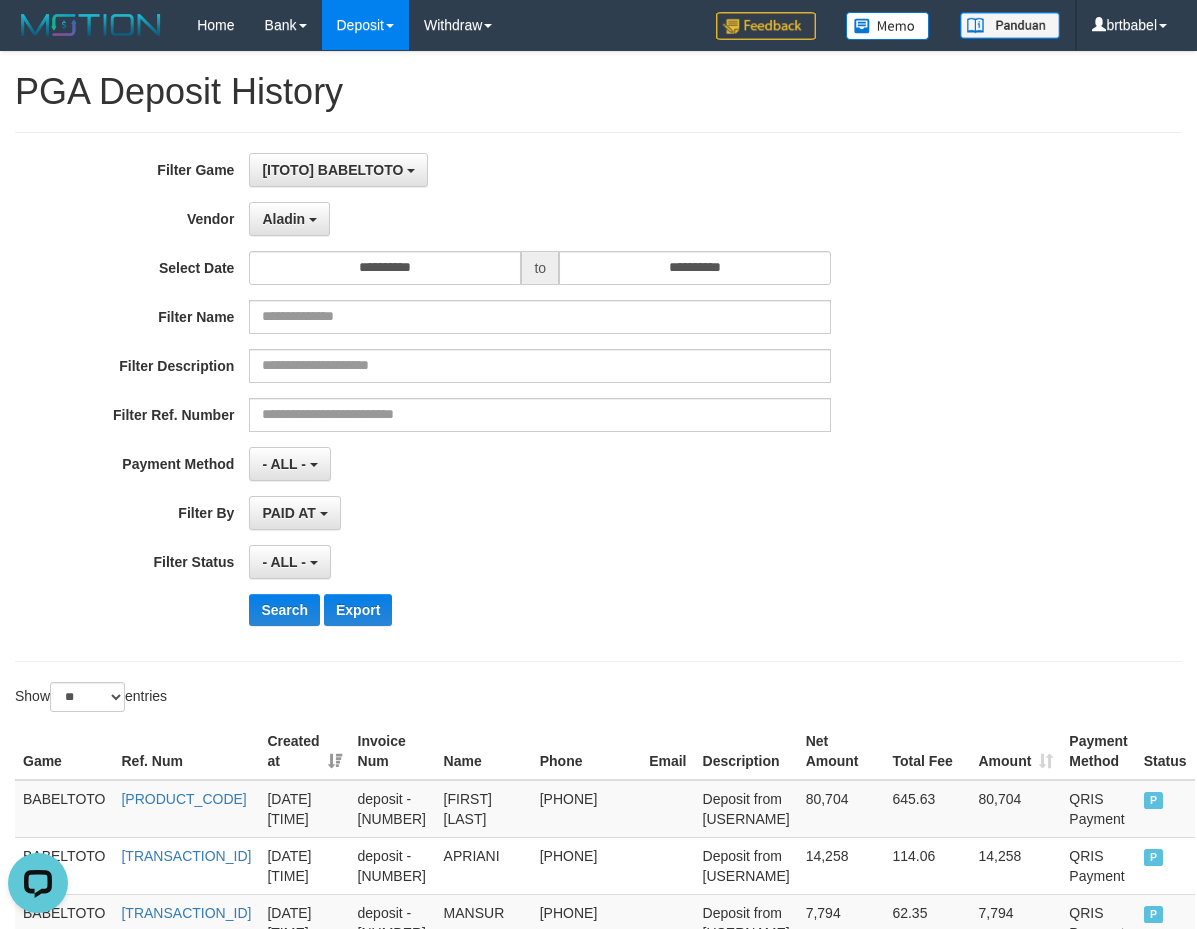 click on "PAID AT
PAID AT
CREATED AT" at bounding box center (540, 513) 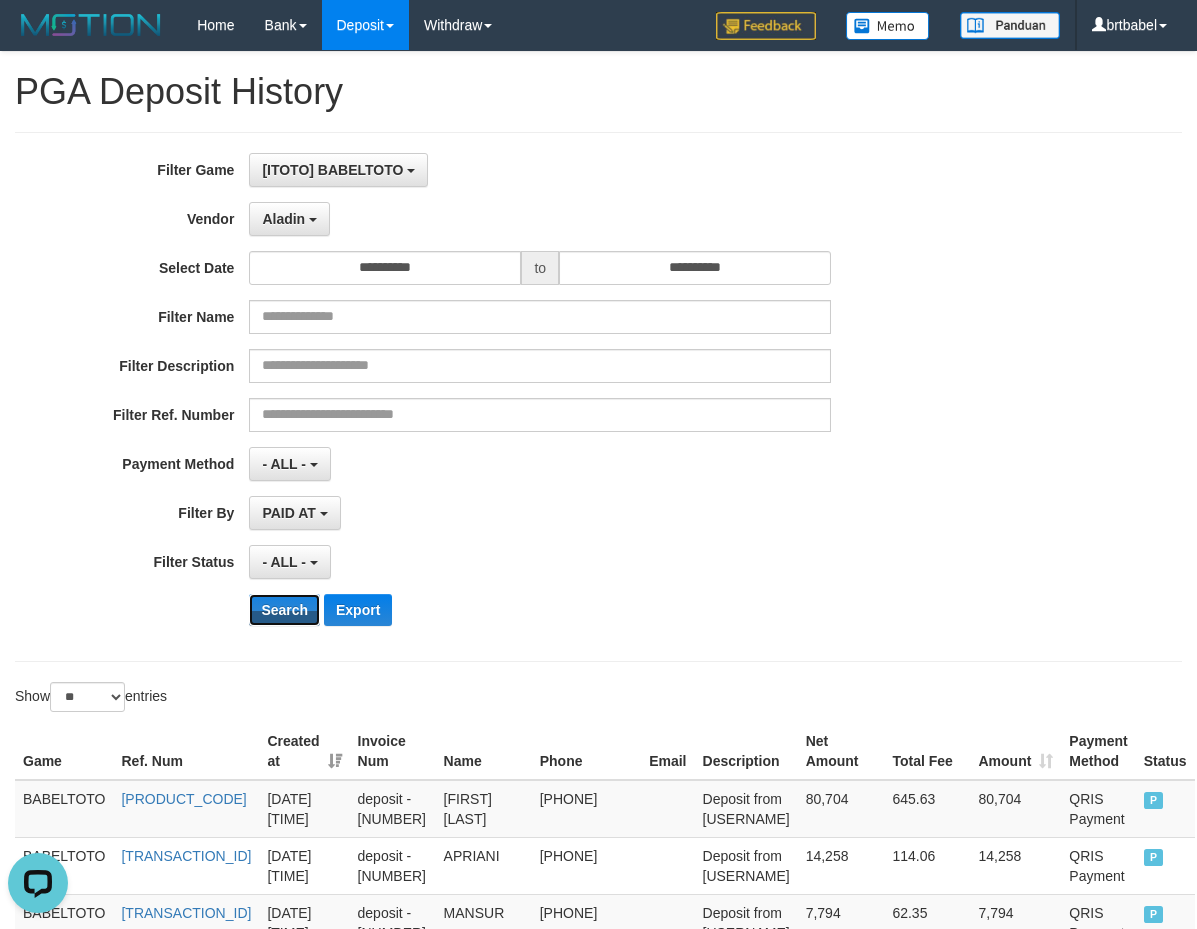 drag, startPoint x: 286, startPoint y: 606, endPoint x: 321, endPoint y: 591, distance: 38.078865 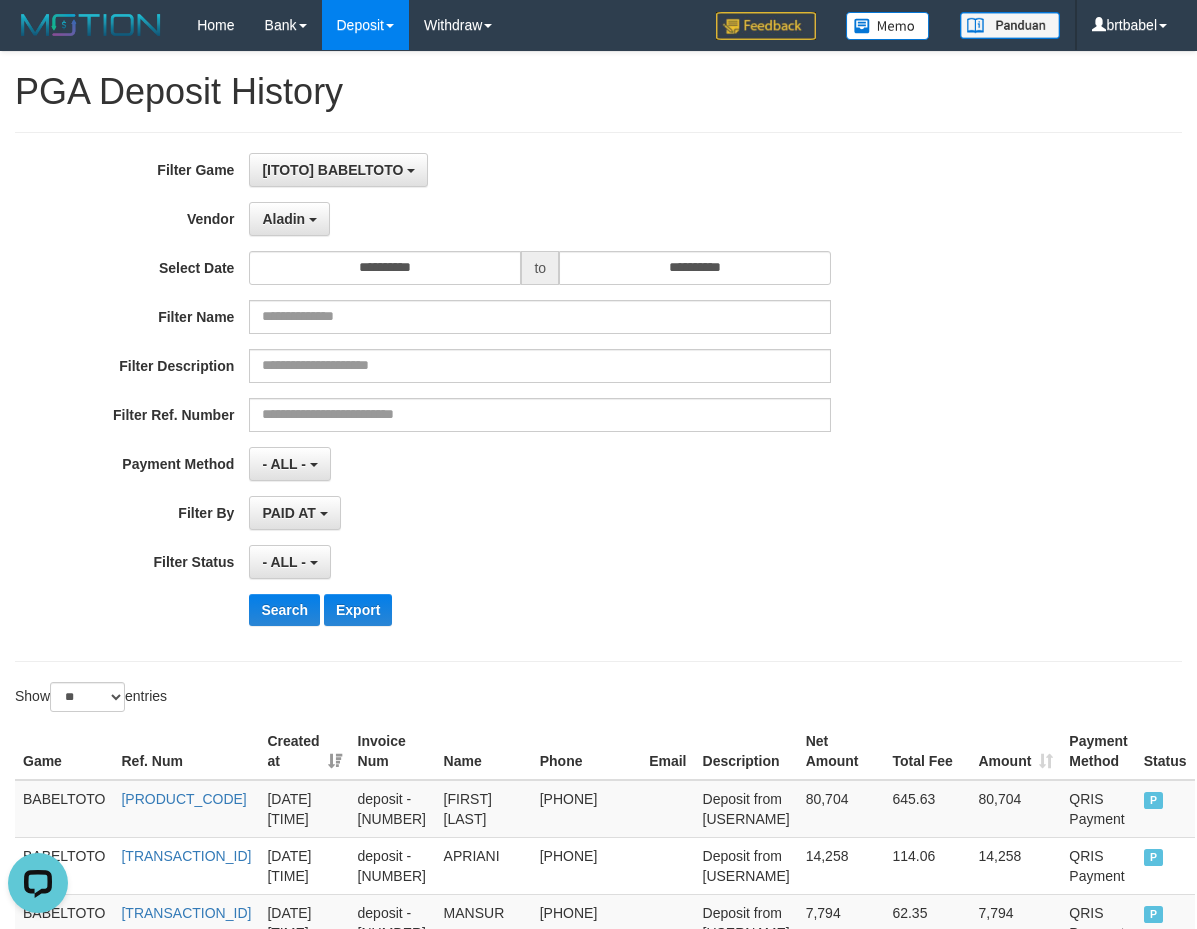 click on "**********" at bounding box center [499, 397] 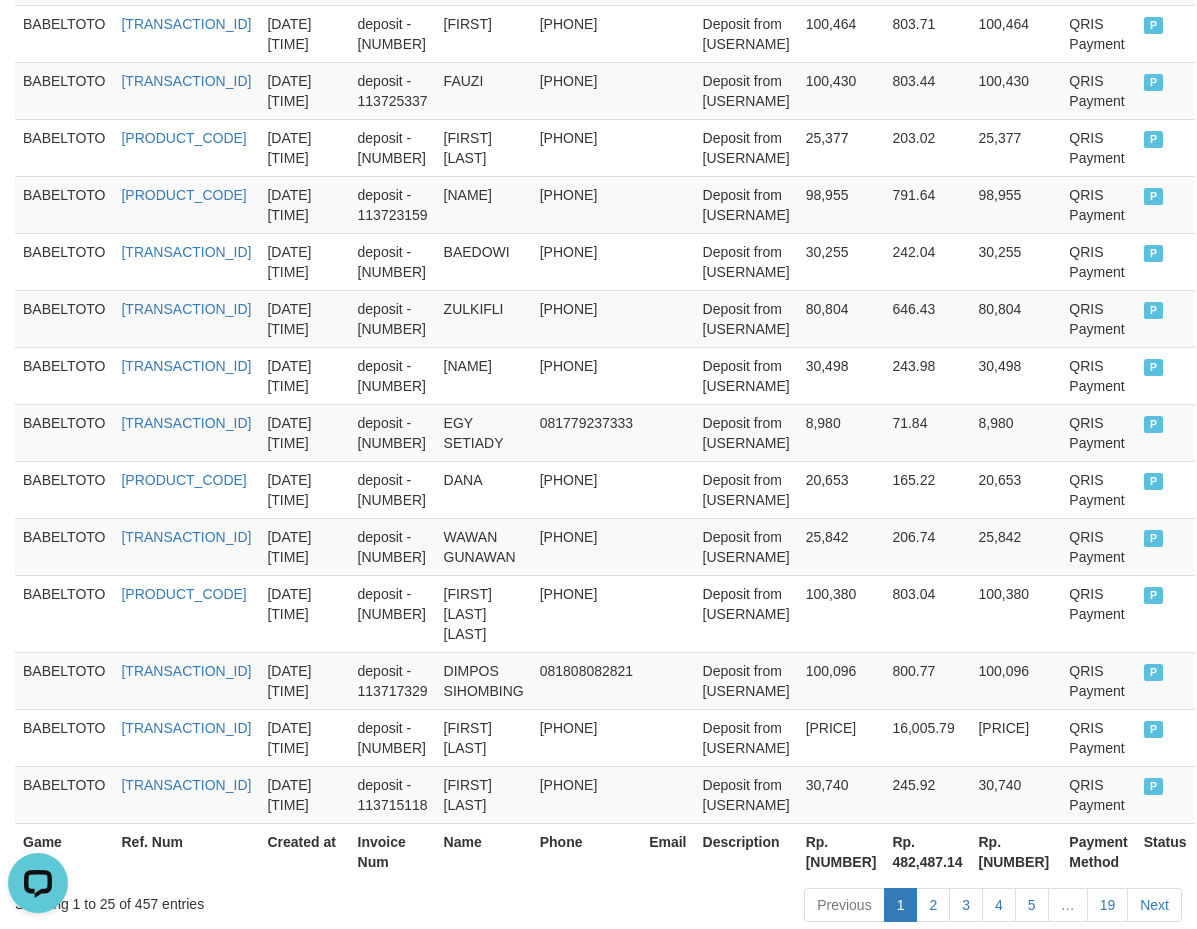 scroll, scrollTop: 1513, scrollLeft: 0, axis: vertical 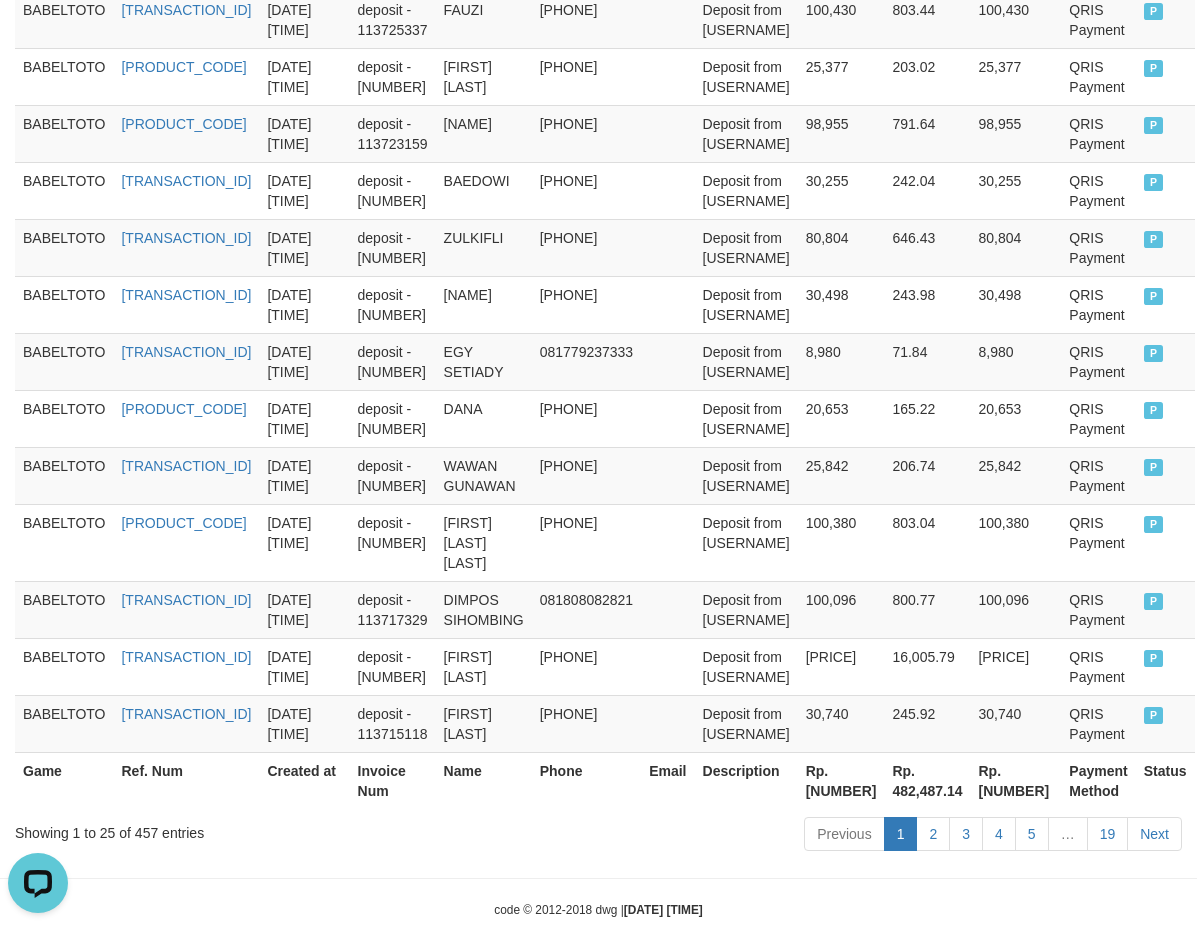 click on "Rp. [NUMBER]" at bounding box center (841, 780) 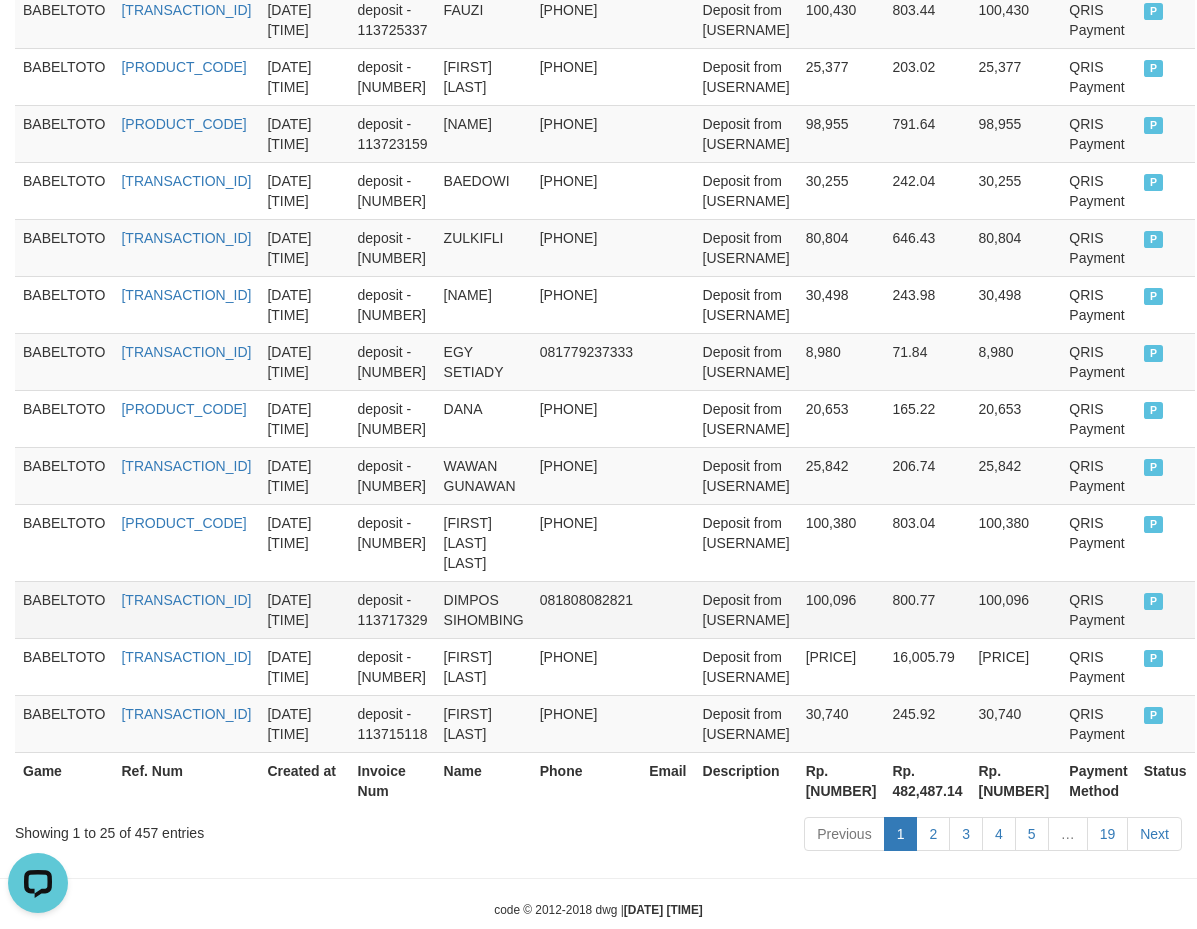 click on "[PHONE]" at bounding box center [586, 542] 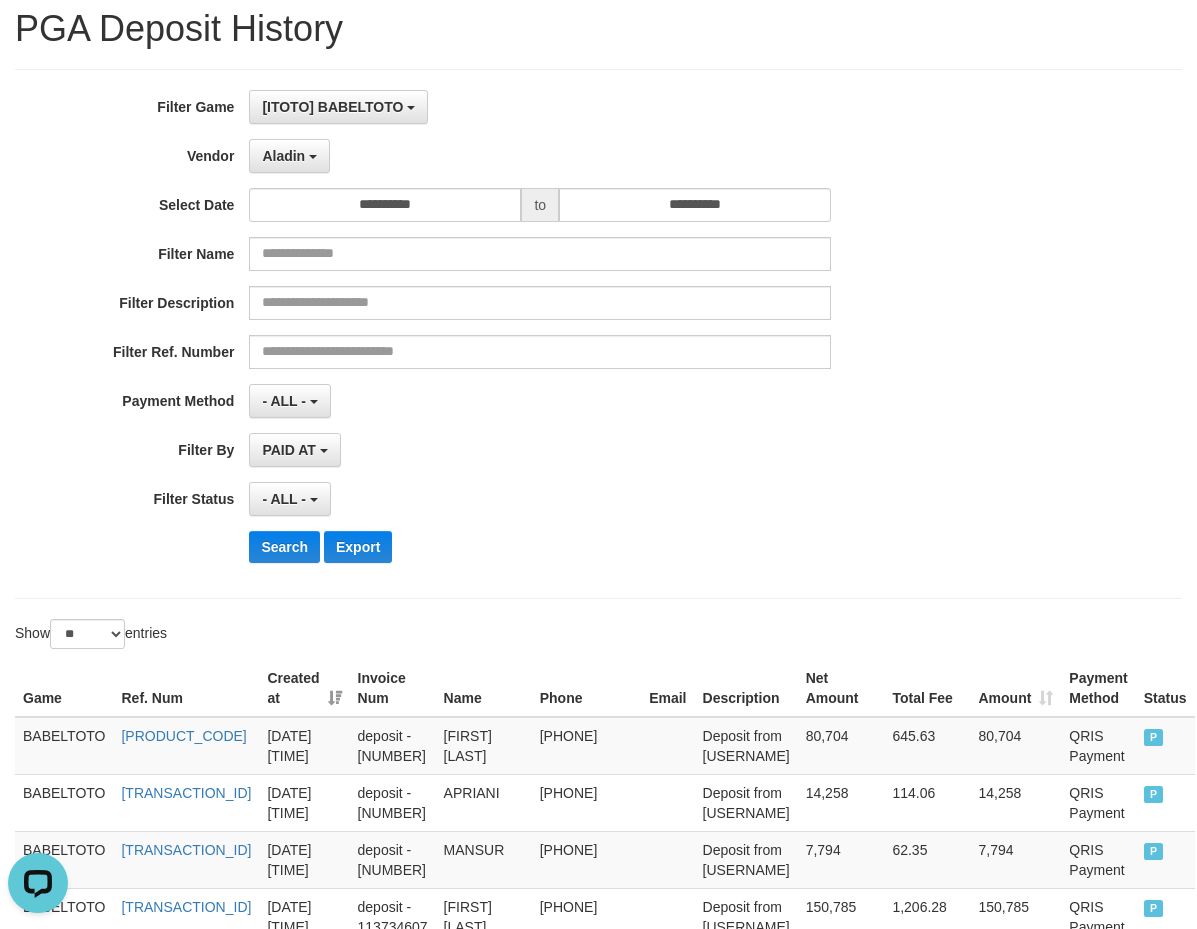 scroll, scrollTop: 0, scrollLeft: 0, axis: both 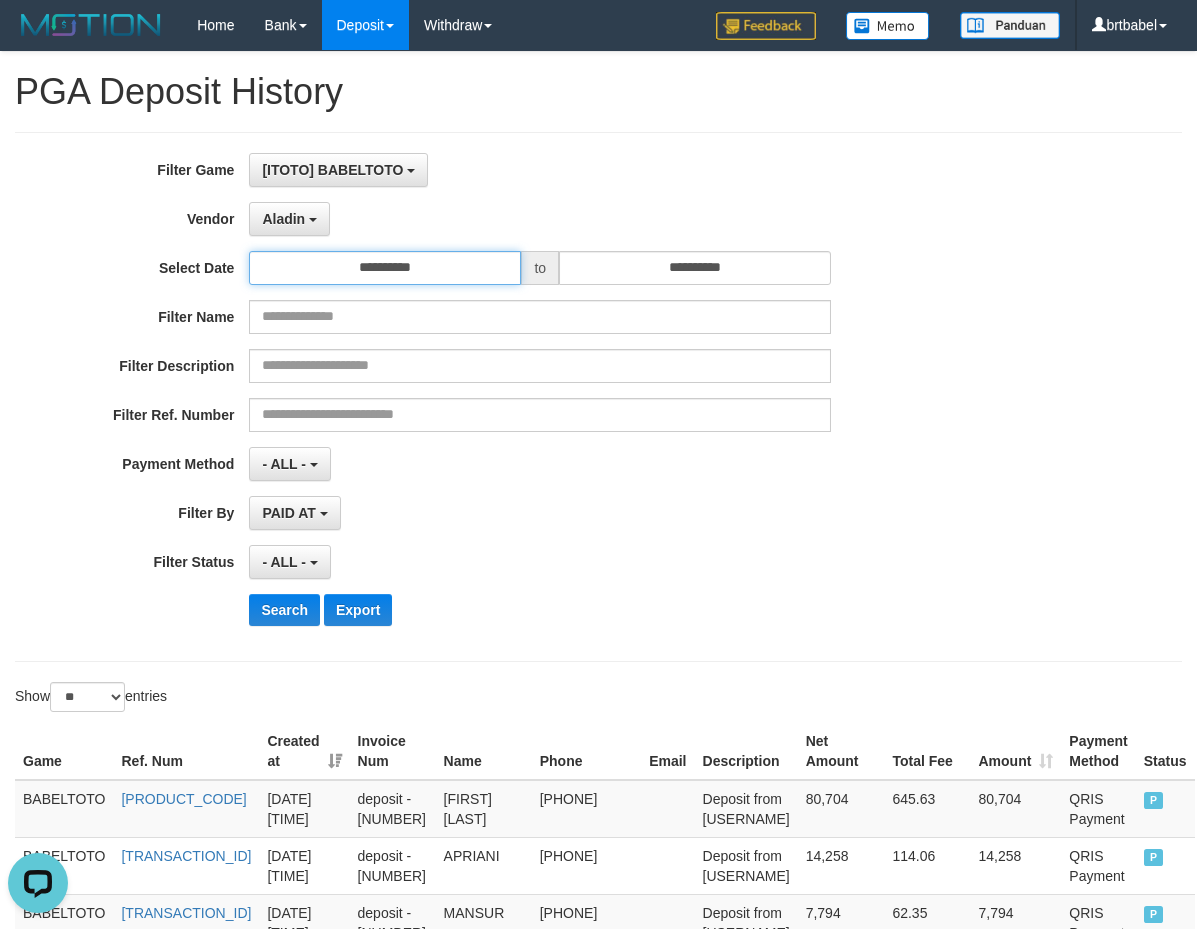 click on "**********" at bounding box center (385, 268) 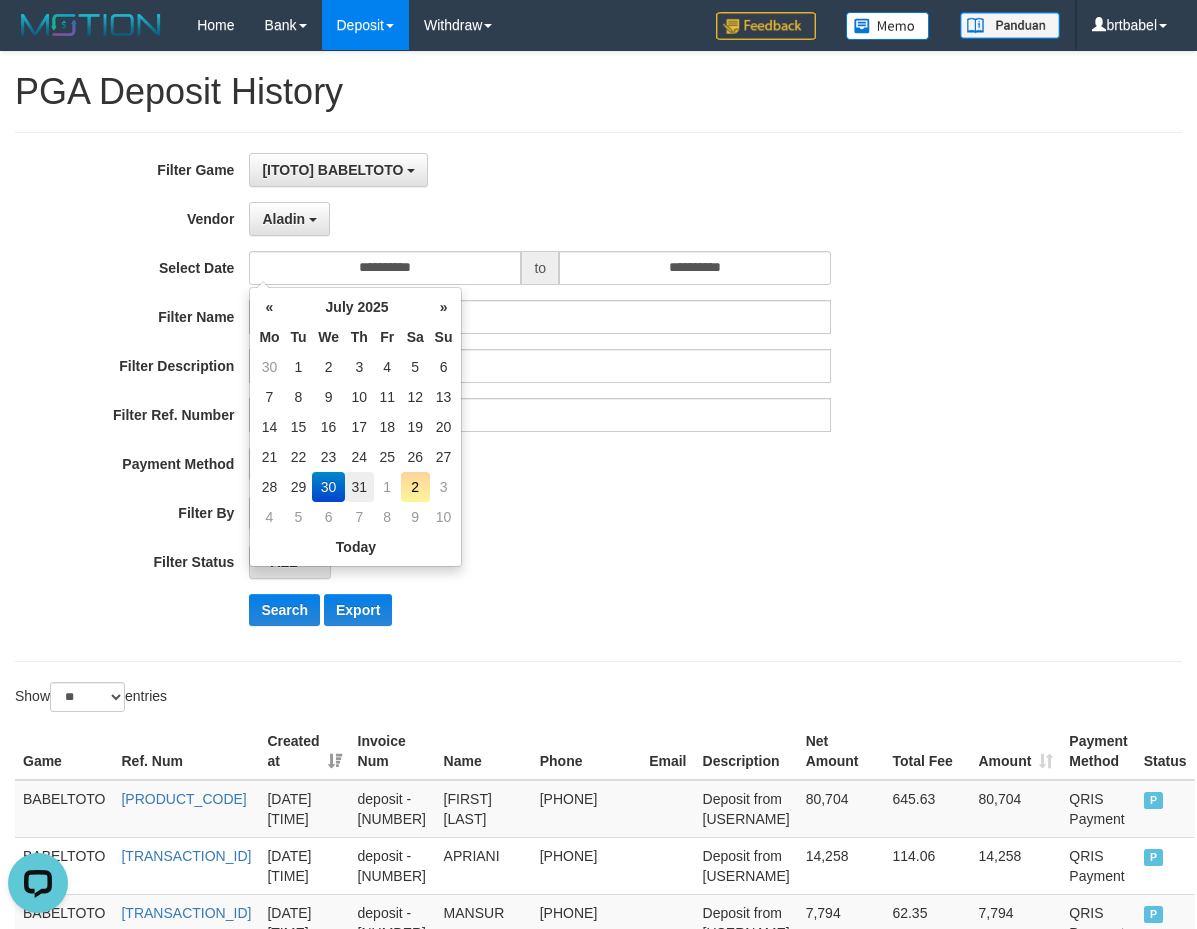 click on "31" at bounding box center (359, 487) 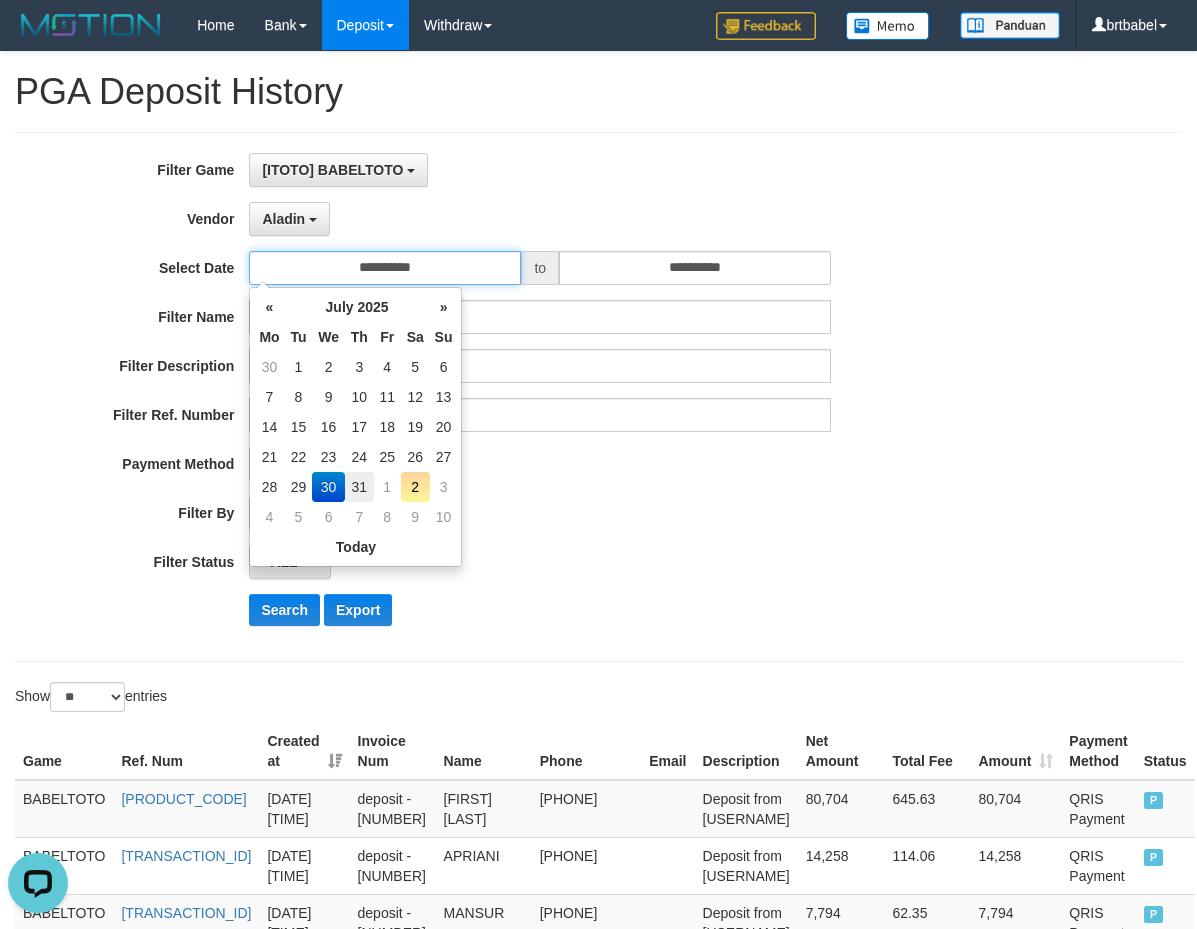 type on "**********" 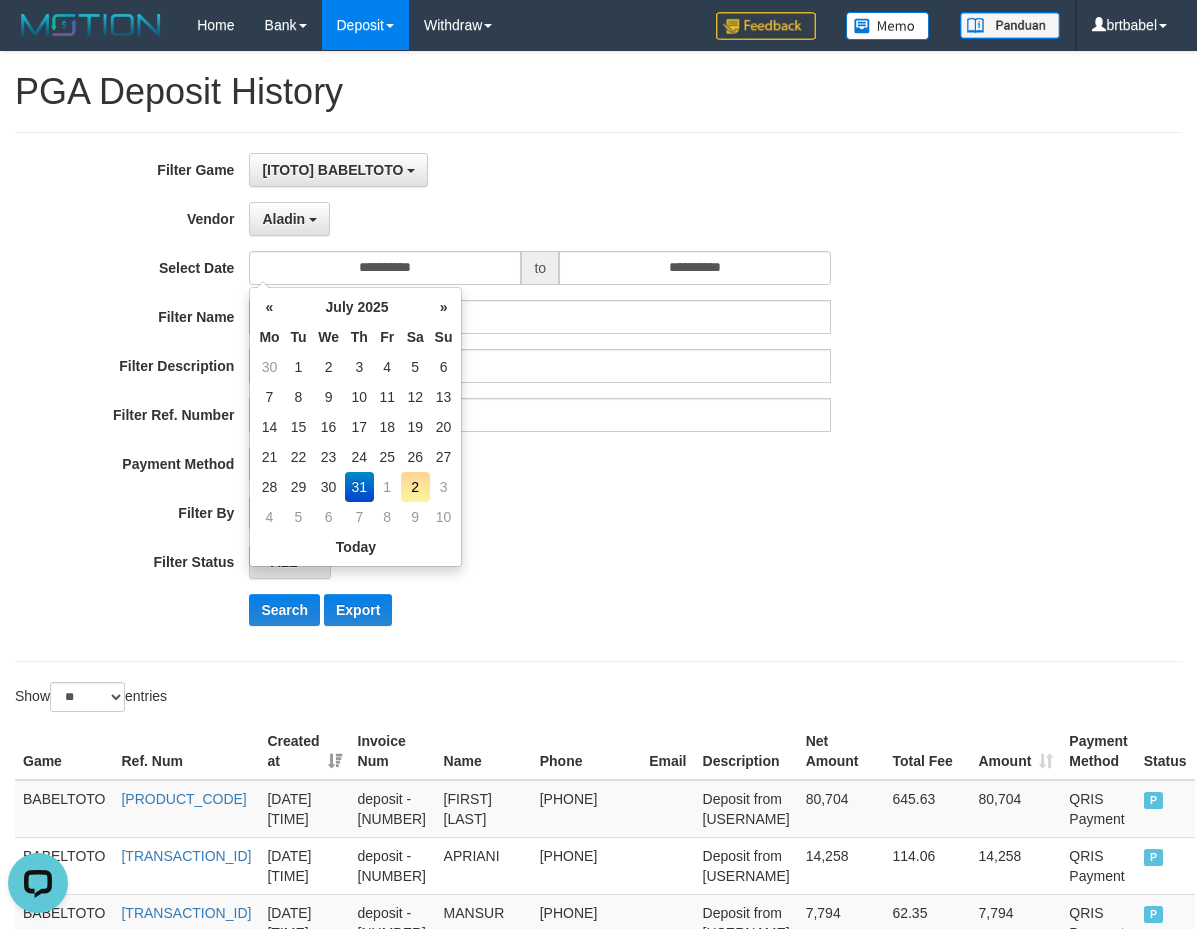 click on "31" at bounding box center [359, 487] 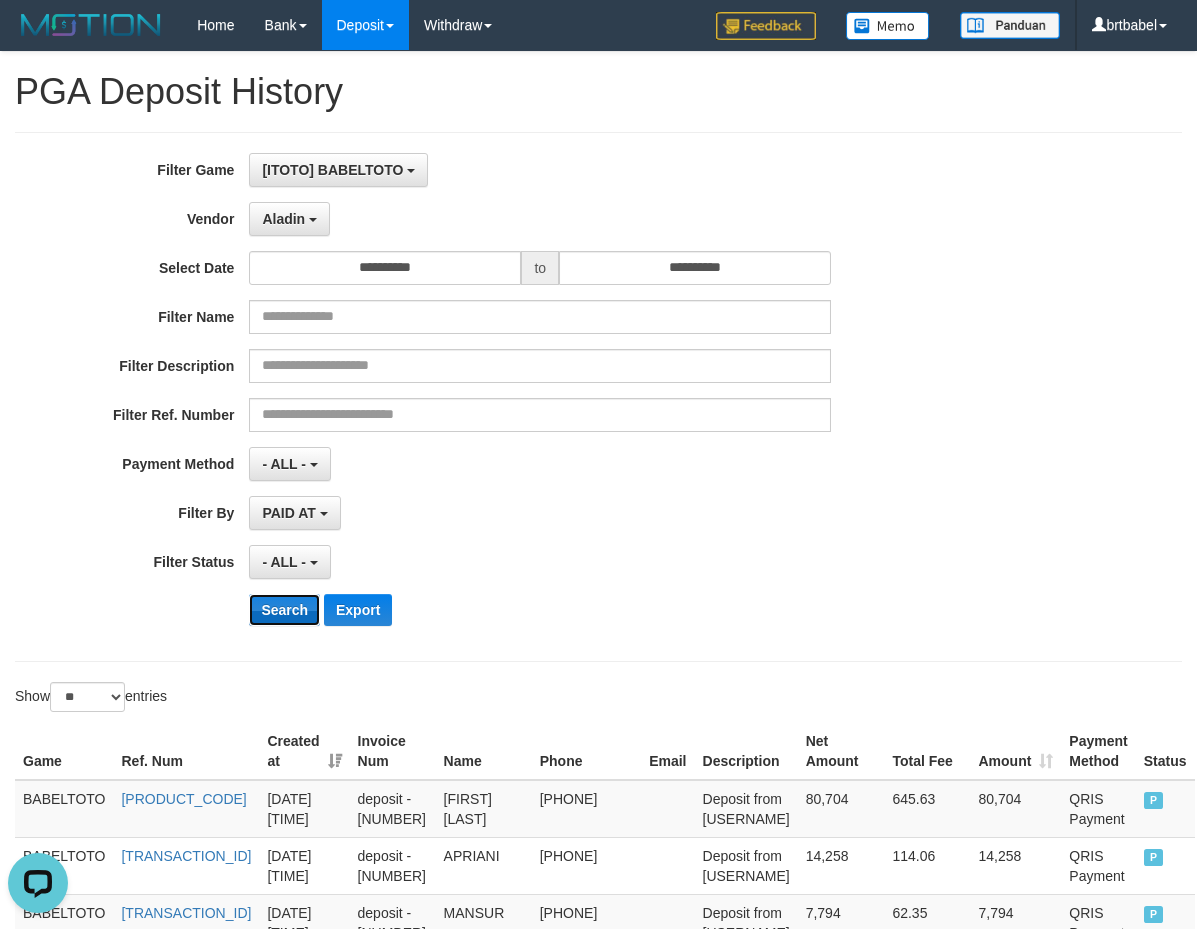 click on "Search" at bounding box center [284, 610] 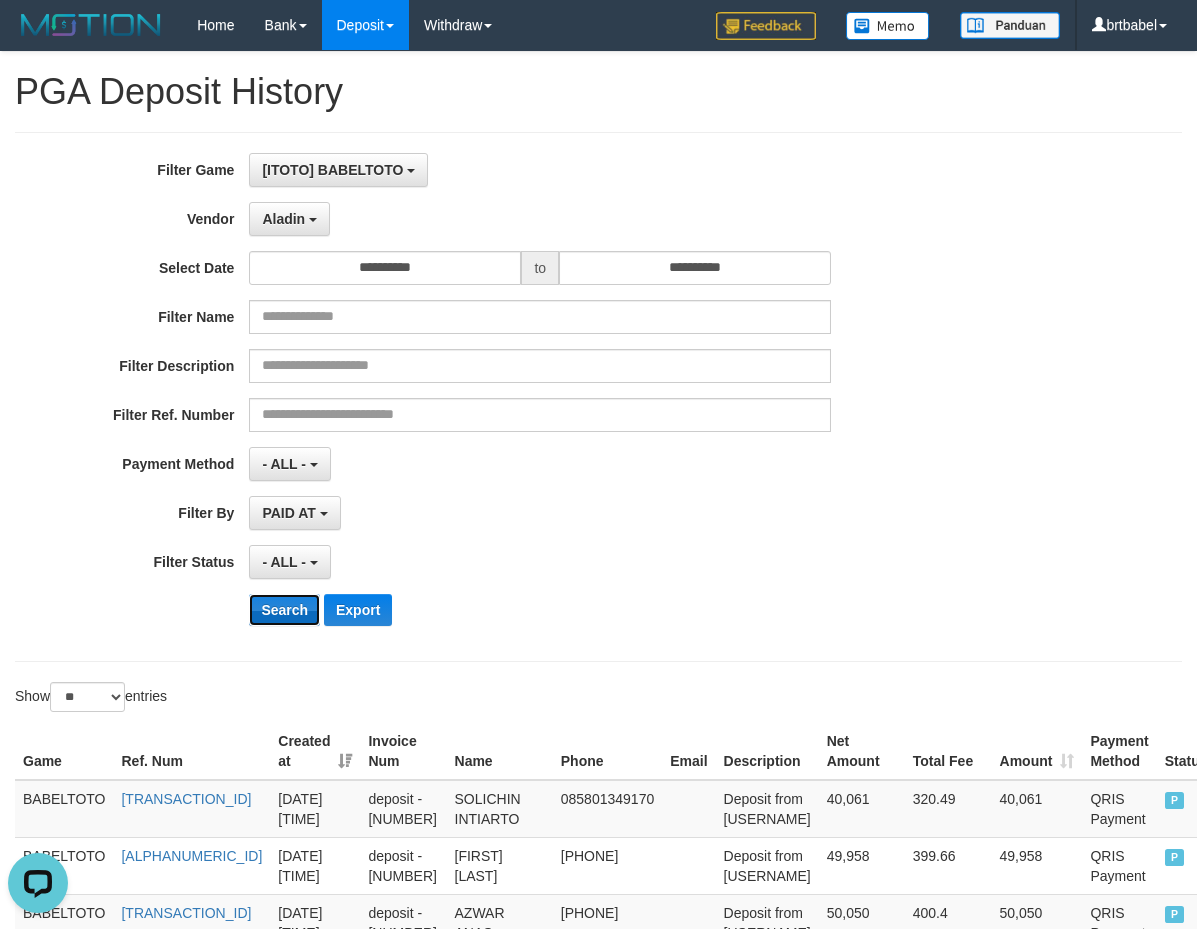 click on "Search" at bounding box center [284, 610] 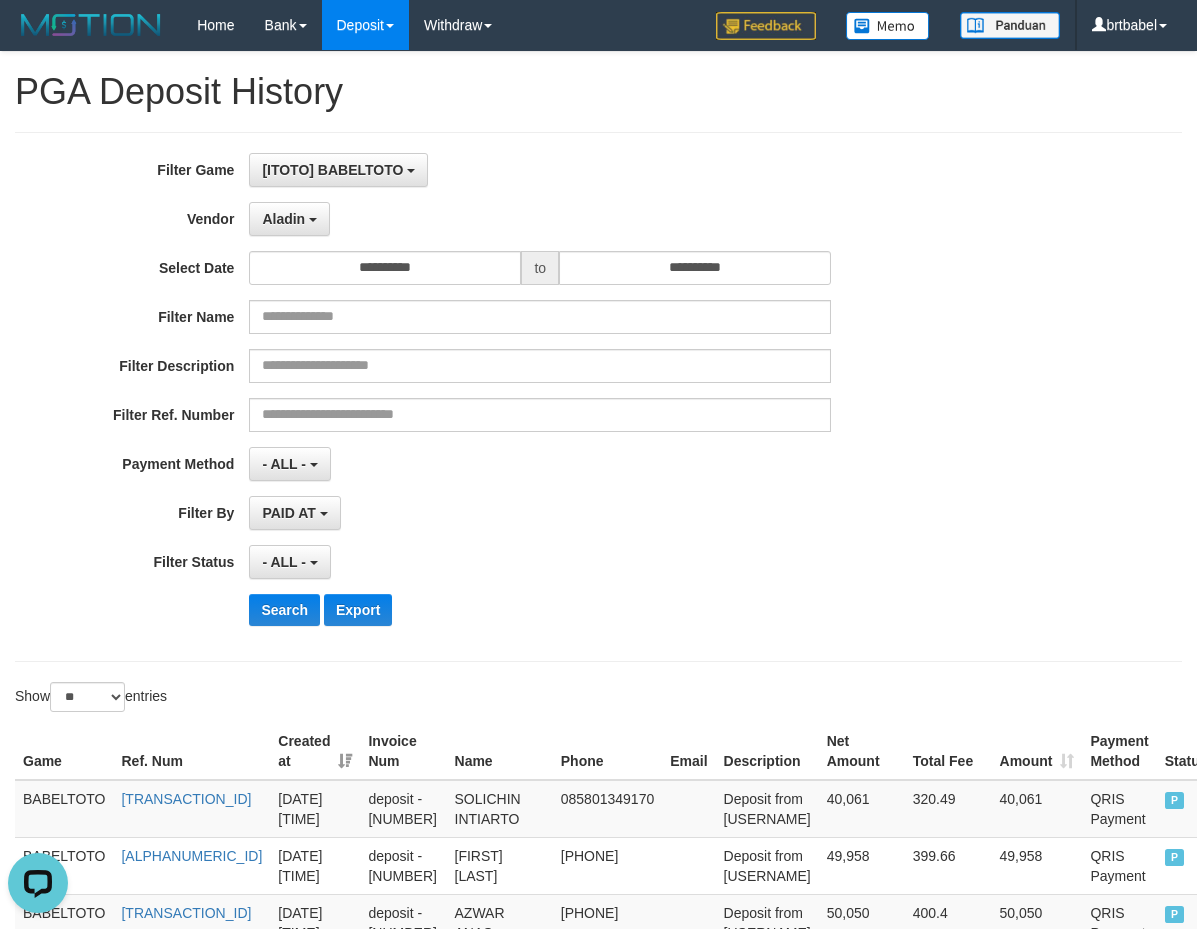 click on "PAID AT
PAID AT
CREATED AT" at bounding box center (540, 513) 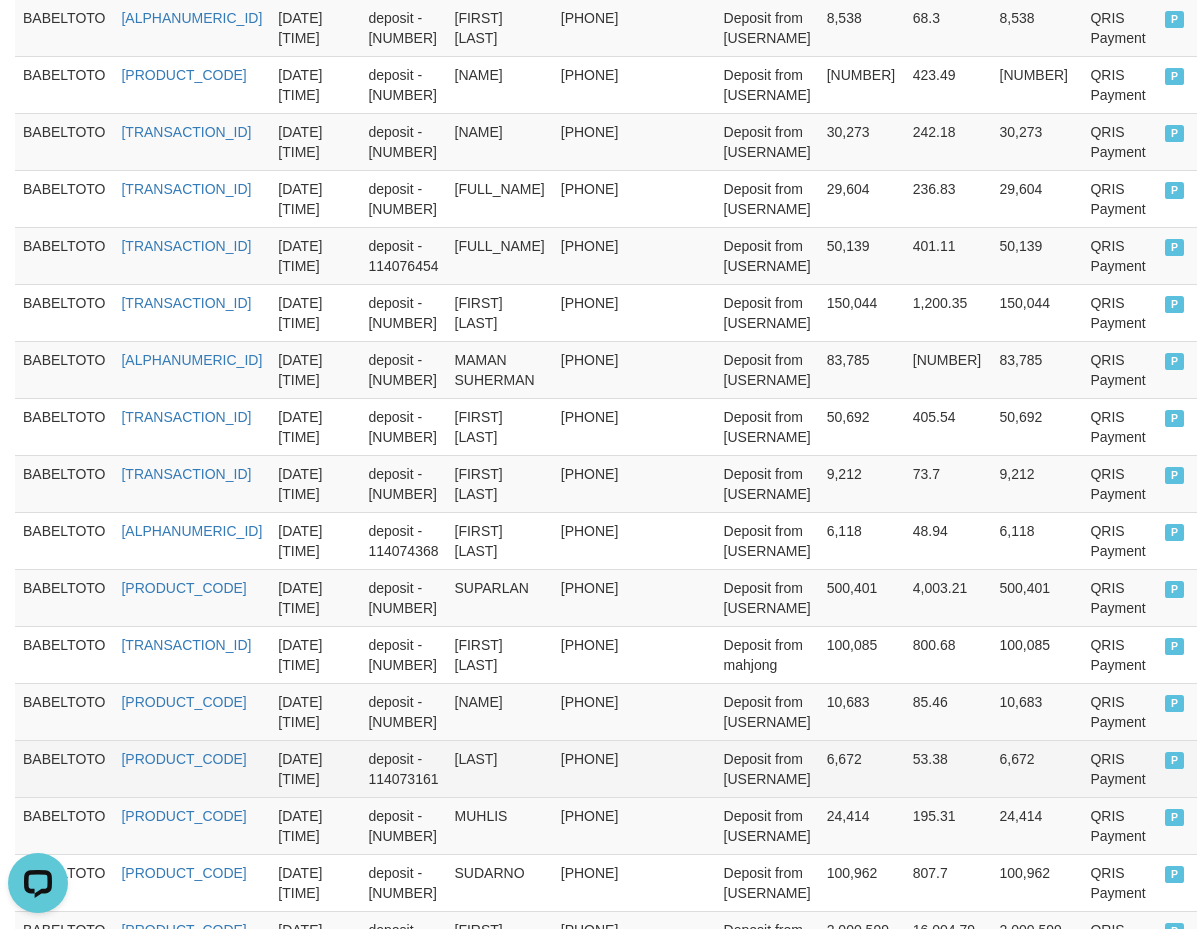 scroll, scrollTop: 1493, scrollLeft: 0, axis: vertical 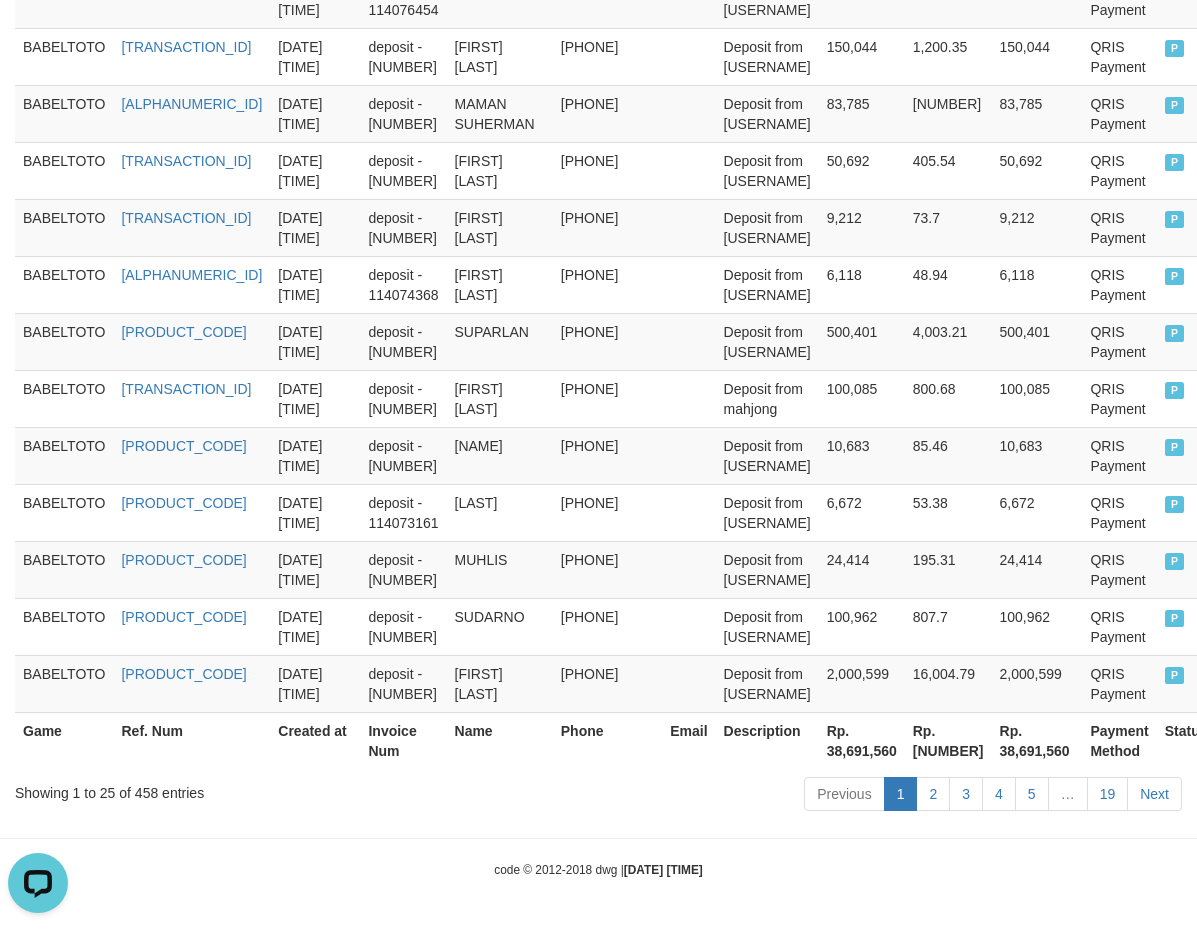 click on "Rp. 38,691,560" at bounding box center [862, 740] 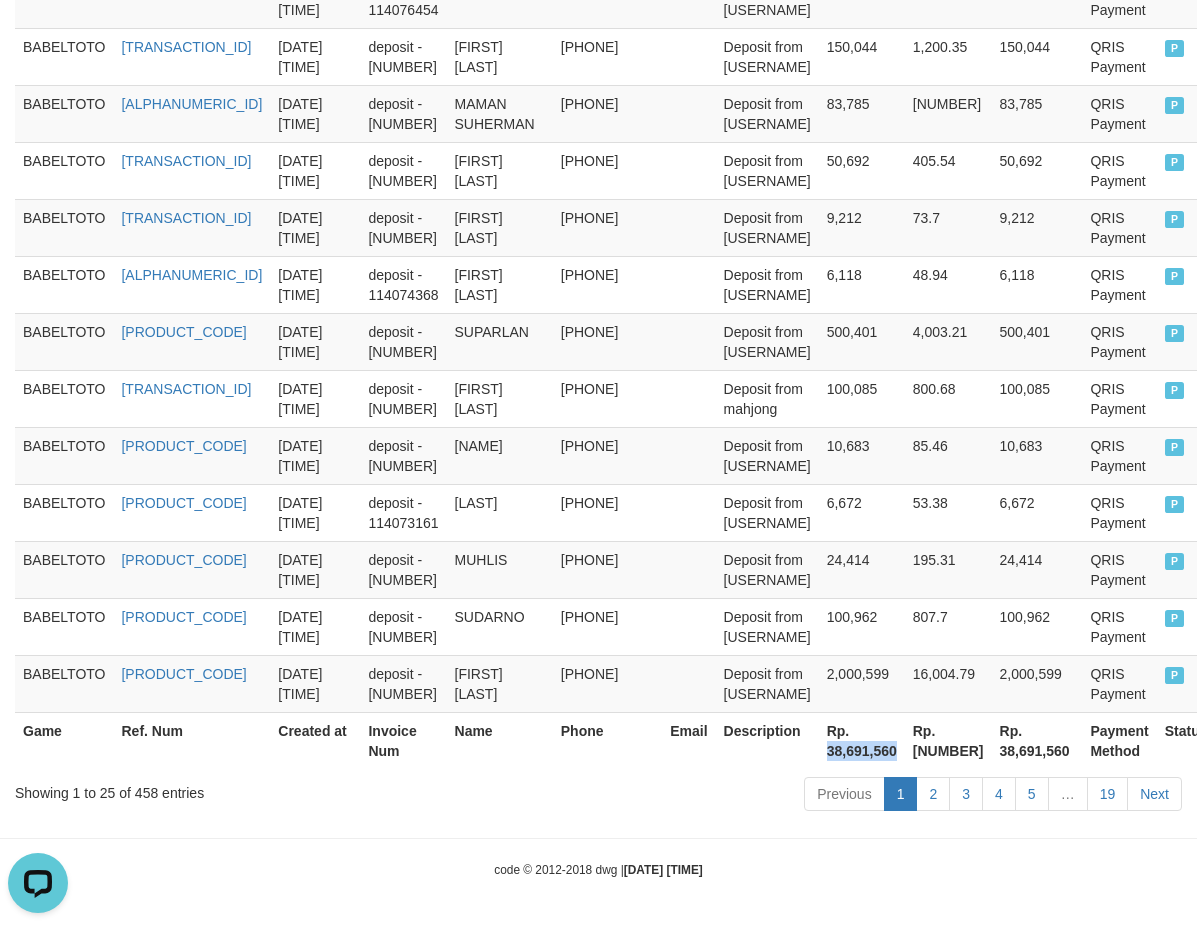 click on "Rp. 38,691,560" at bounding box center [862, 740] 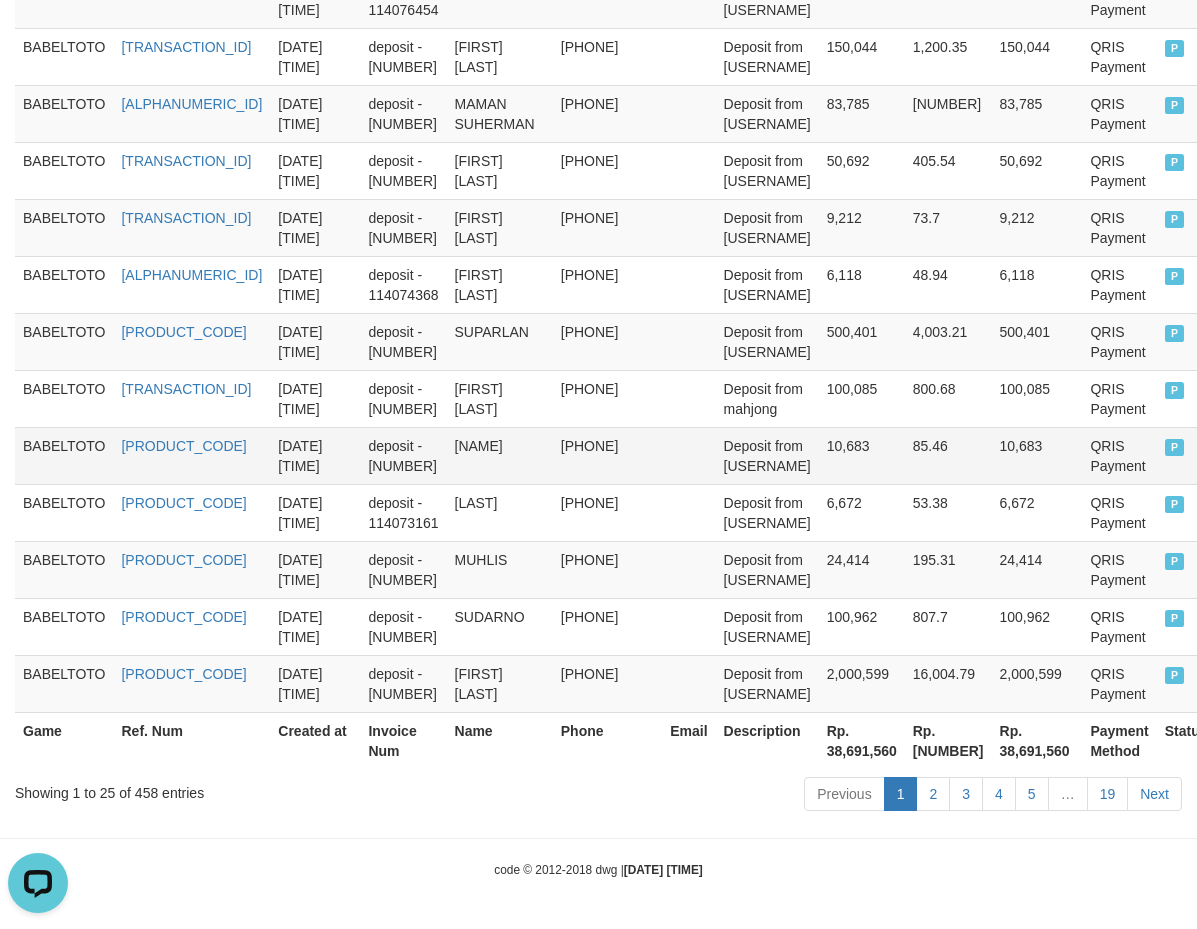 click at bounding box center [688, 455] 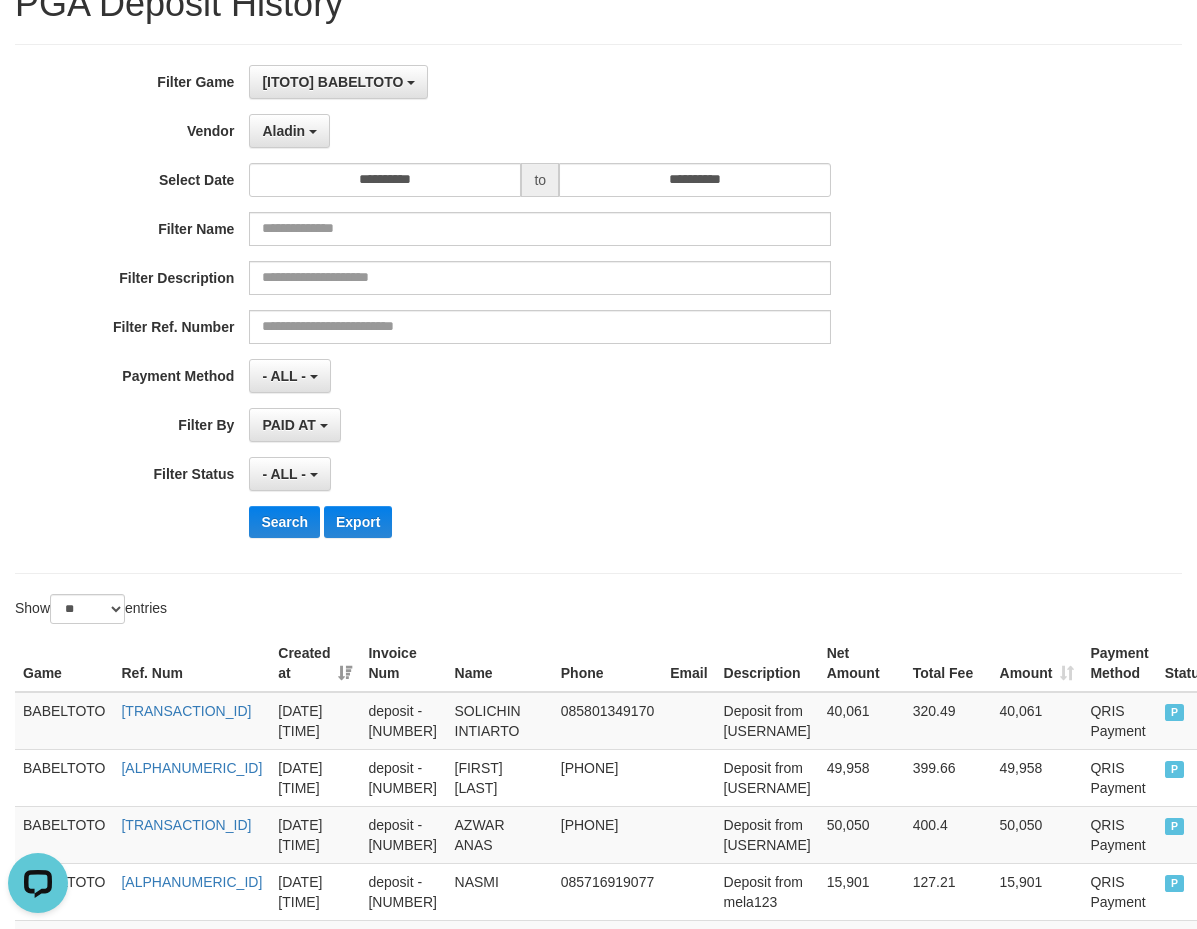 scroll, scrollTop: 0, scrollLeft: 0, axis: both 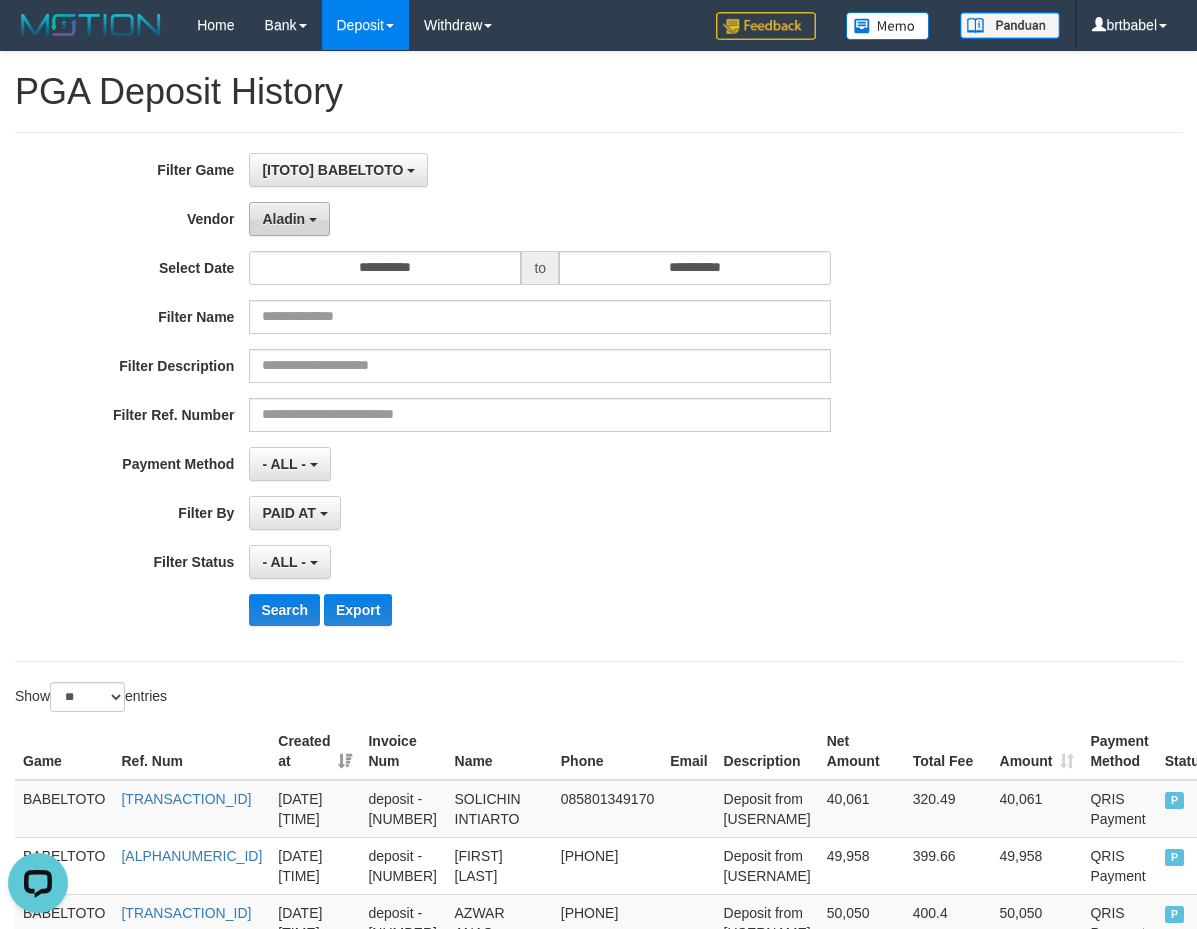 click on "Aladin" at bounding box center [289, 219] 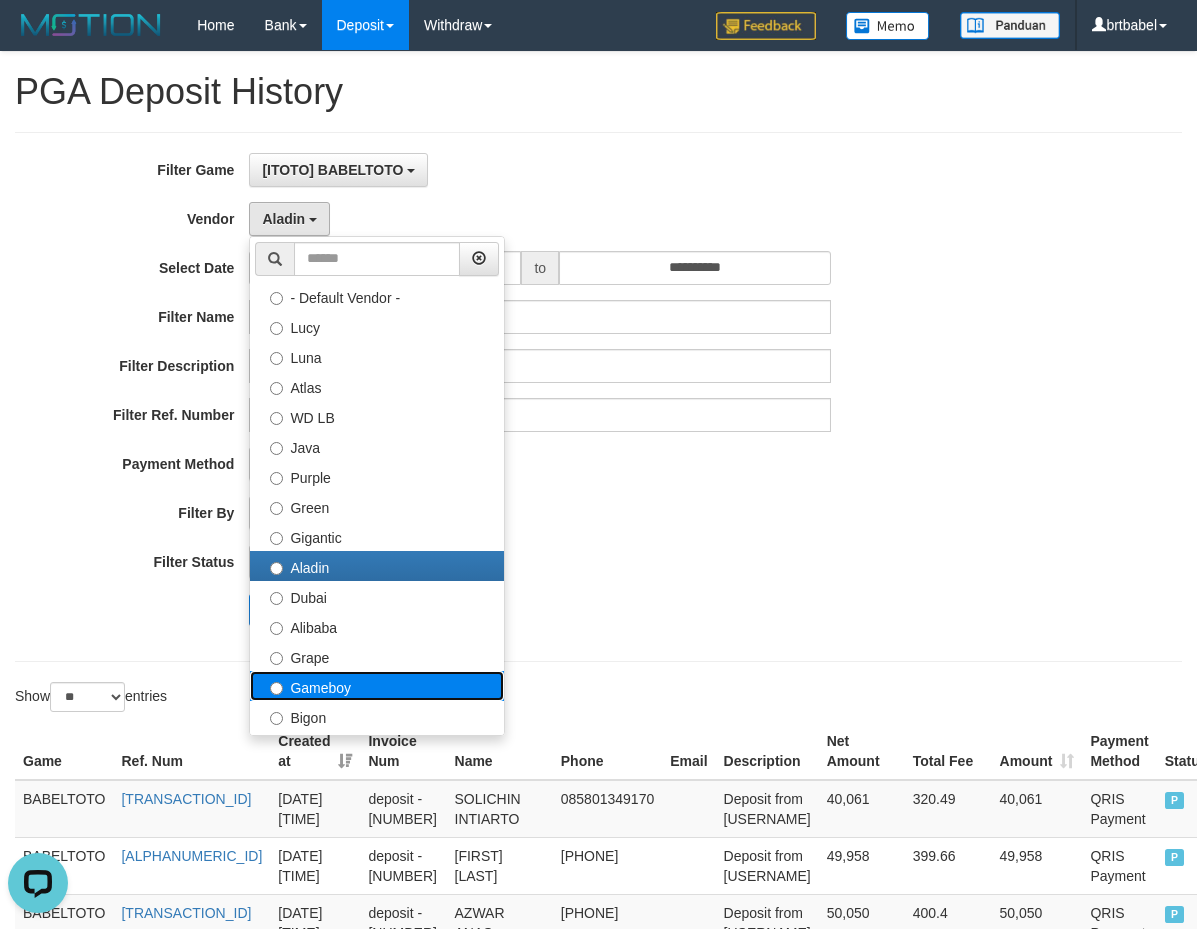 click on "Gameboy" at bounding box center (377, 686) 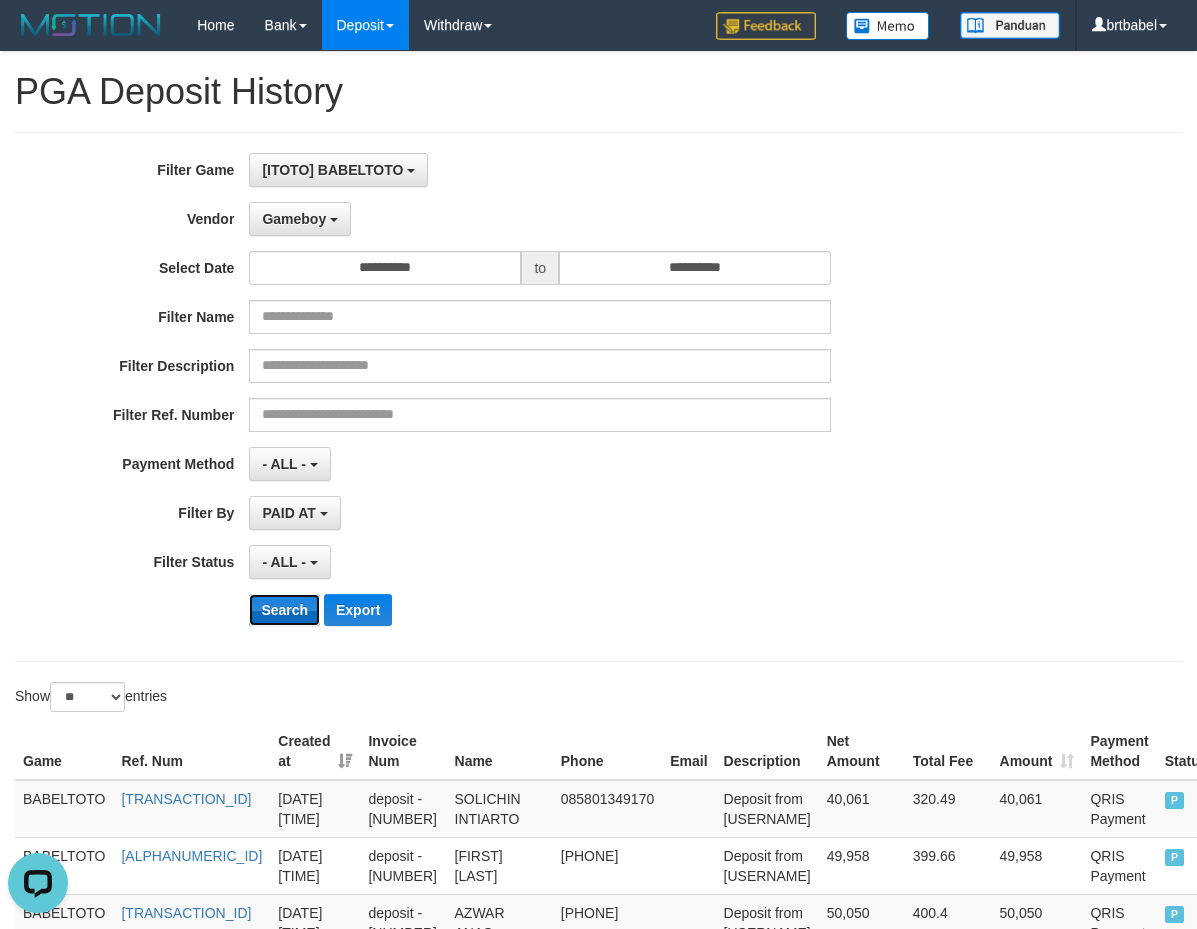 click on "Search" at bounding box center (284, 610) 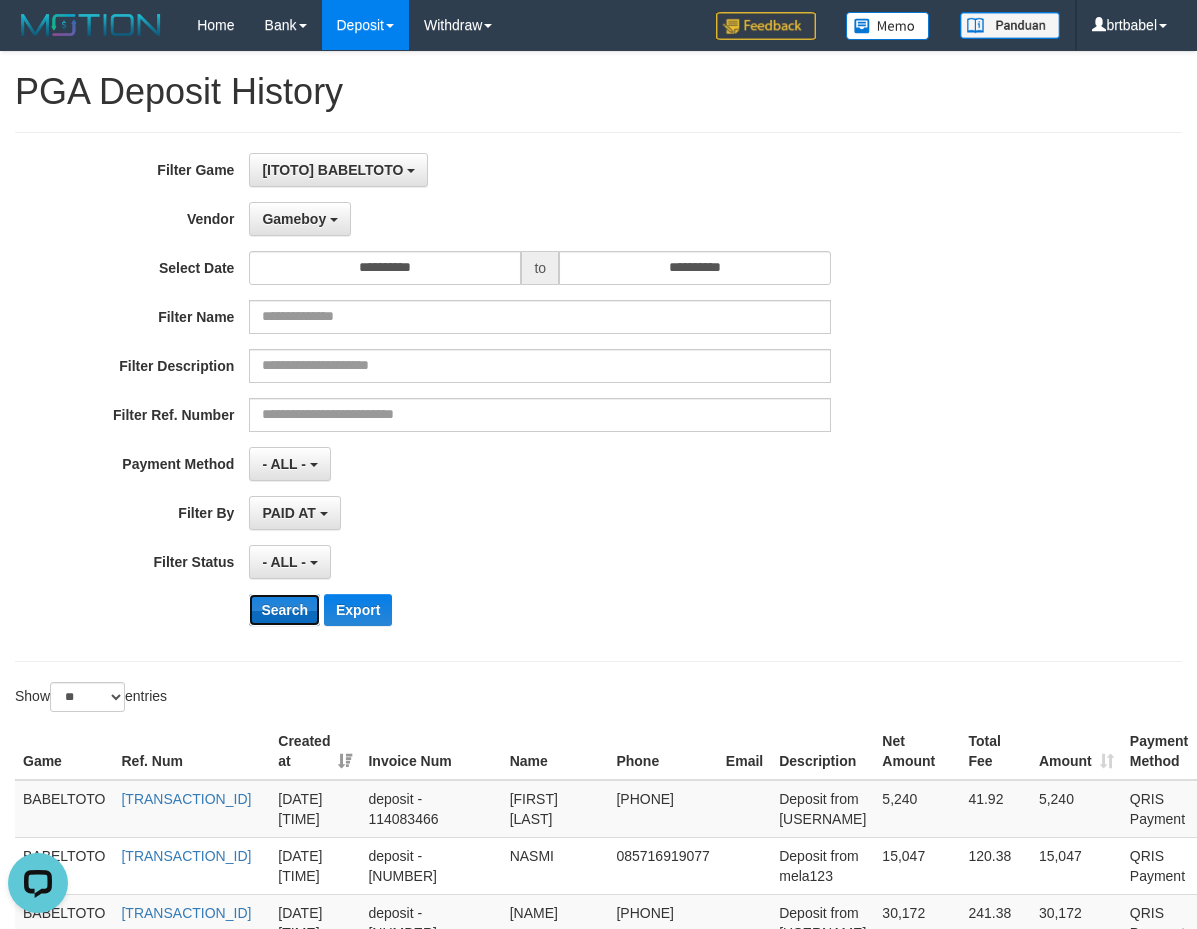 click on "Search" at bounding box center [284, 610] 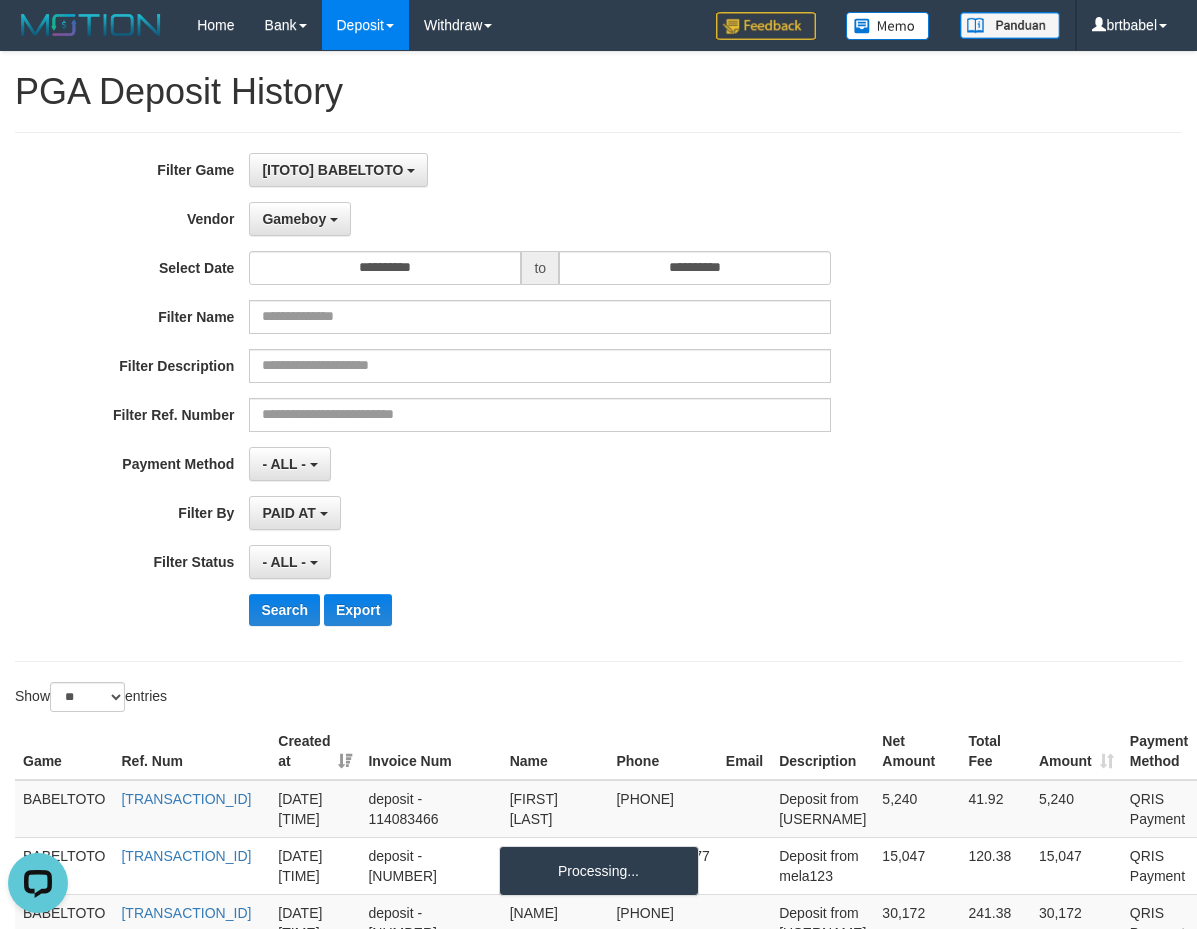 click on "PAID AT
PAID AT
CREATED AT" at bounding box center (540, 513) 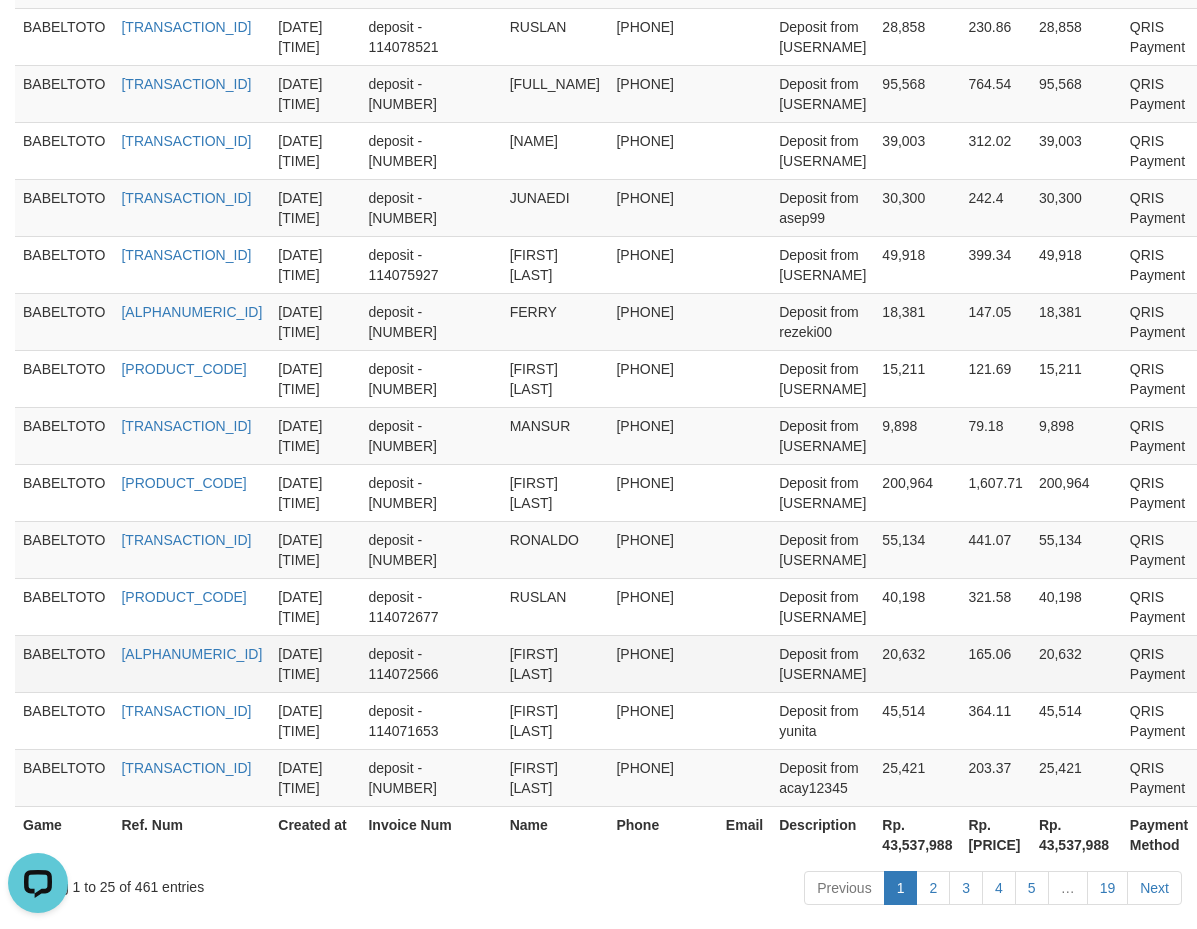 scroll, scrollTop: 1493, scrollLeft: 0, axis: vertical 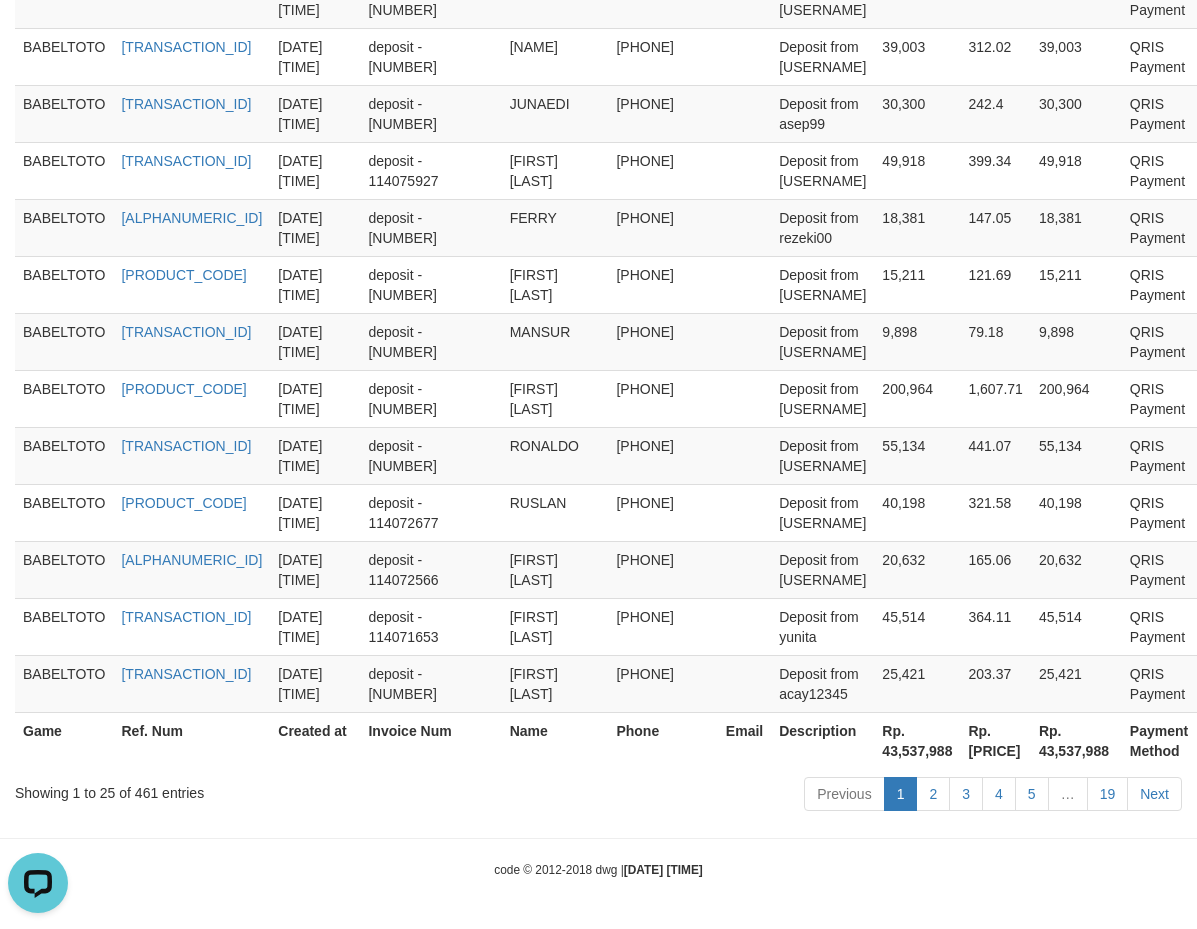 click on "Rp. 43,537,988" at bounding box center [917, 740] 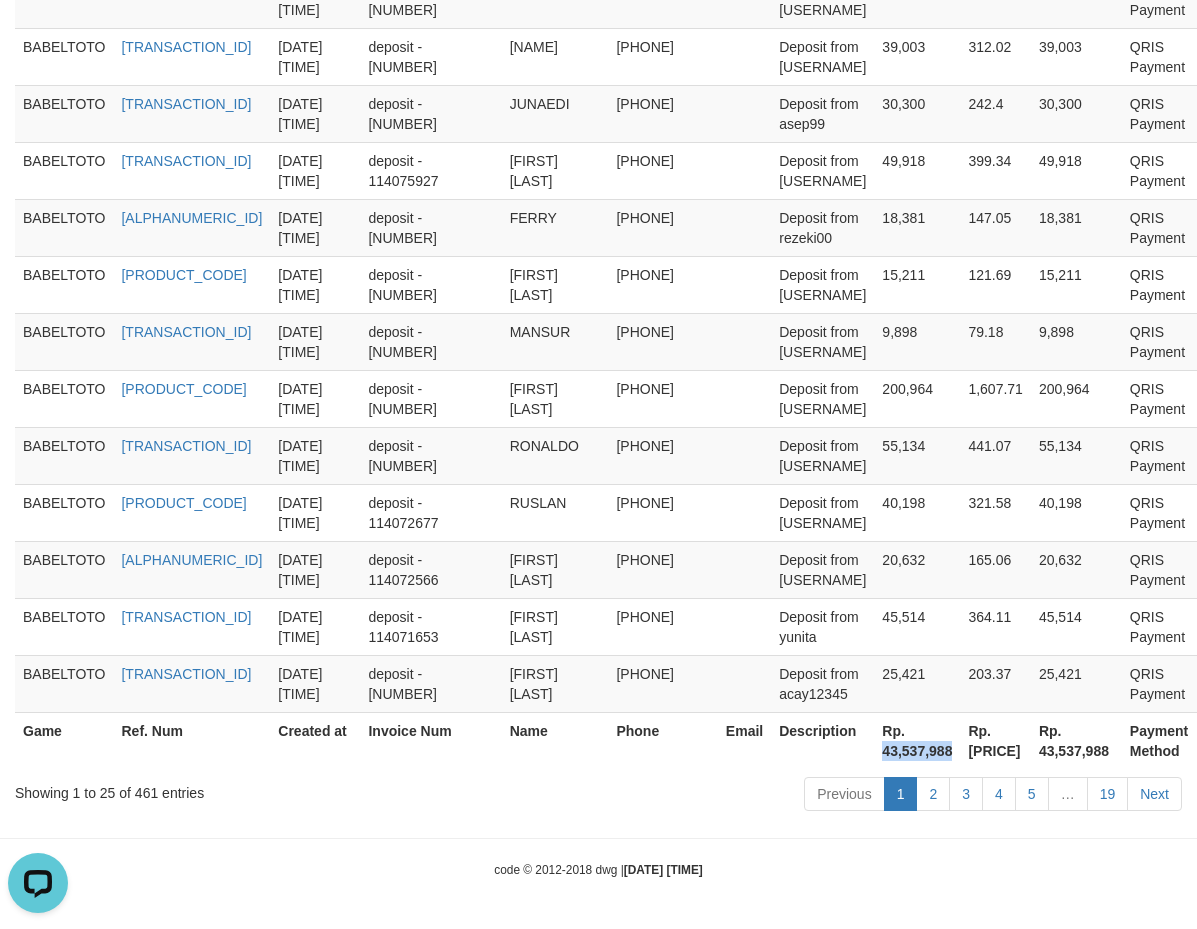 click on "Rp. 43,537,988" at bounding box center [917, 740] 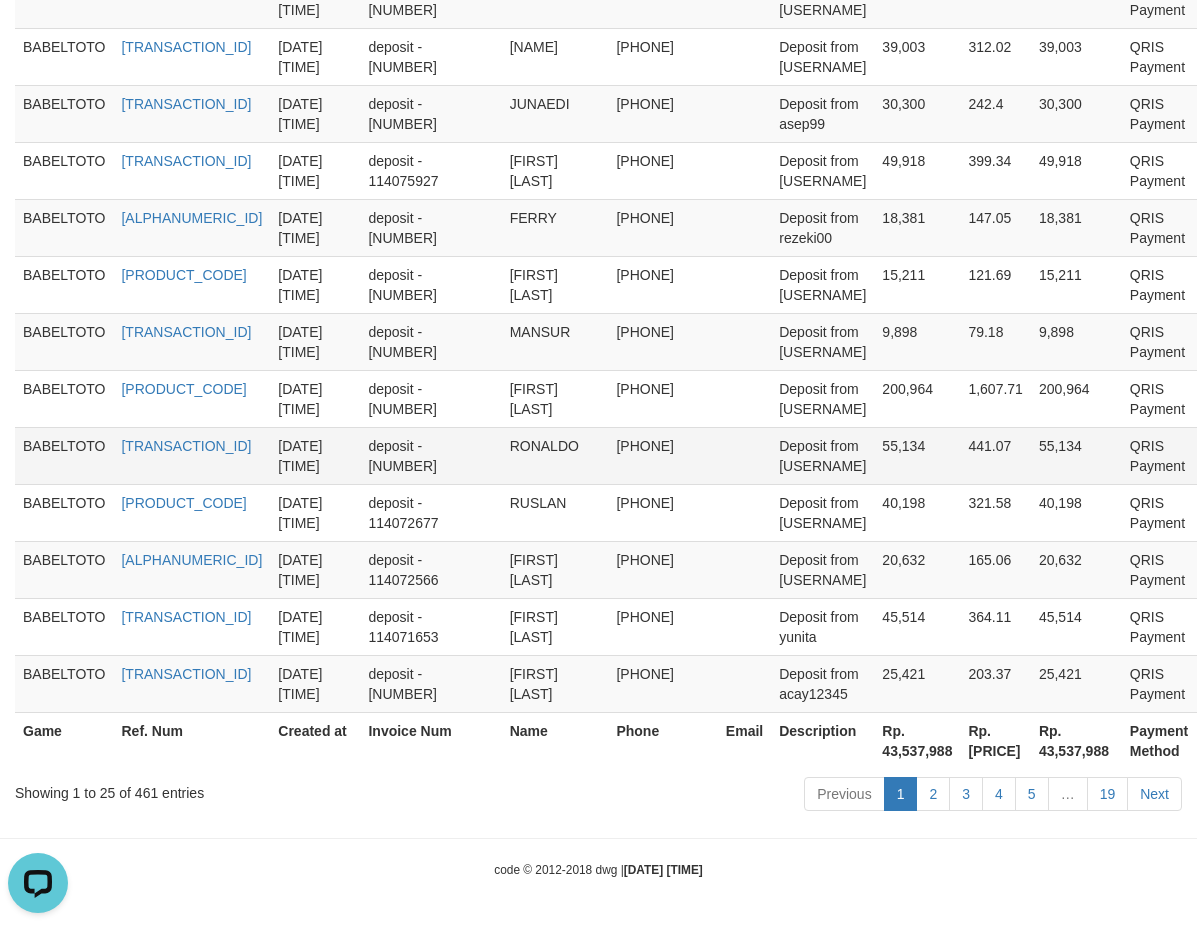 click at bounding box center (744, 455) 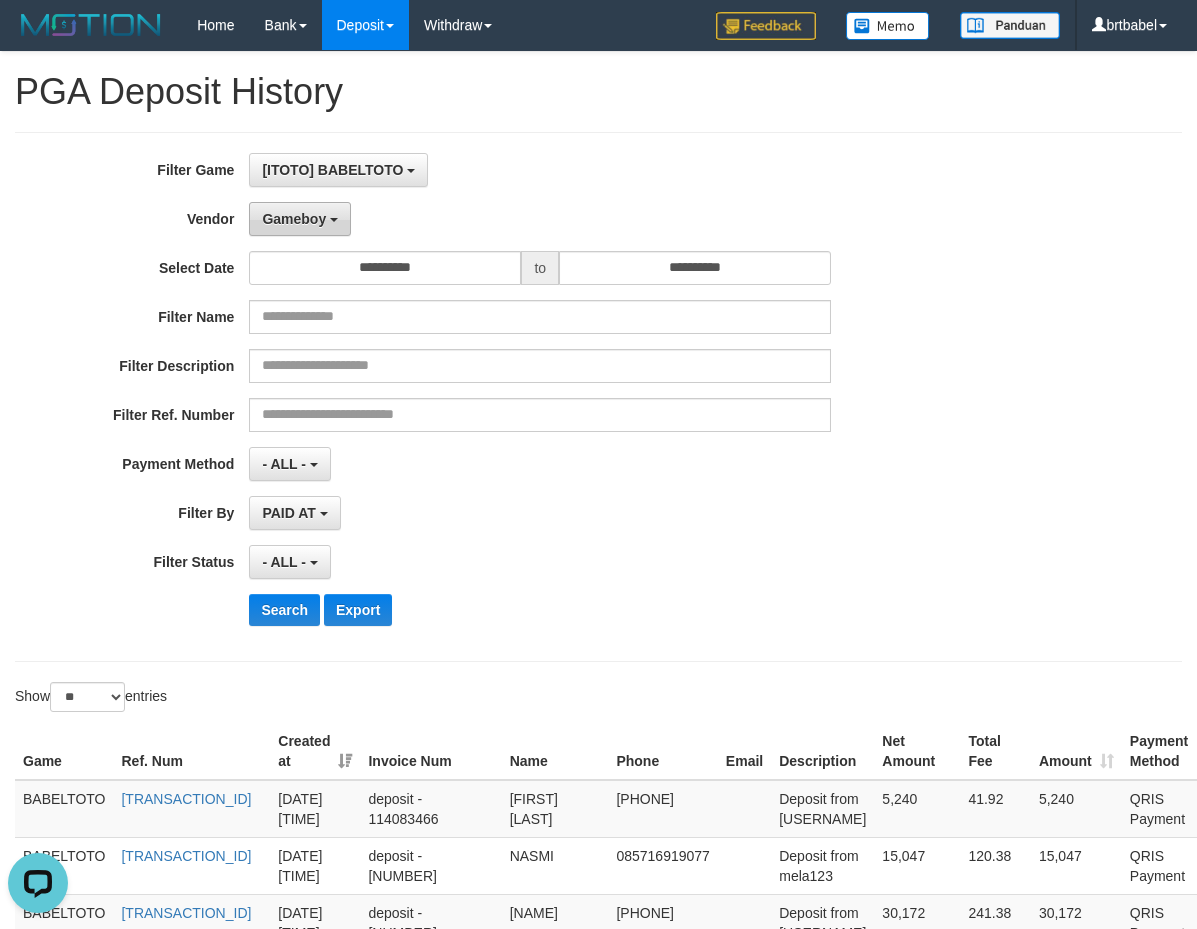click on "Gameboy" at bounding box center (294, 219) 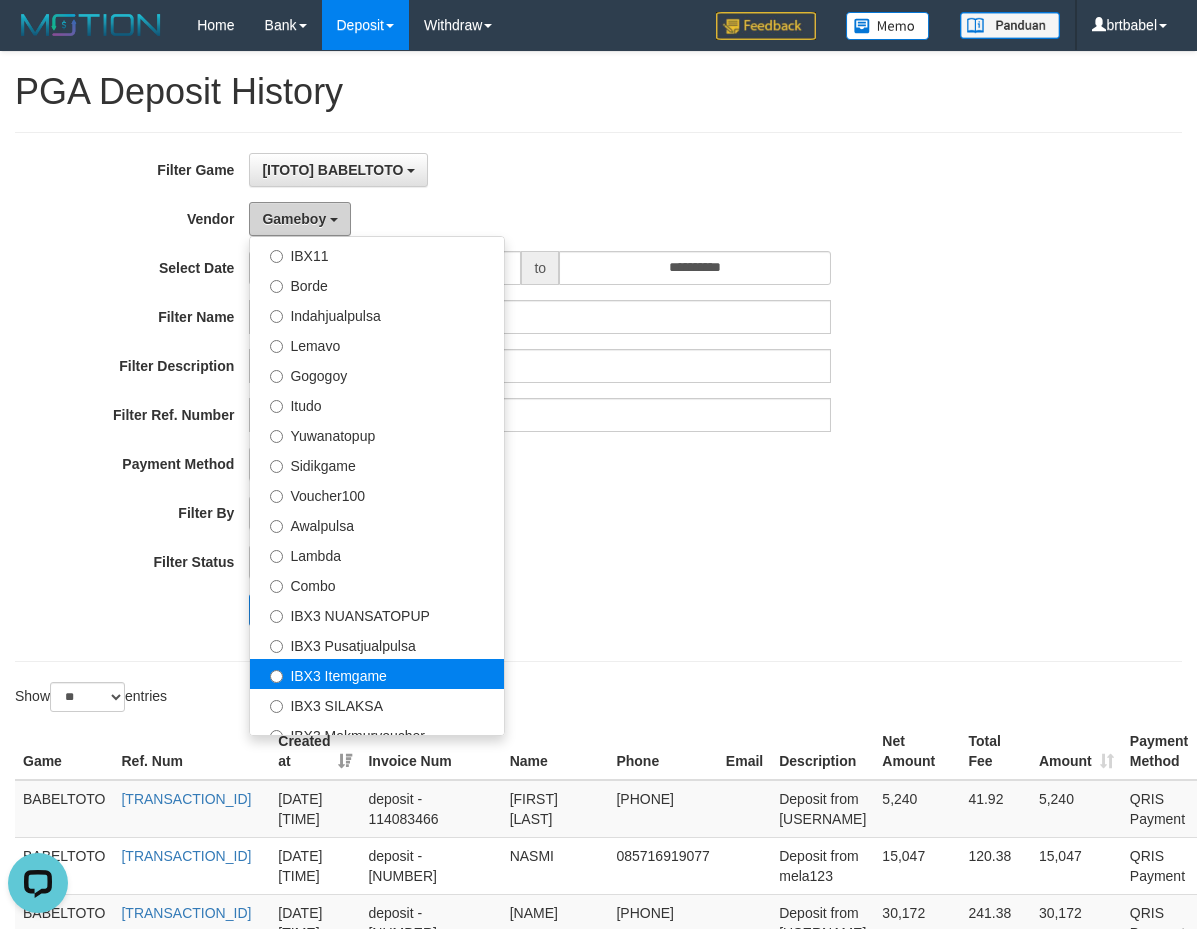 scroll, scrollTop: 656, scrollLeft: 0, axis: vertical 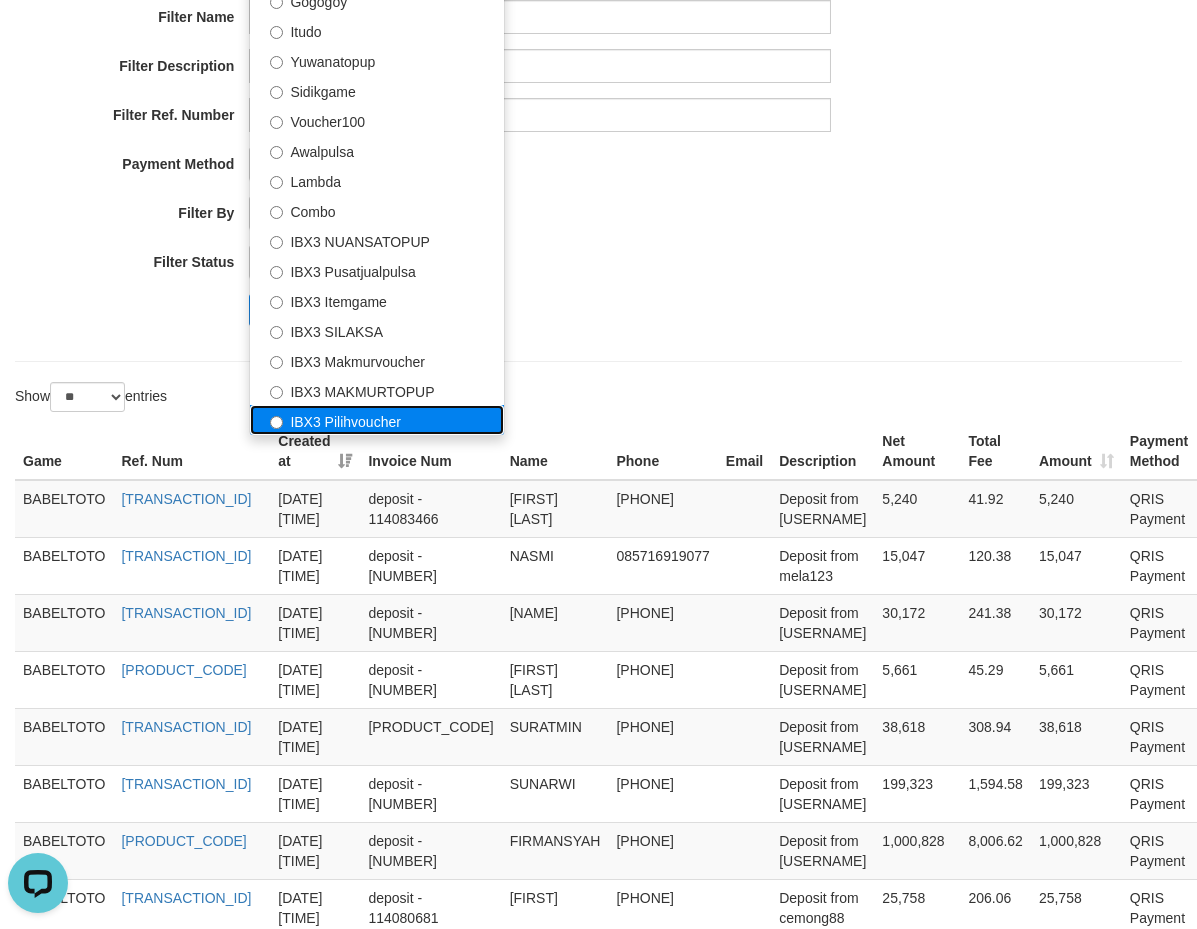 click on "IBX3 Pilihvoucher" at bounding box center (377, 420) 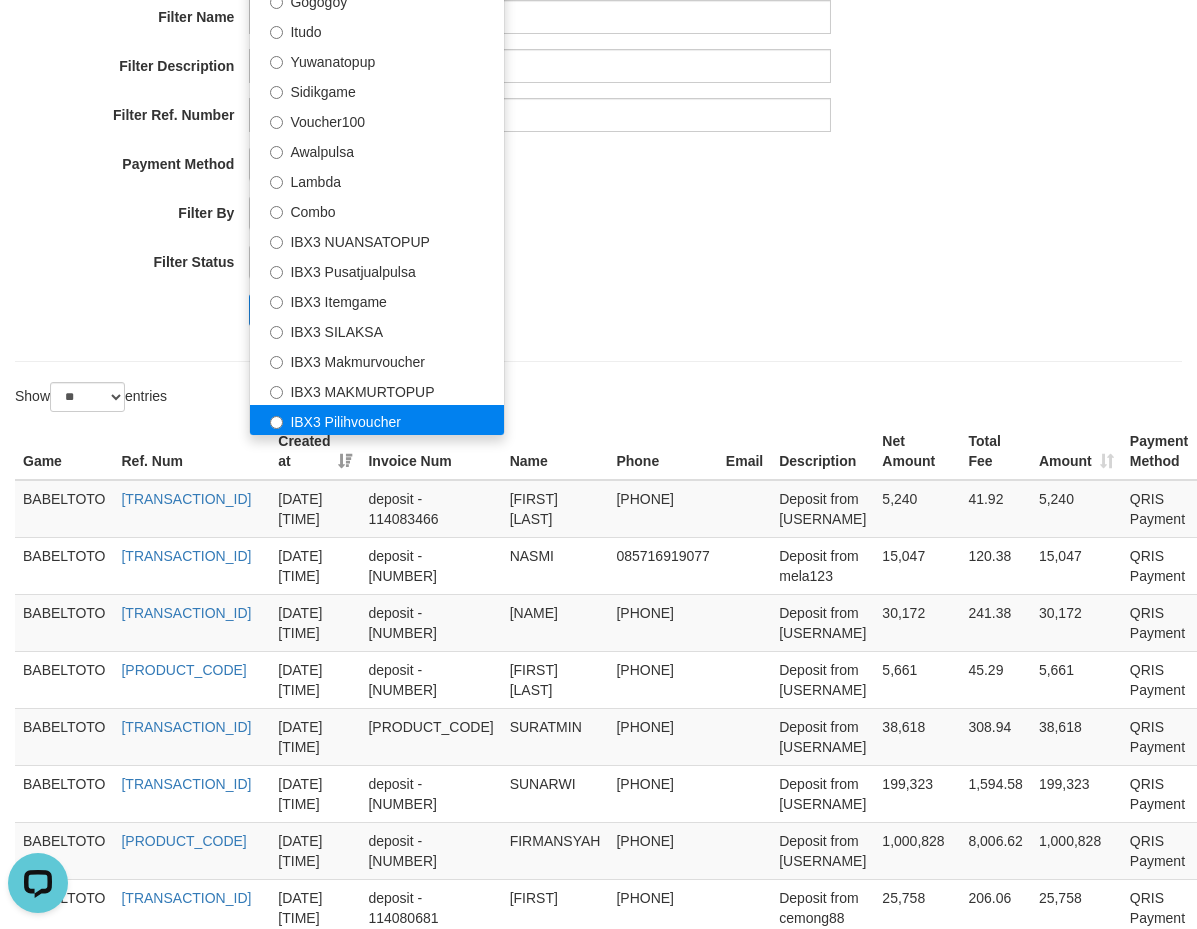 select on "**********" 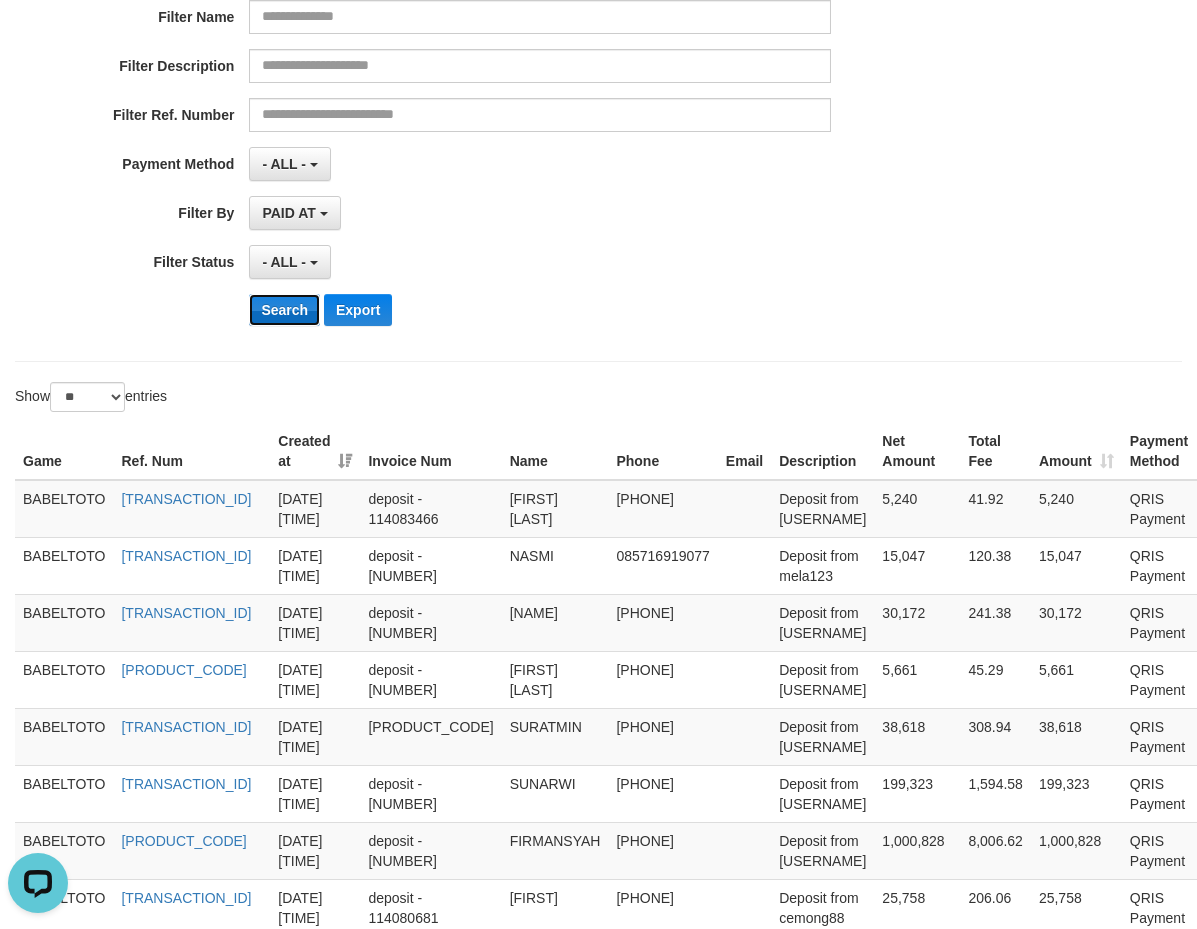 click on "Search" at bounding box center (284, 310) 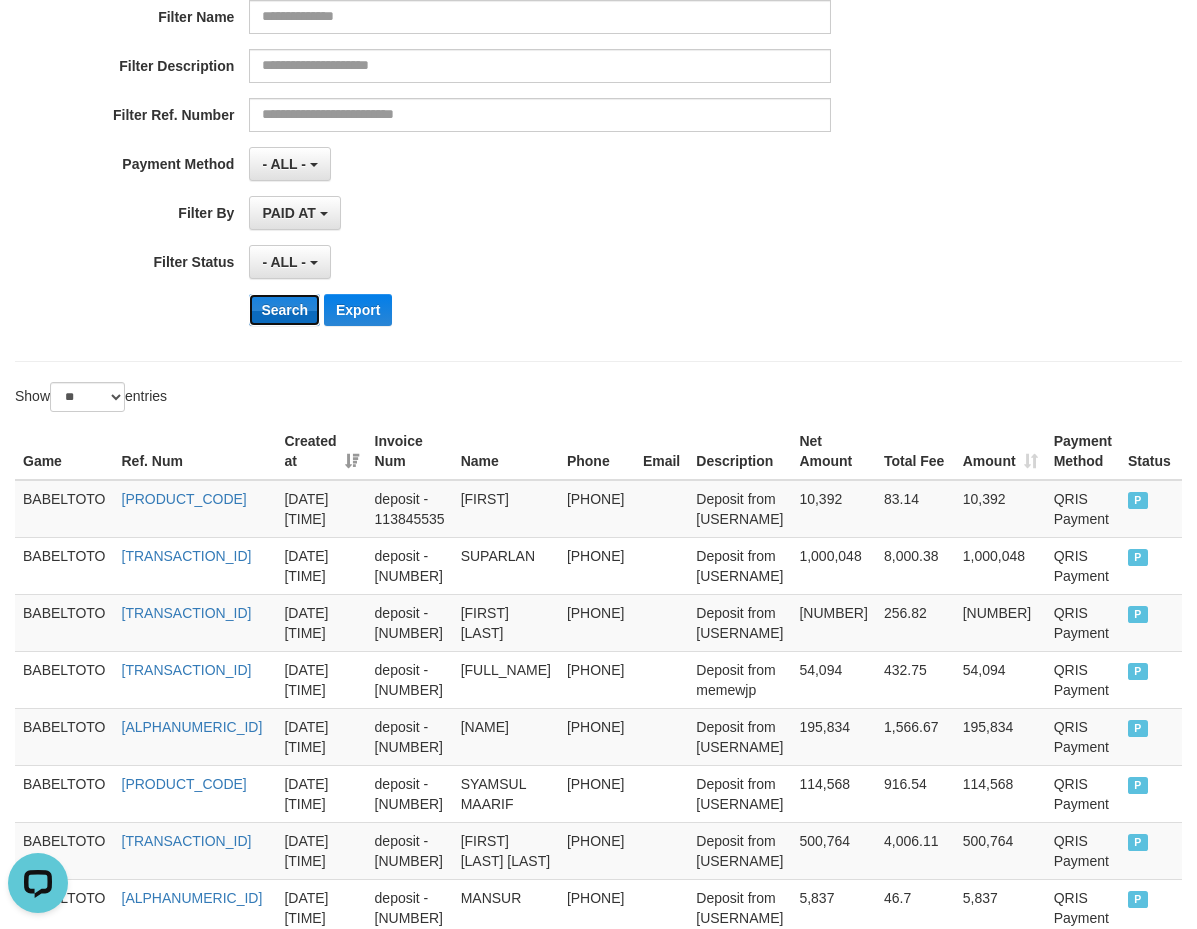 click on "Search" at bounding box center (284, 310) 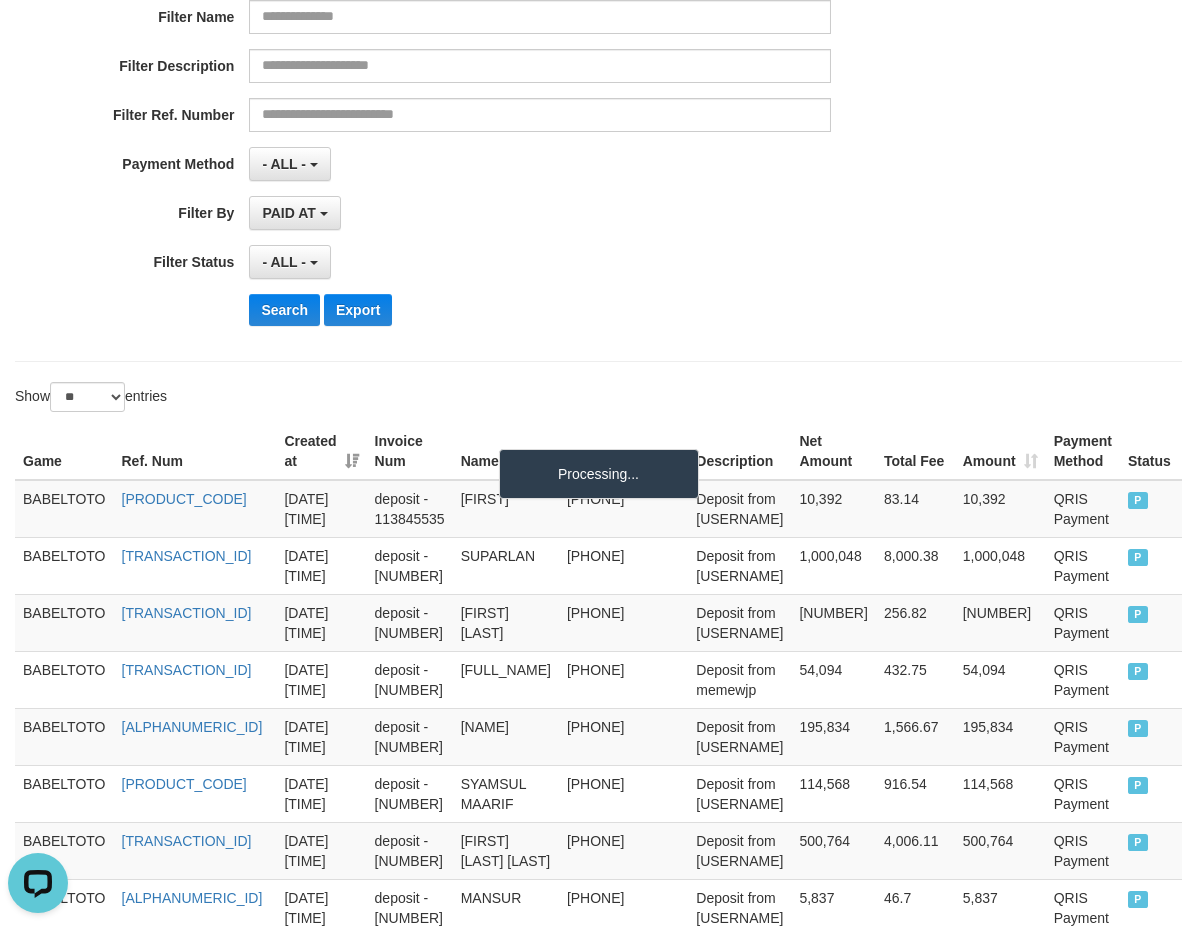 click on "**********" at bounding box center (598, 97) 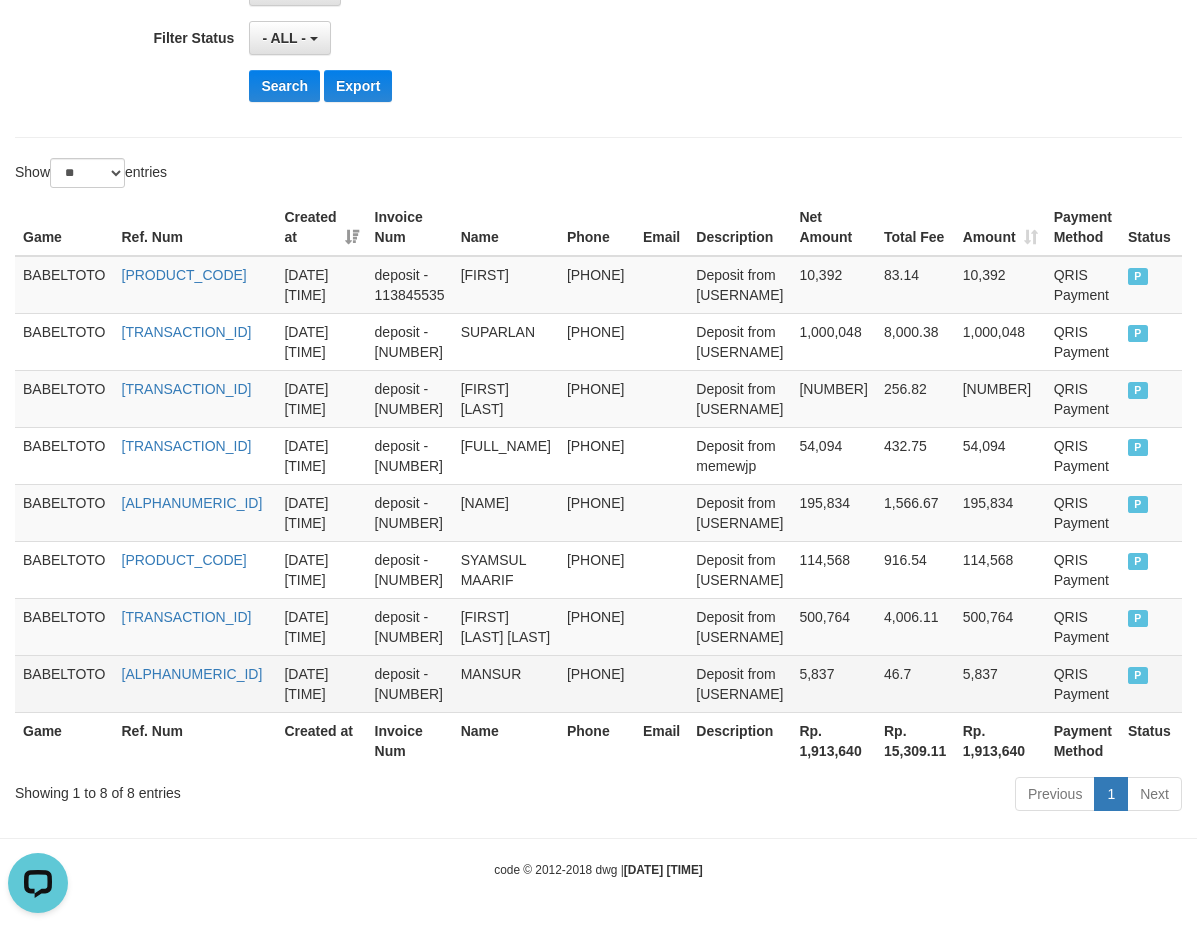 scroll, scrollTop: 644, scrollLeft: 0, axis: vertical 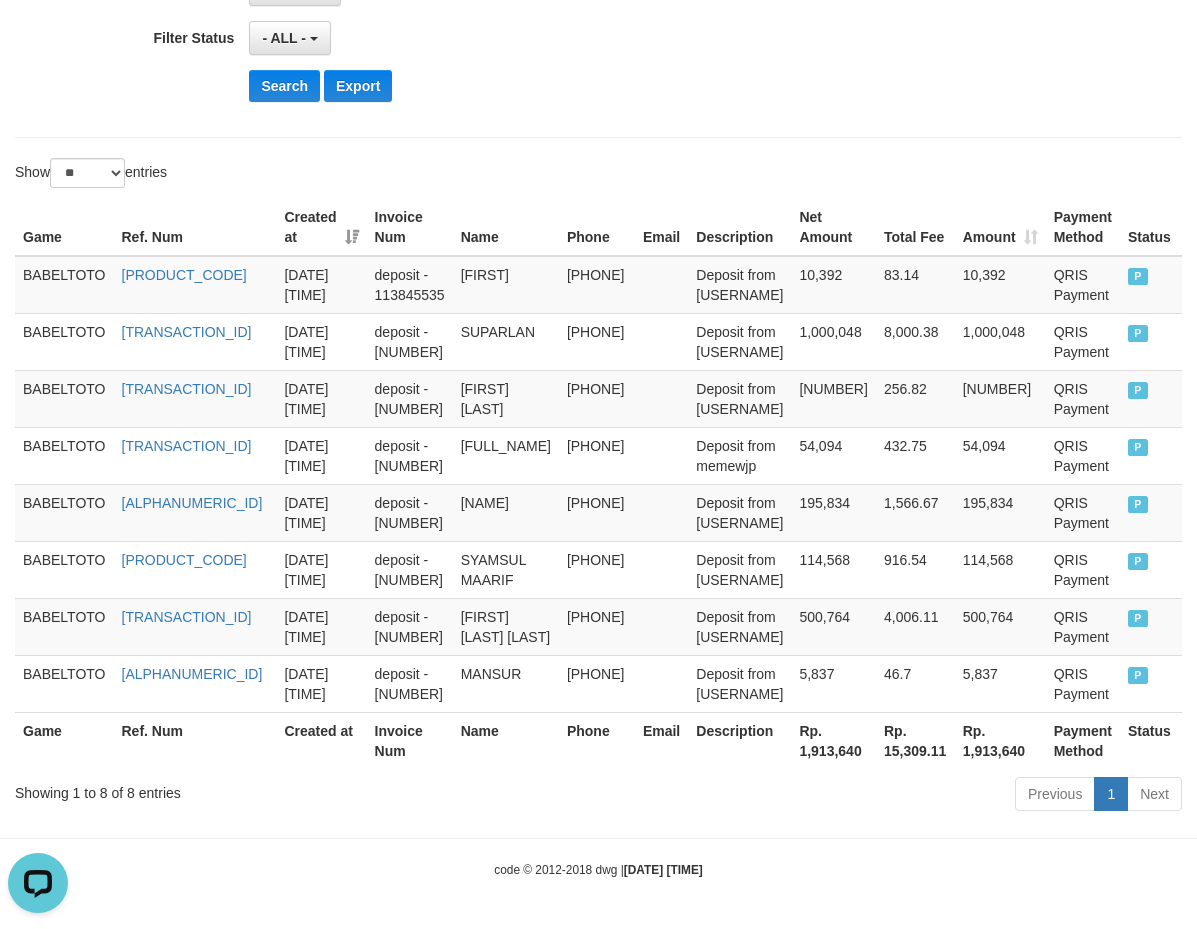click on "Rp. 1,913,640" at bounding box center (833, 740) 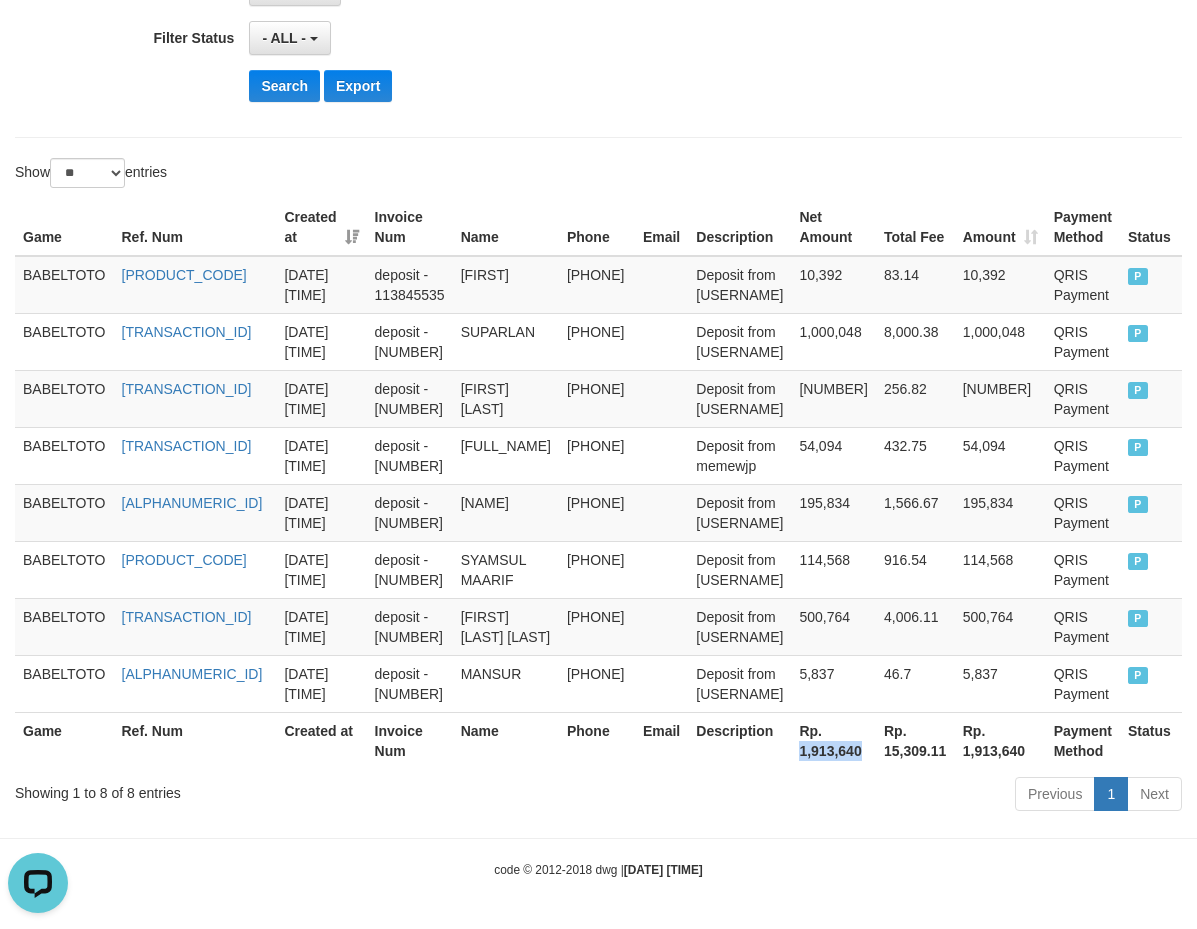 click on "Rp. 1,913,640" at bounding box center [833, 740] 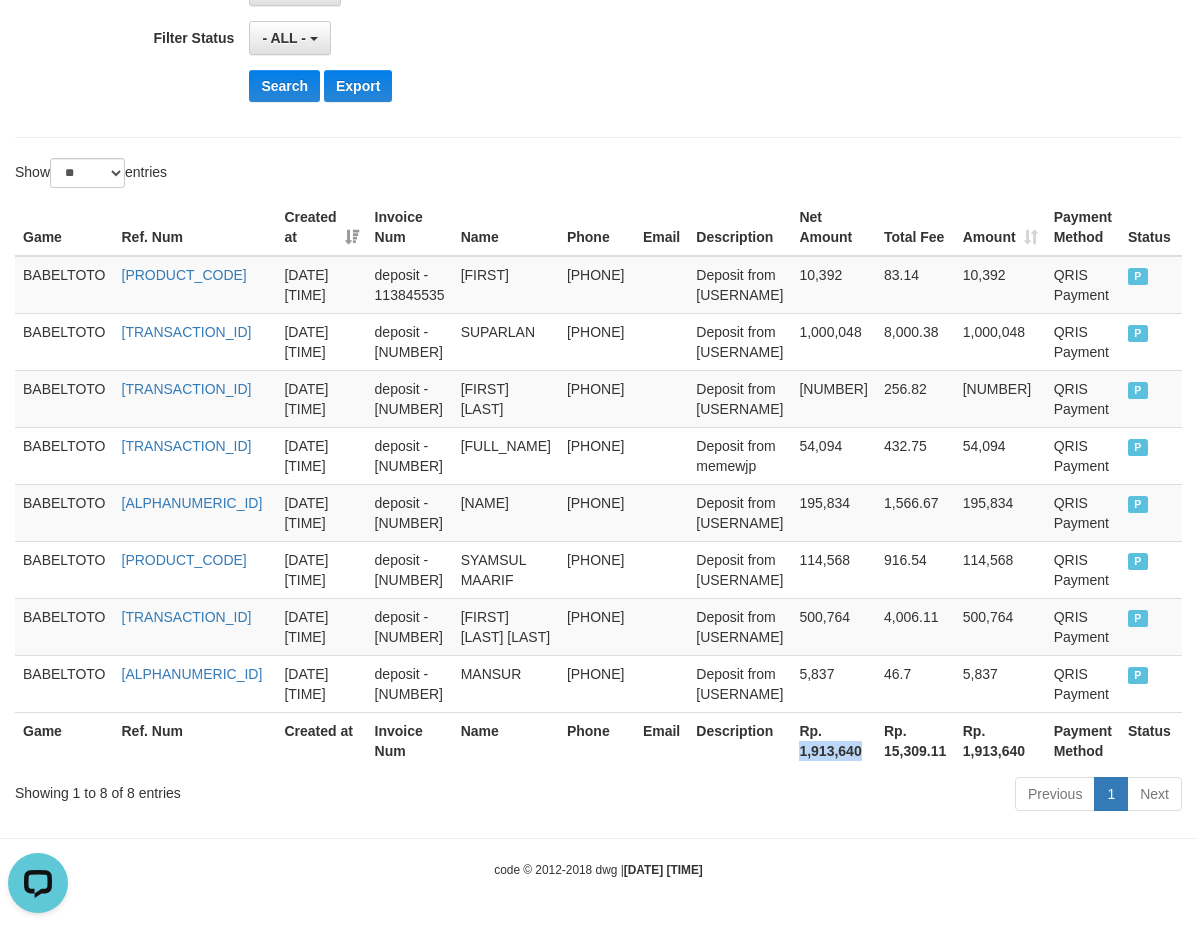 copy on "1,913,640" 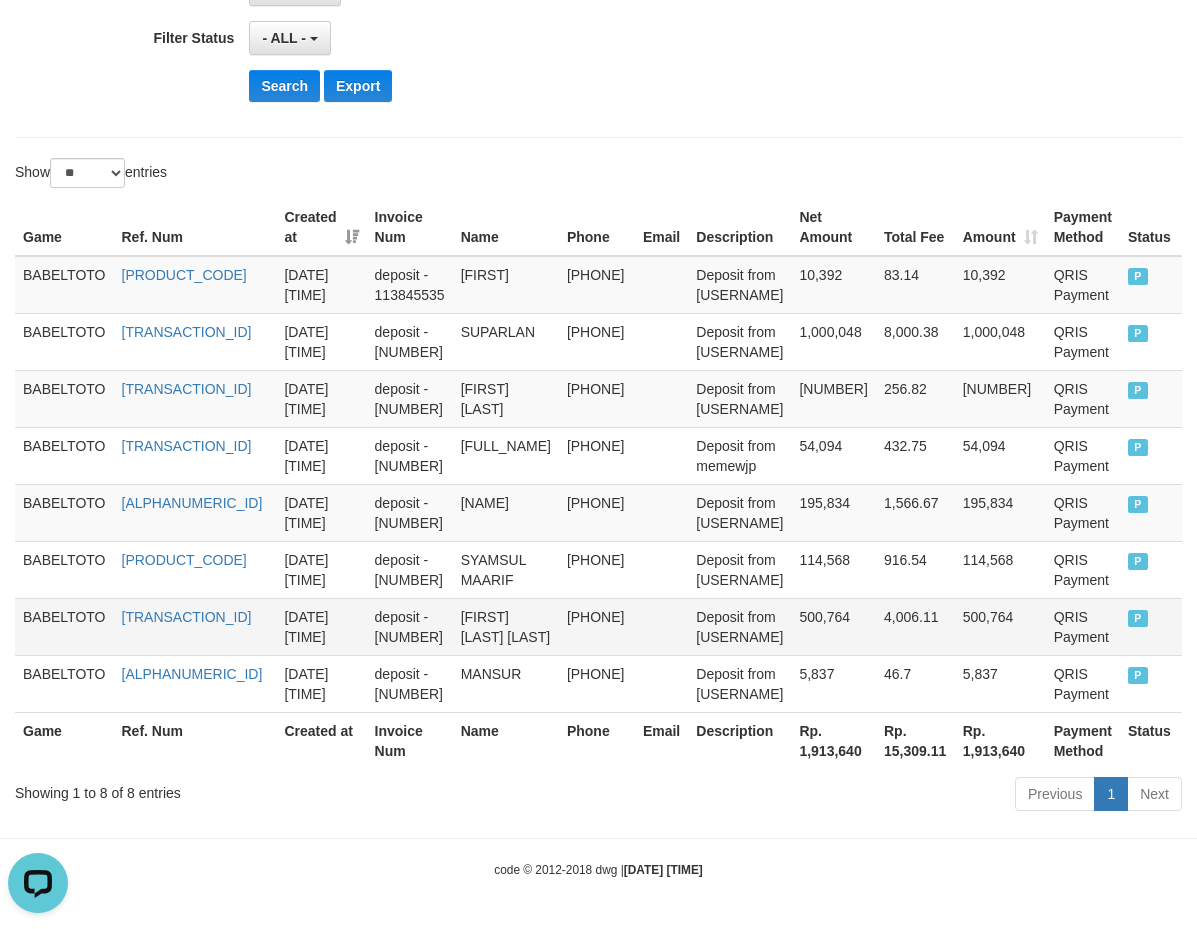 click on "[PHONE]" at bounding box center (597, 626) 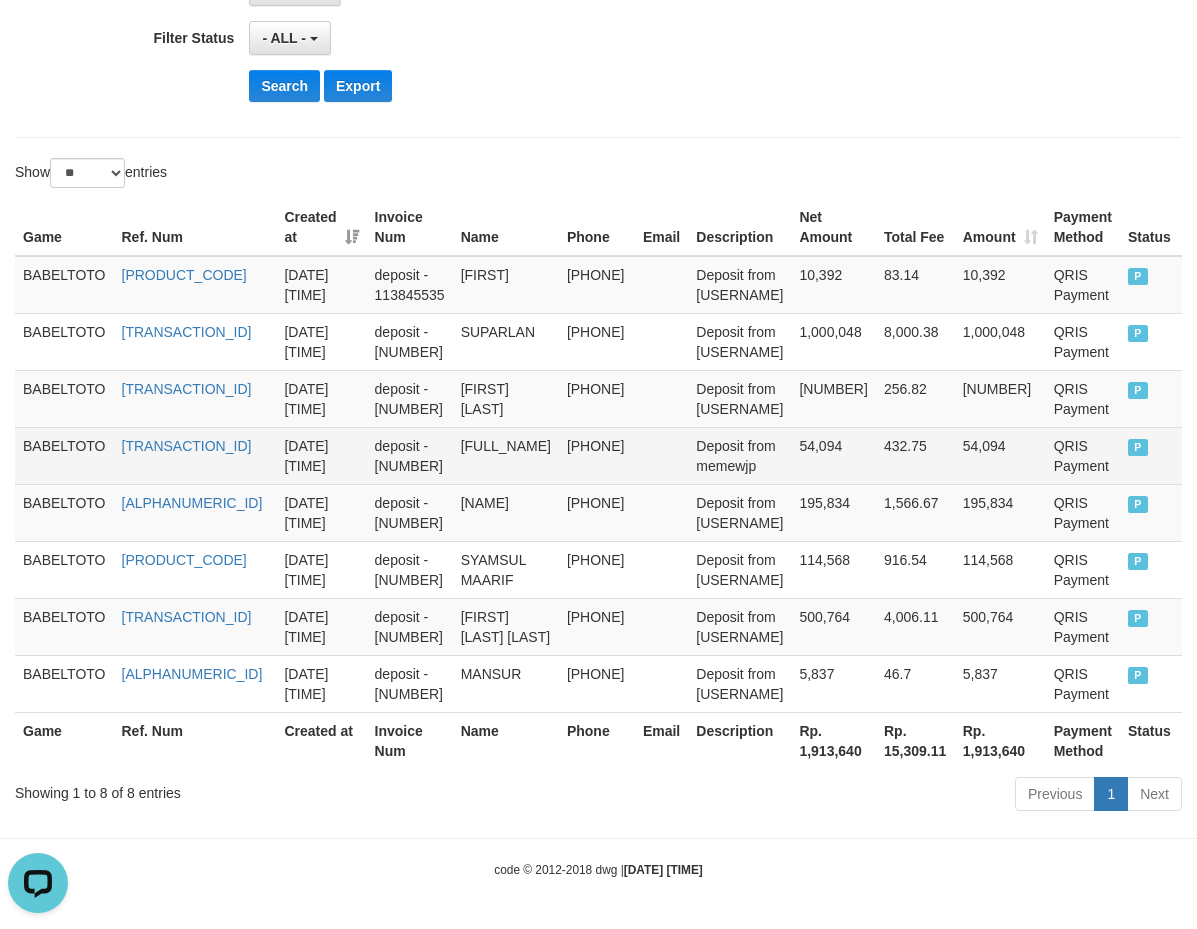 scroll, scrollTop: 0, scrollLeft: 0, axis: both 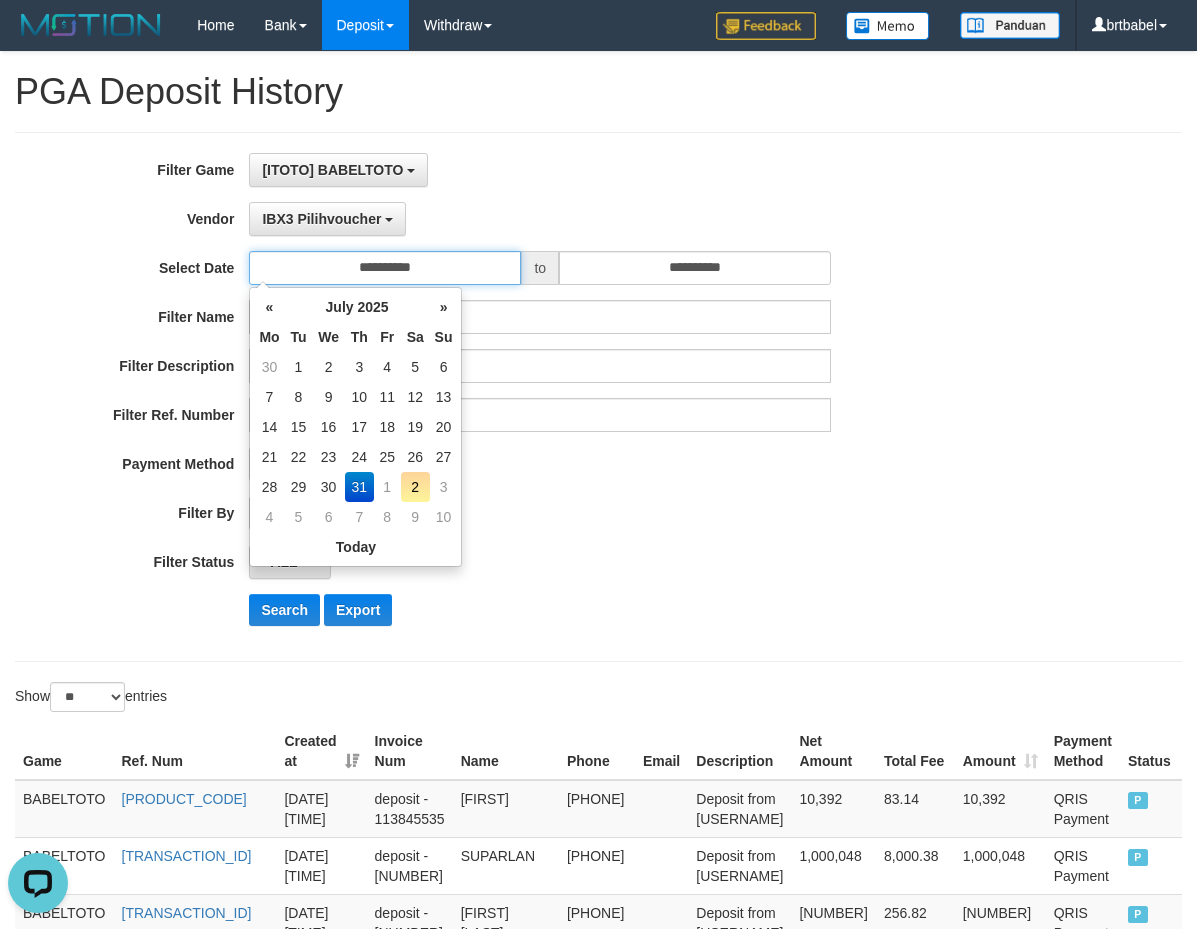 click on "**********" at bounding box center [385, 268] 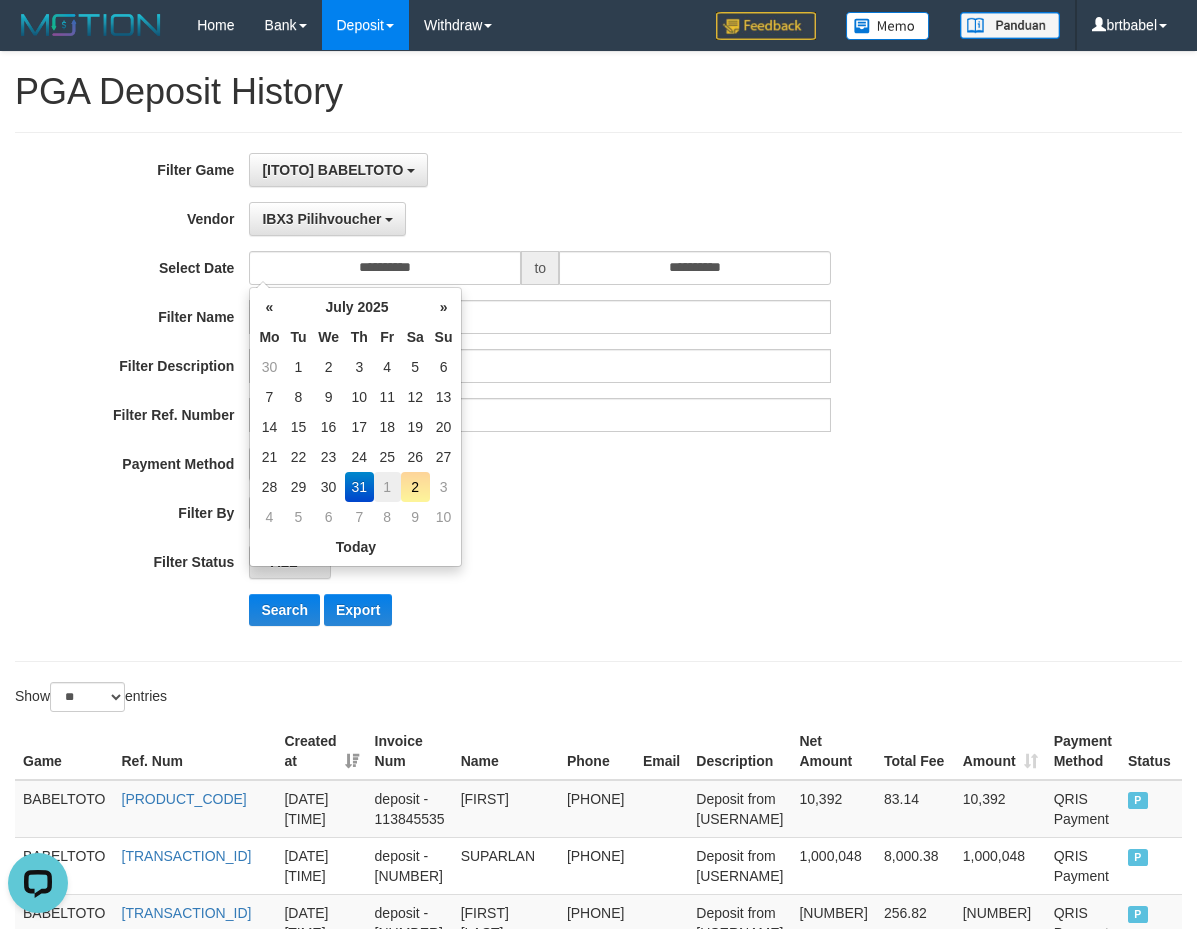 click on "1" at bounding box center [387, 487] 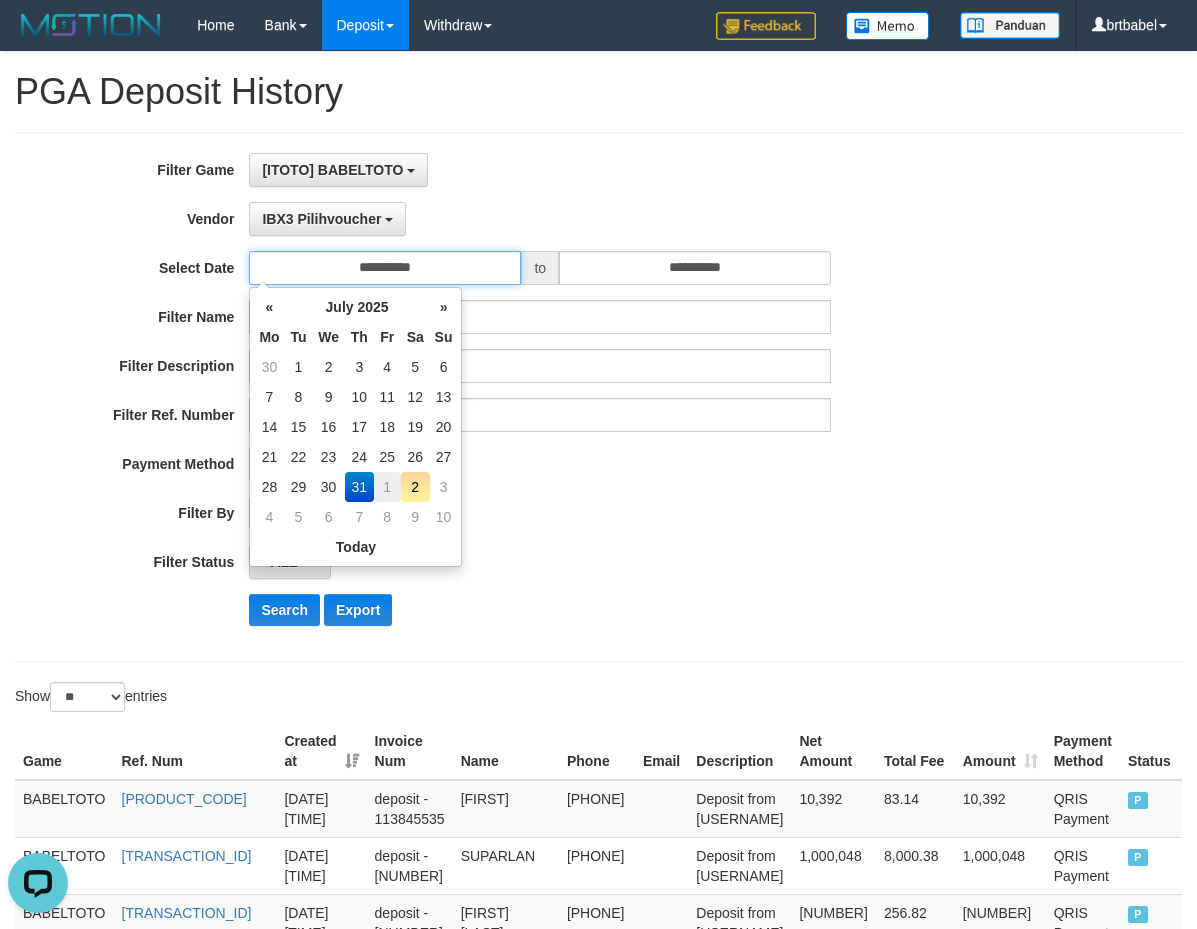 type on "**********" 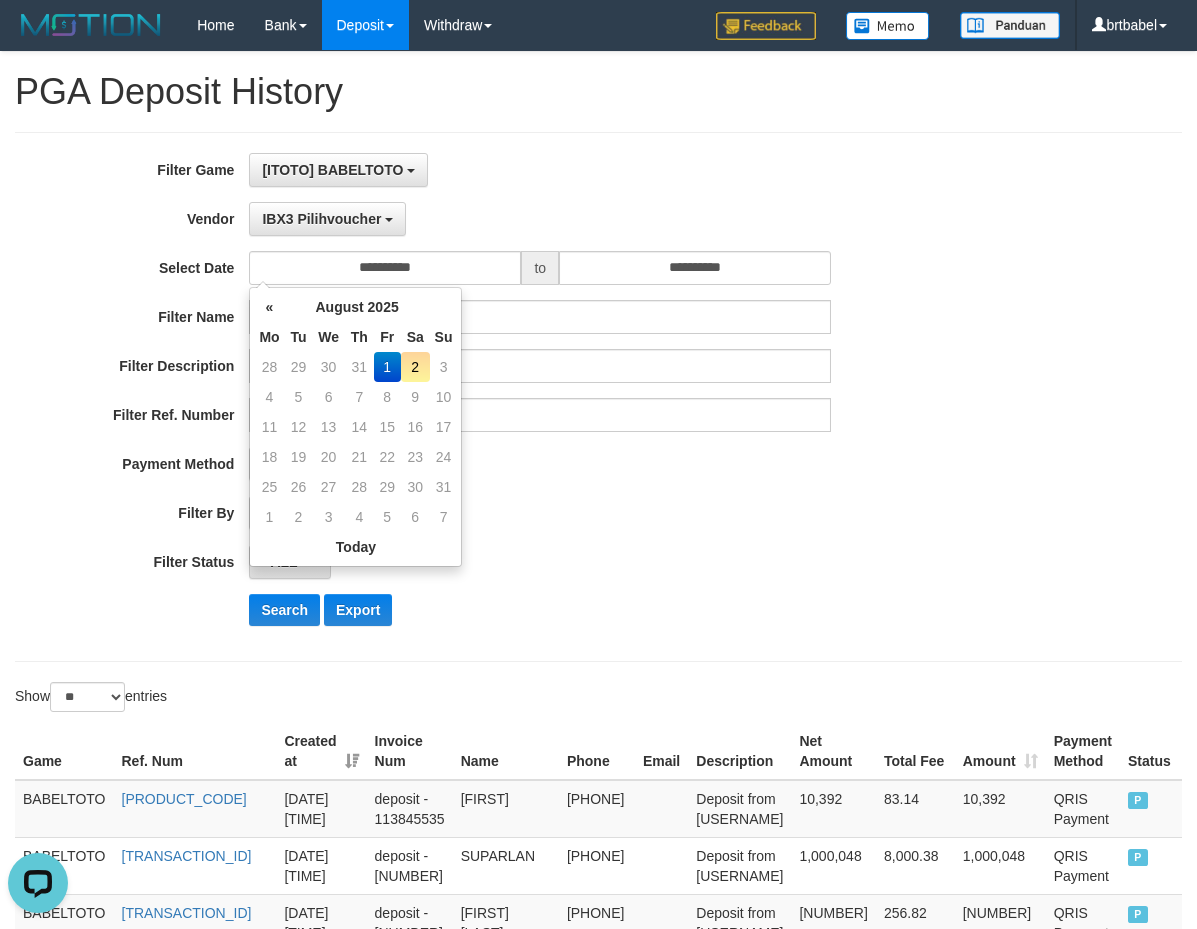 click on "1" at bounding box center [387, 367] 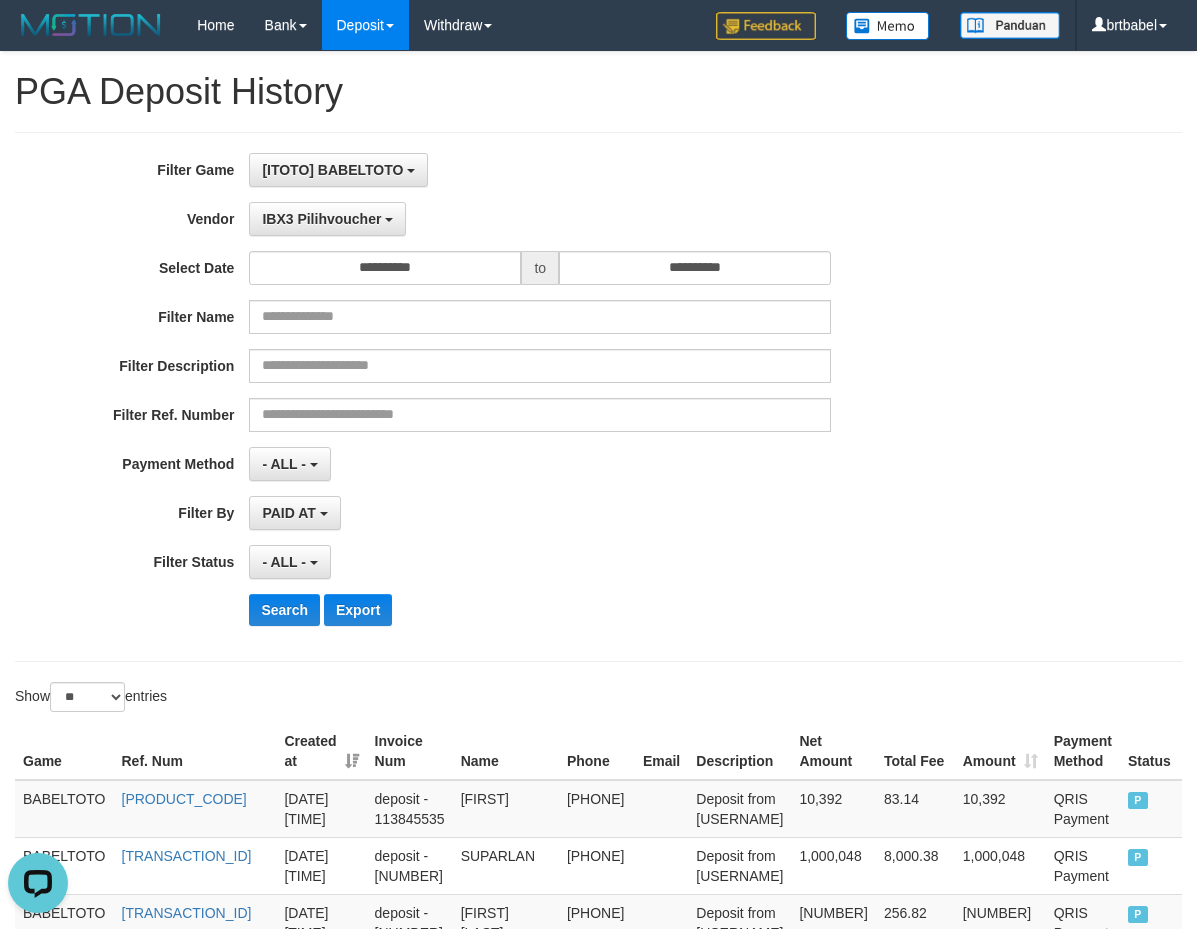 click on "**********" at bounding box center [499, 513] 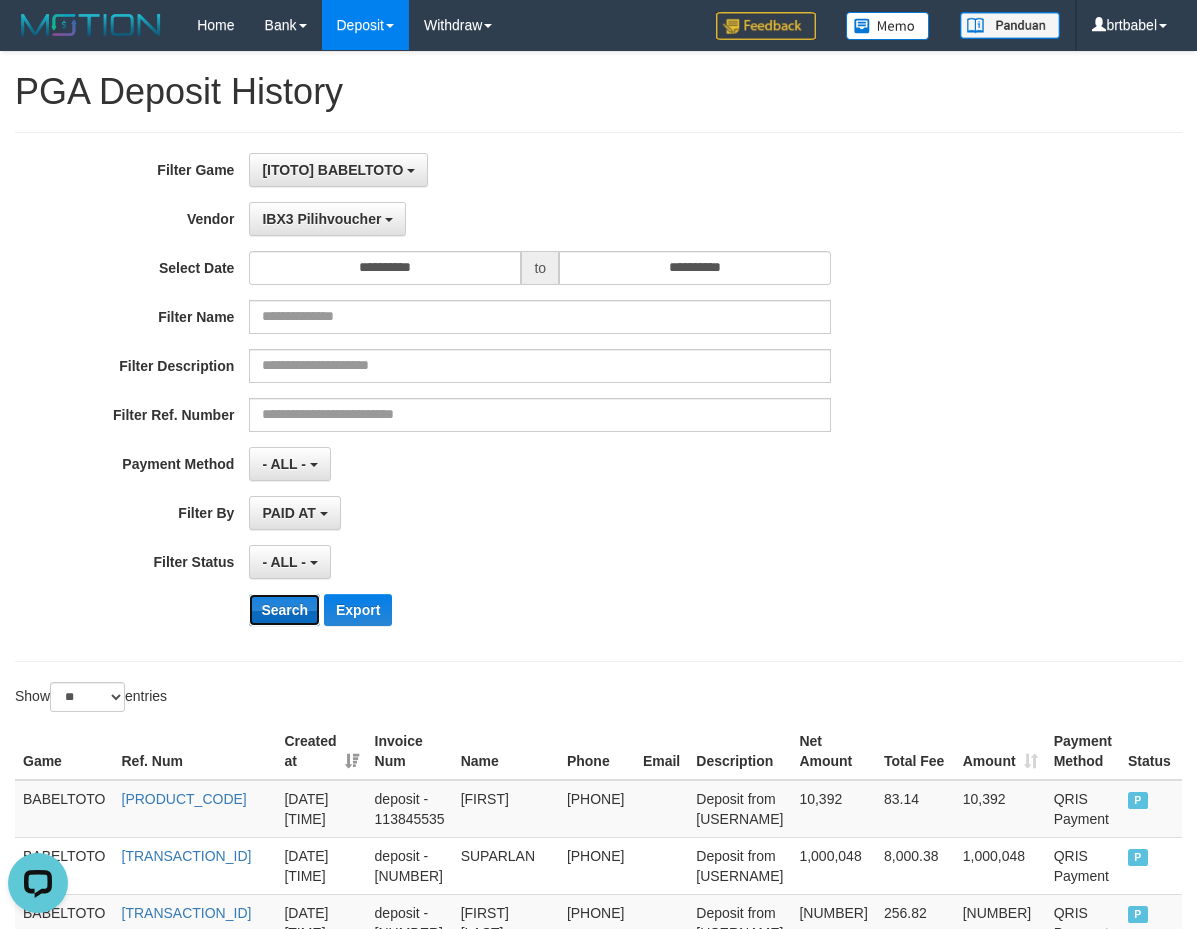 click on "Search" at bounding box center [284, 610] 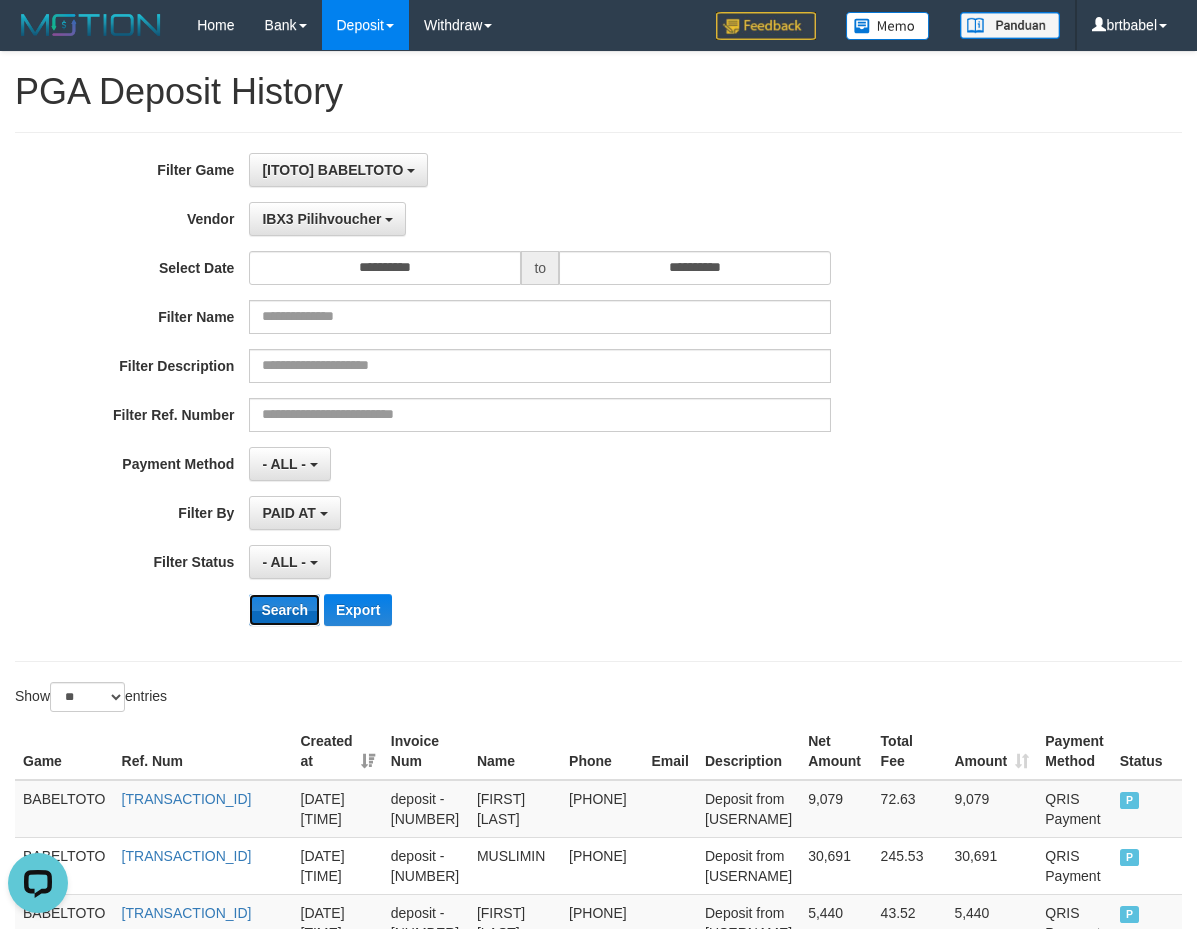 click on "Search" at bounding box center [284, 610] 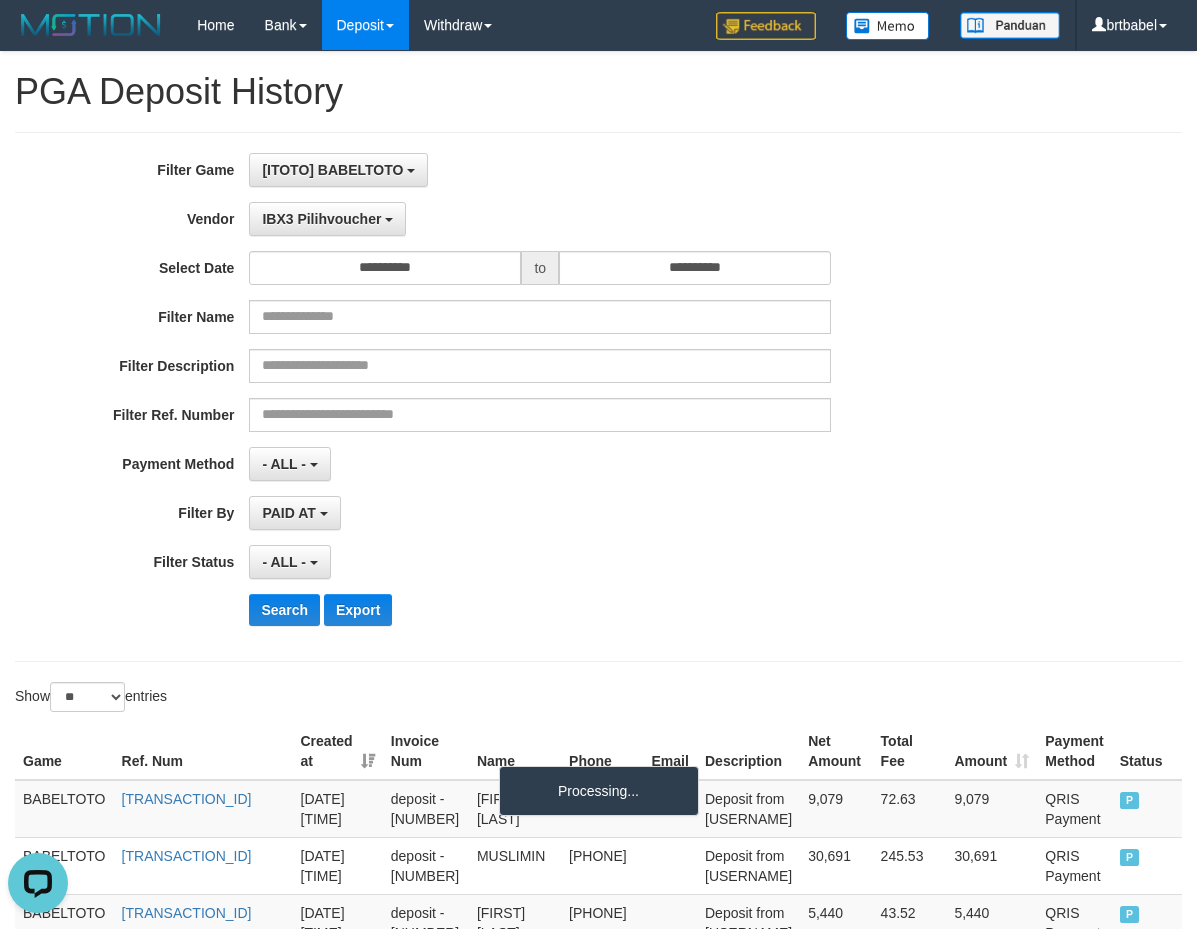 click on "**********" at bounding box center (499, 397) 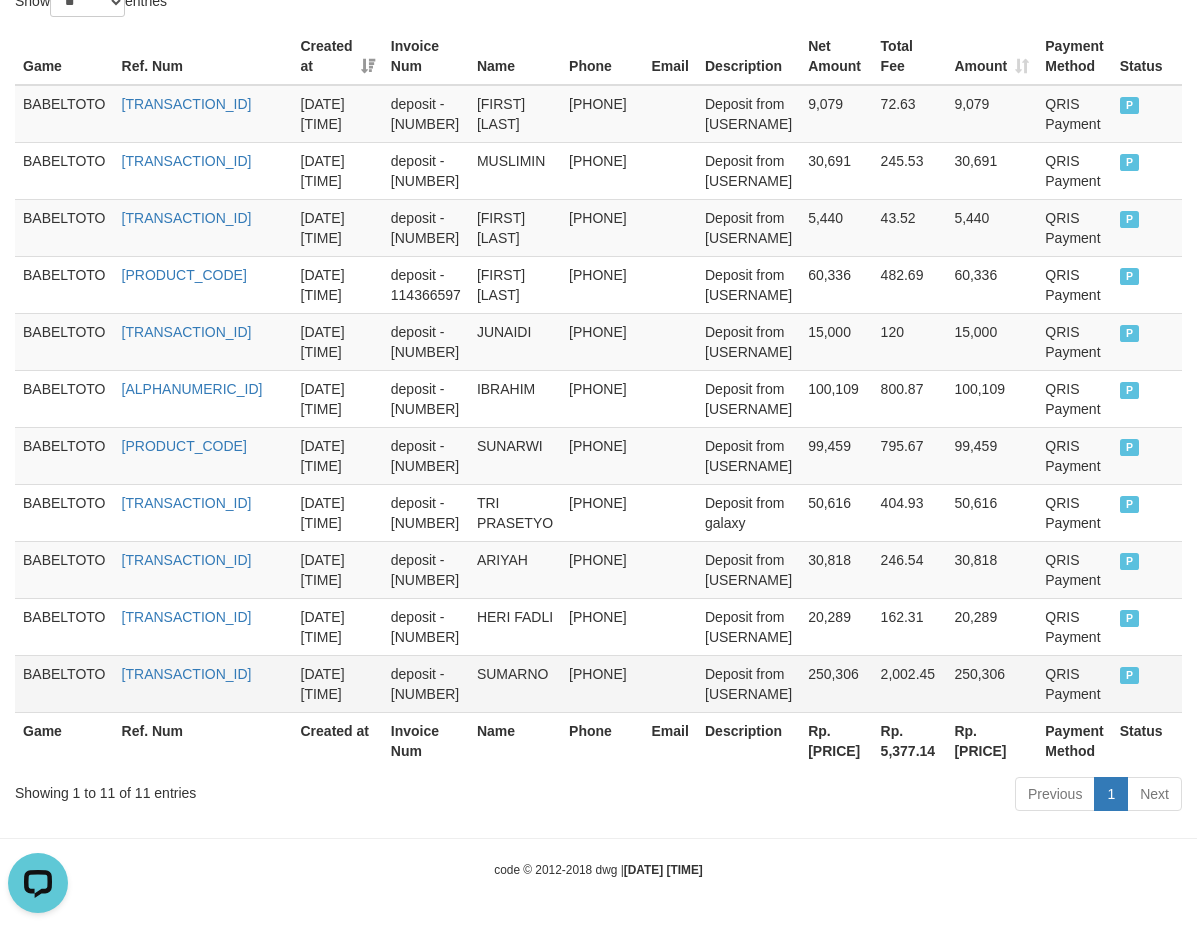 scroll, scrollTop: 815, scrollLeft: 0, axis: vertical 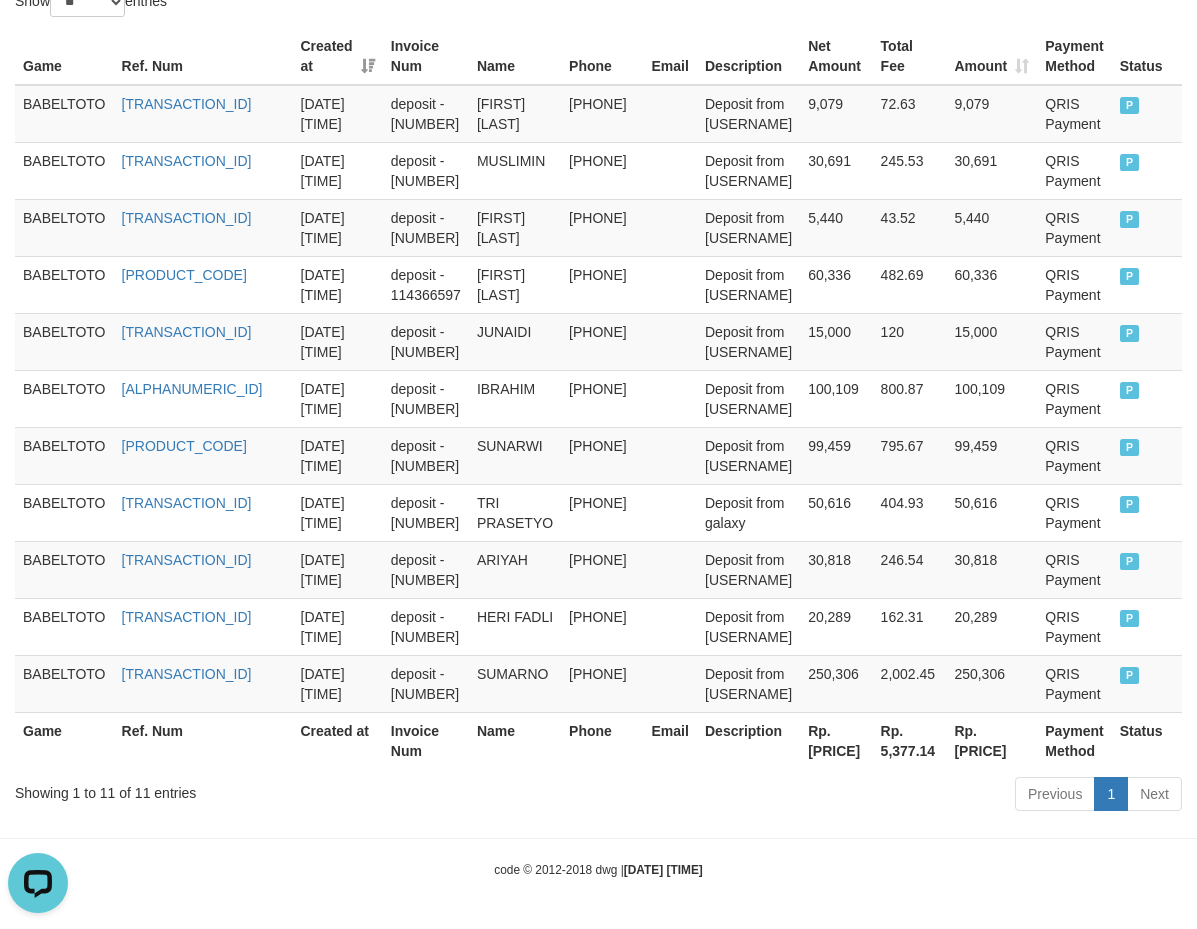 click on "Rp. [PRICE]" at bounding box center [836, 740] 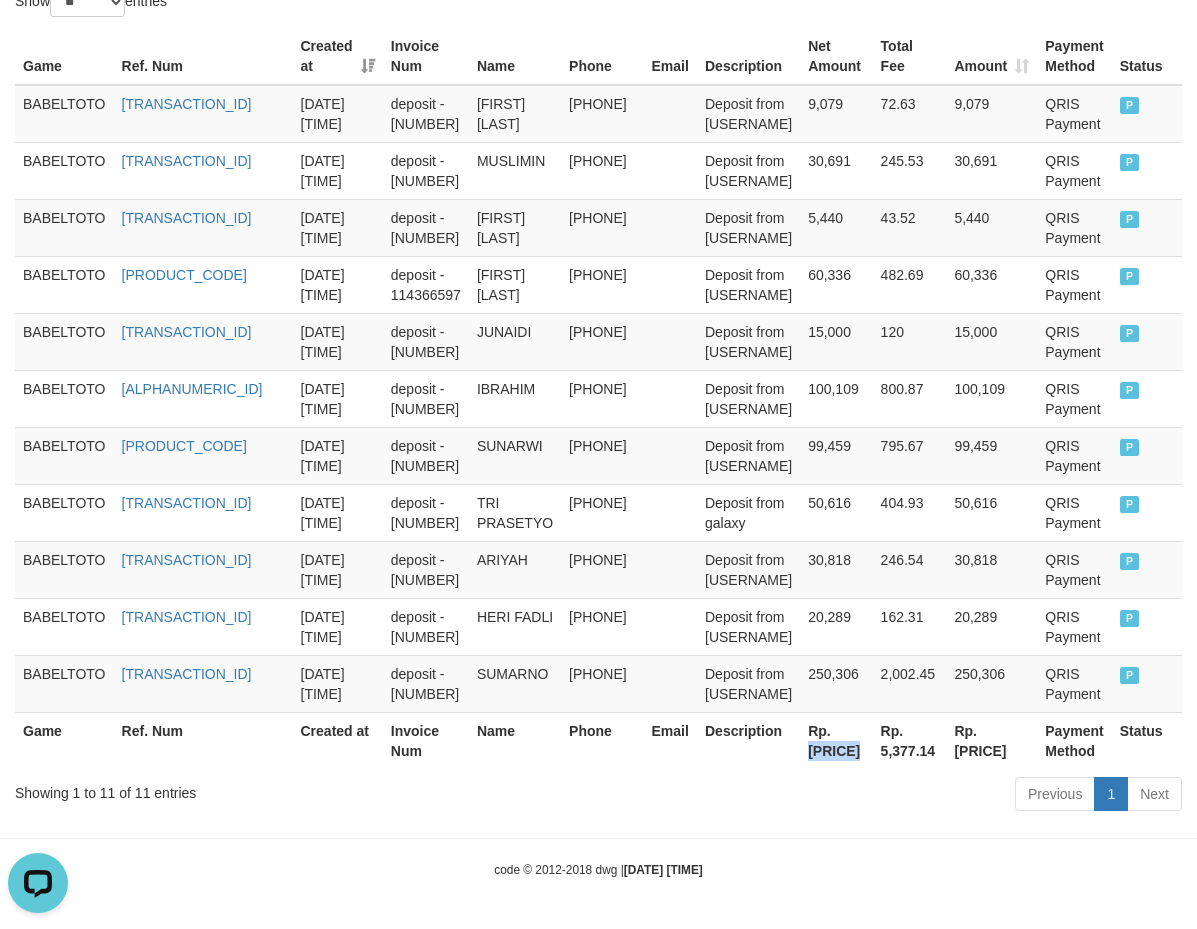 click on "Rp. [PRICE]" at bounding box center (836, 740) 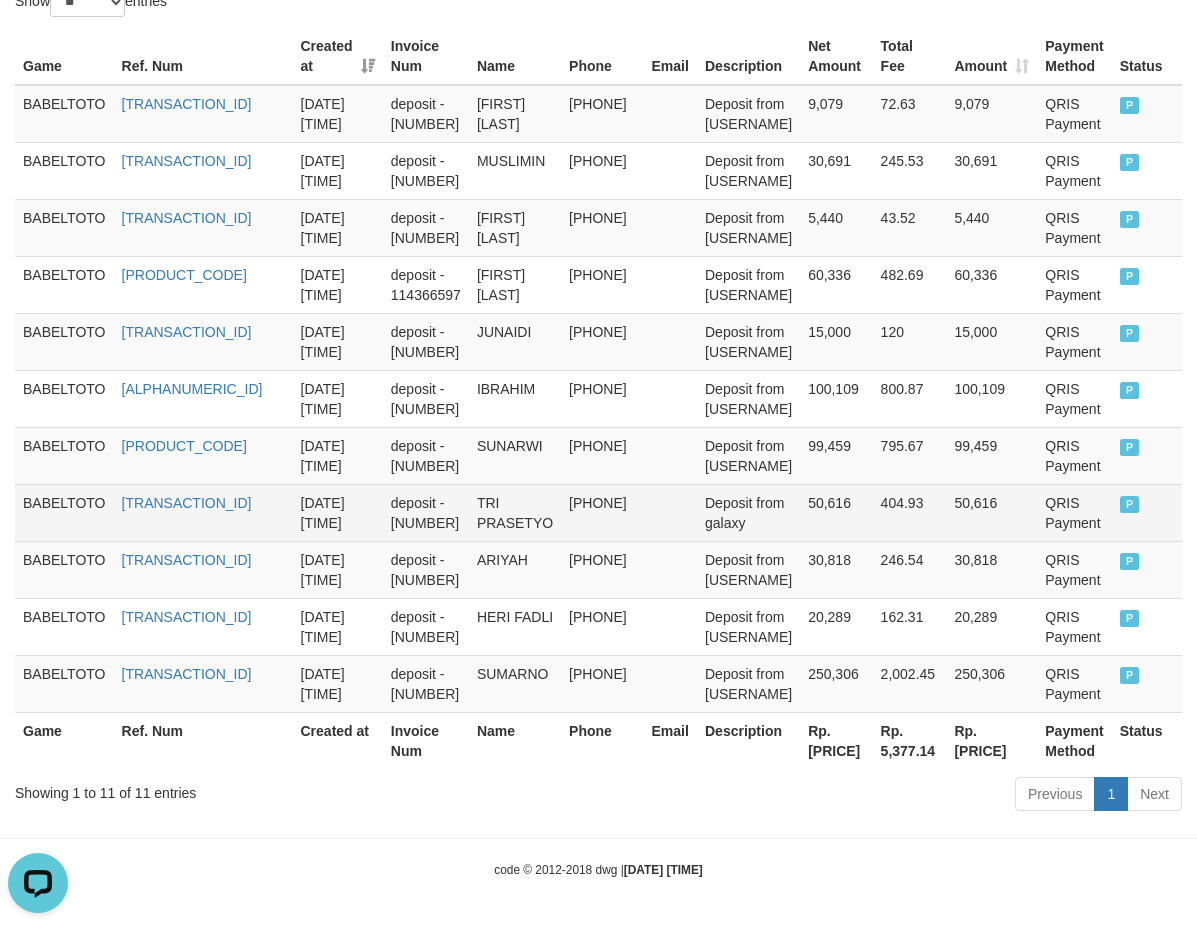 drag, startPoint x: 698, startPoint y: 666, endPoint x: 685, endPoint y: 674, distance: 15.264338 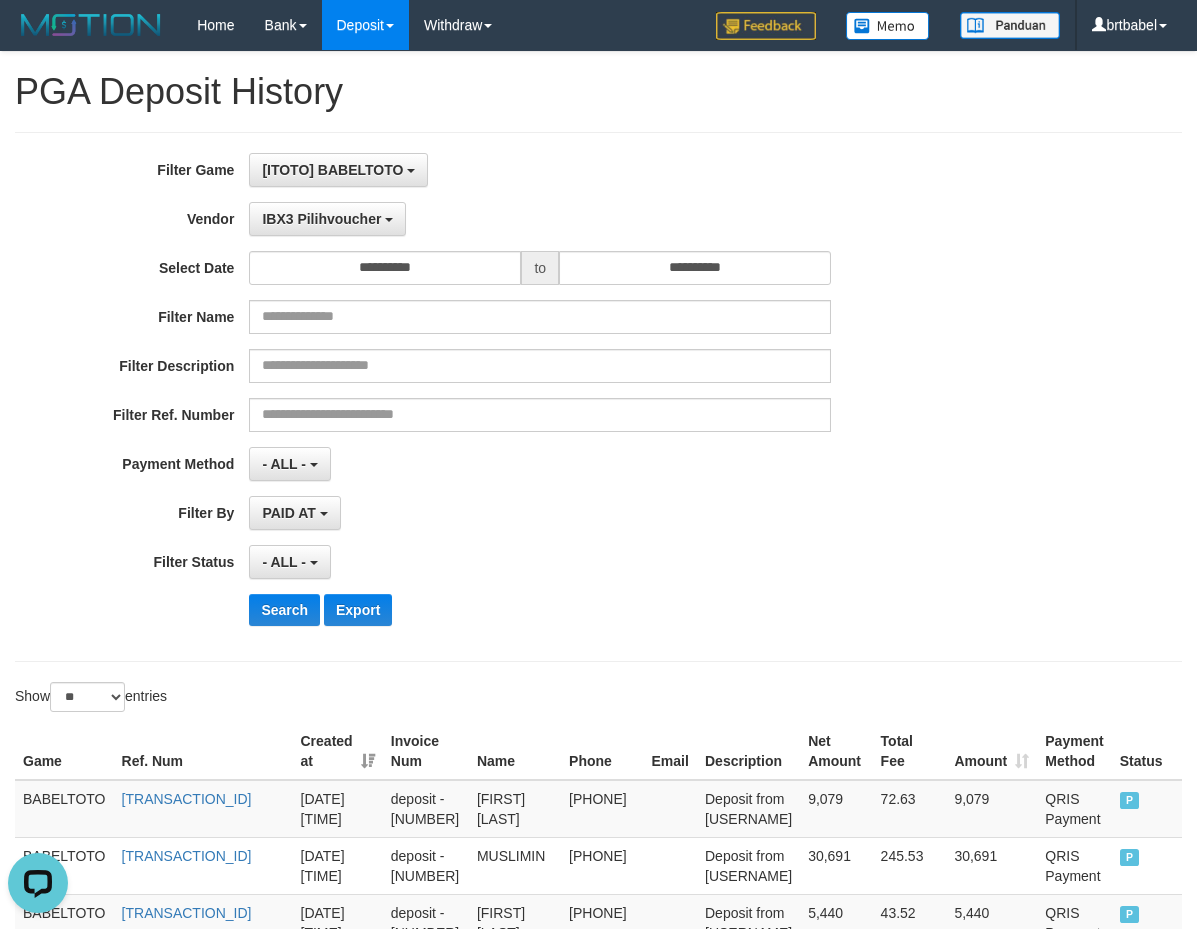 click on "Search
Export" at bounding box center [623, 610] 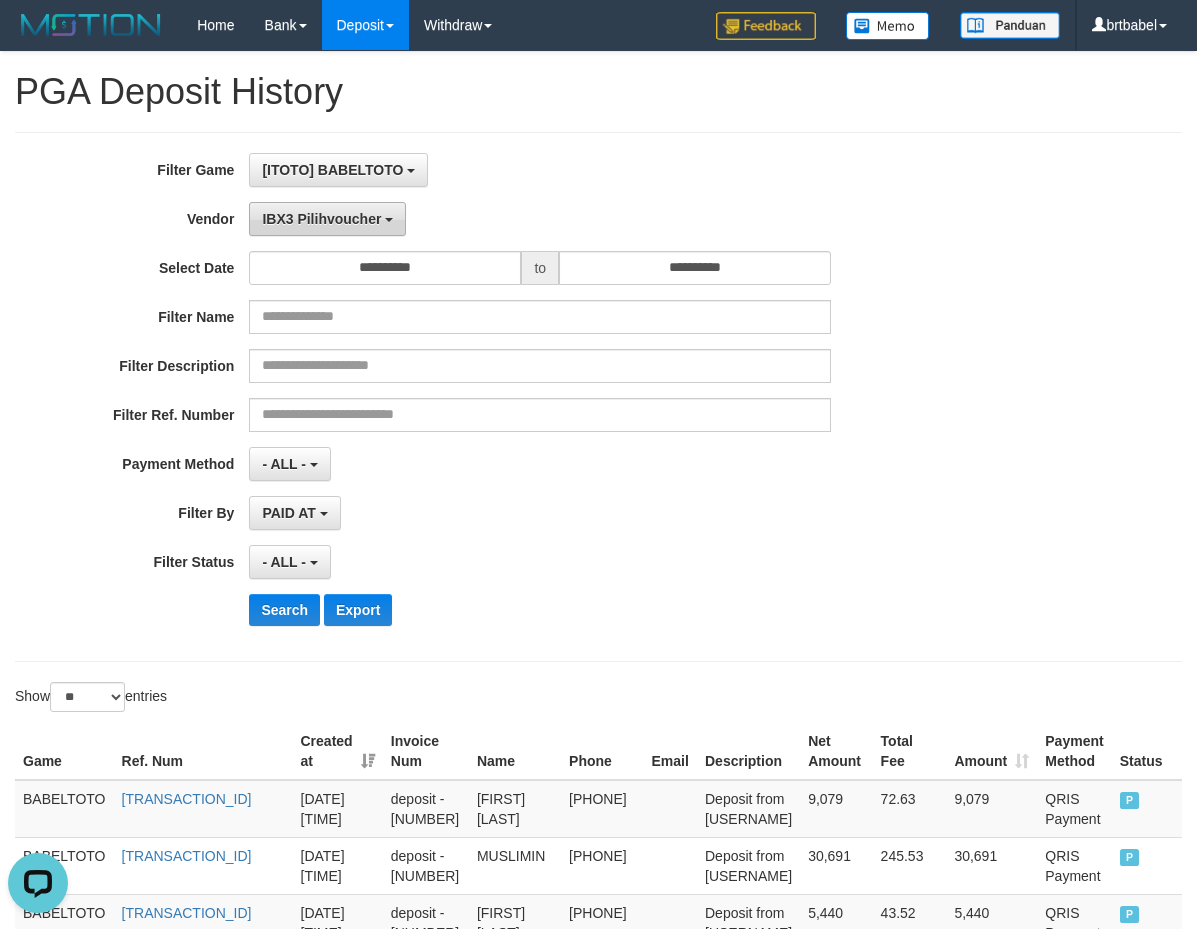 click on "IBX3 Pilihvoucher" at bounding box center (321, 219) 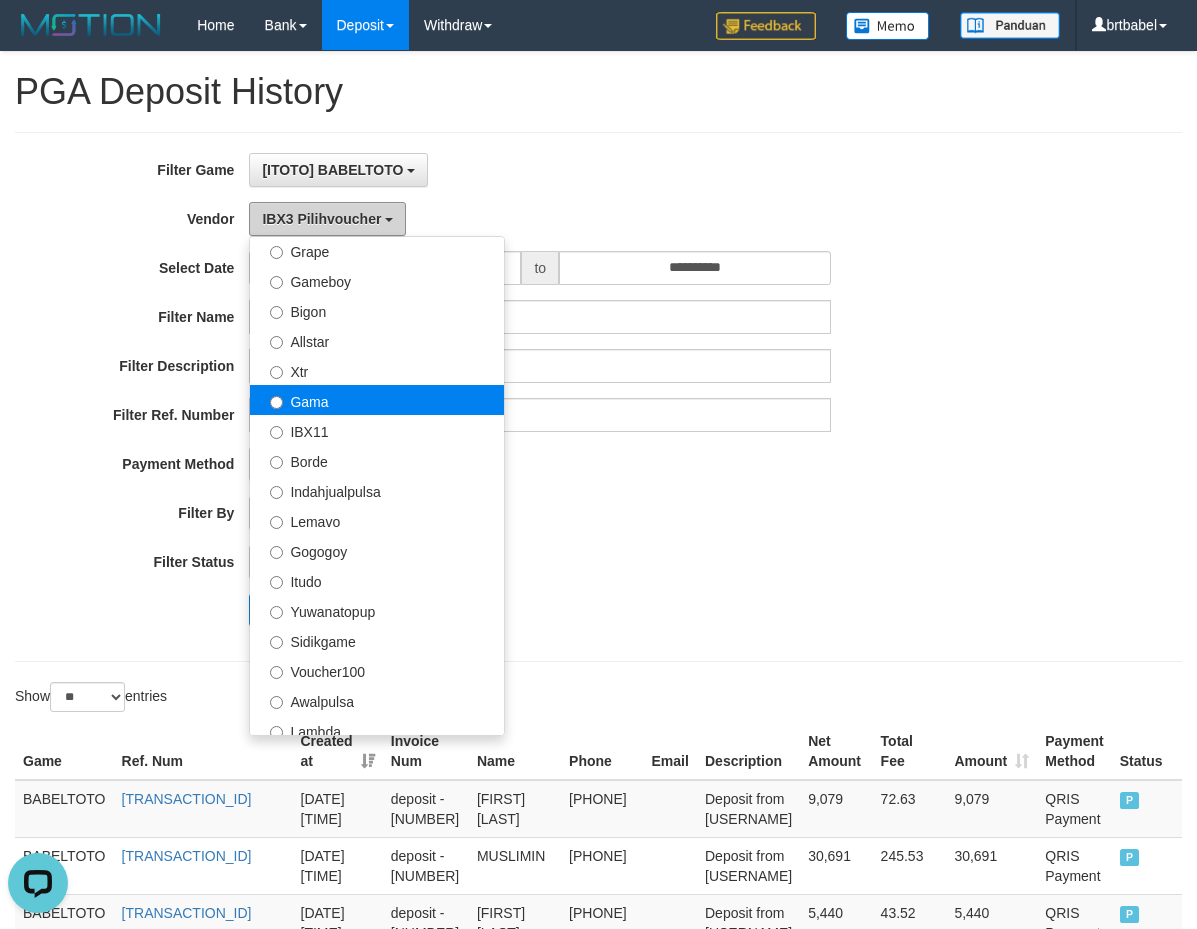 scroll, scrollTop: 356, scrollLeft: 0, axis: vertical 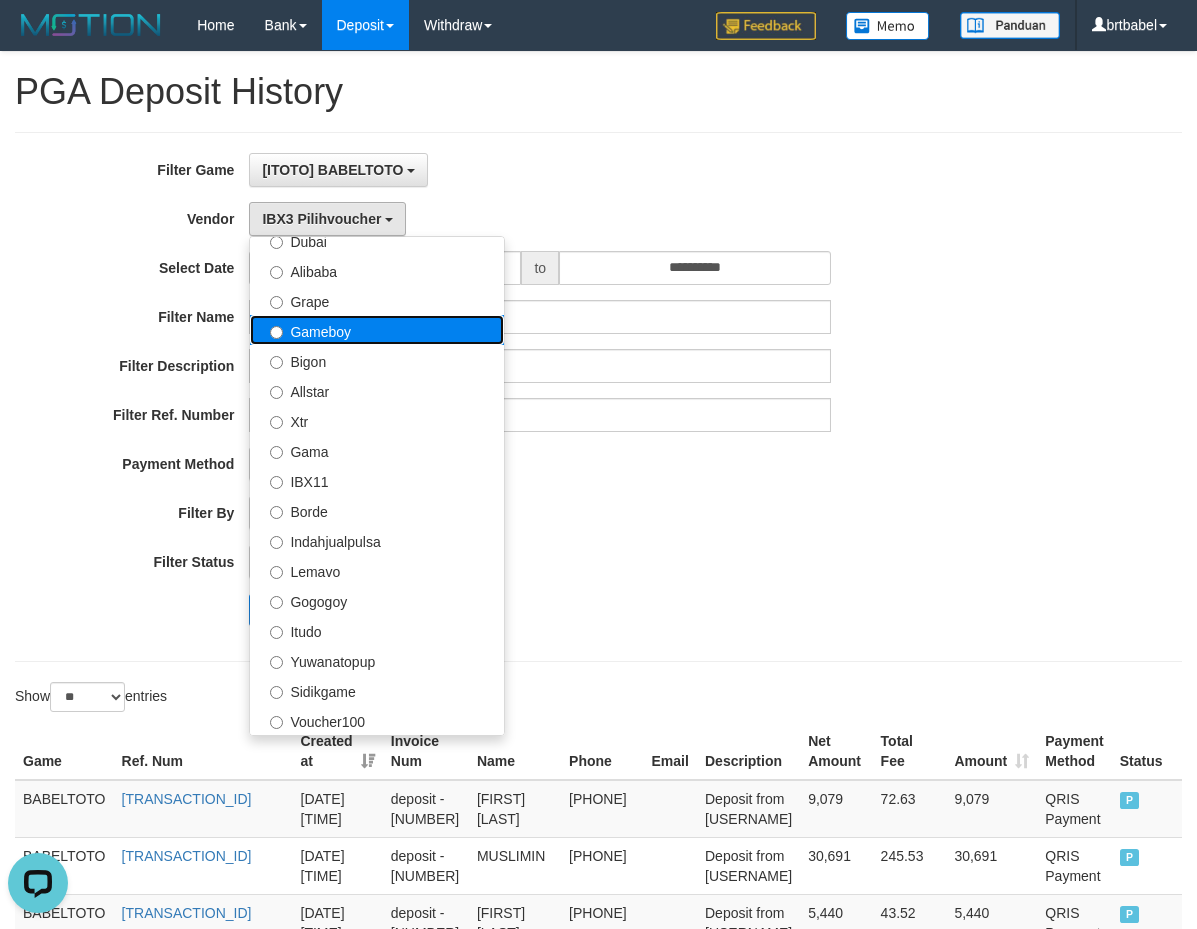 click on "Gameboy" at bounding box center [377, 330] 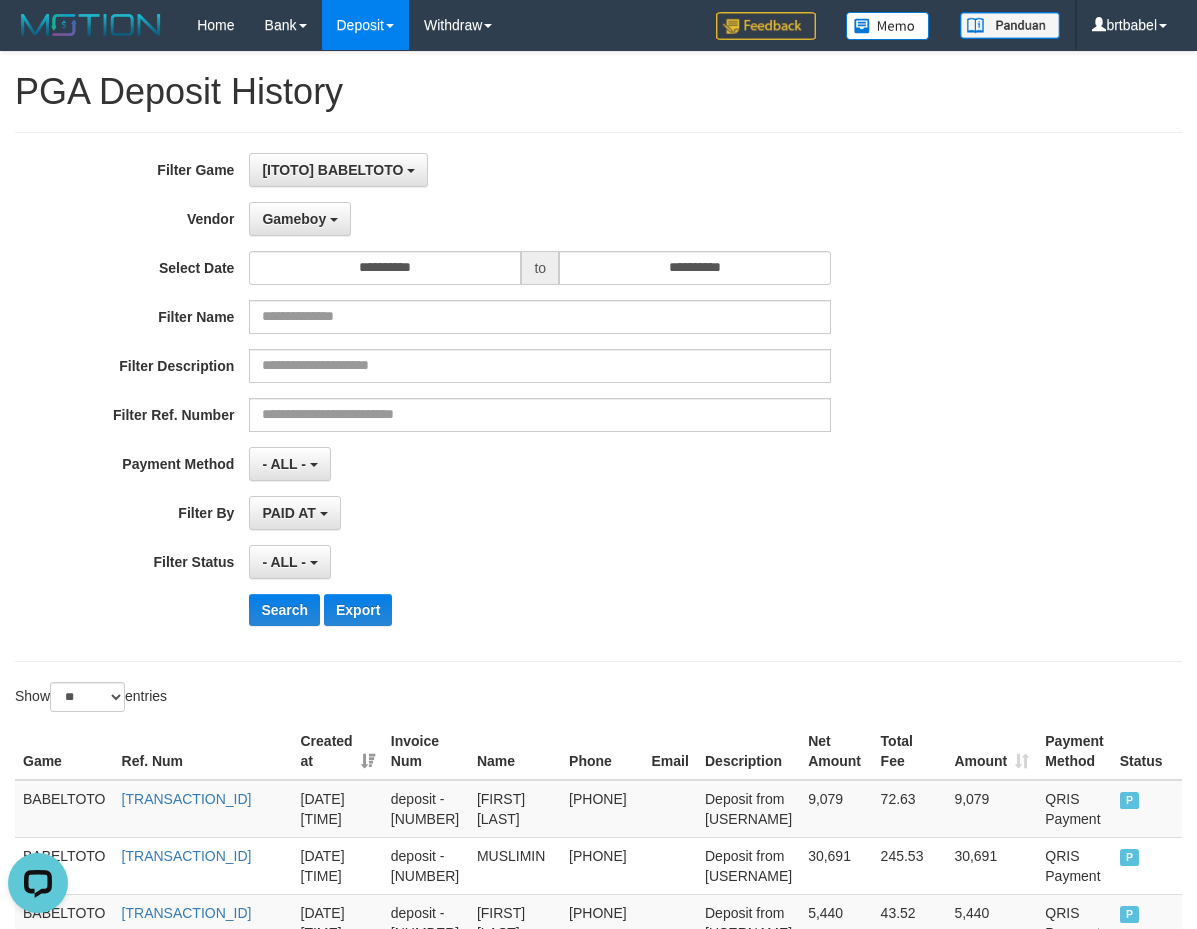 click on "**********" at bounding box center [499, 397] 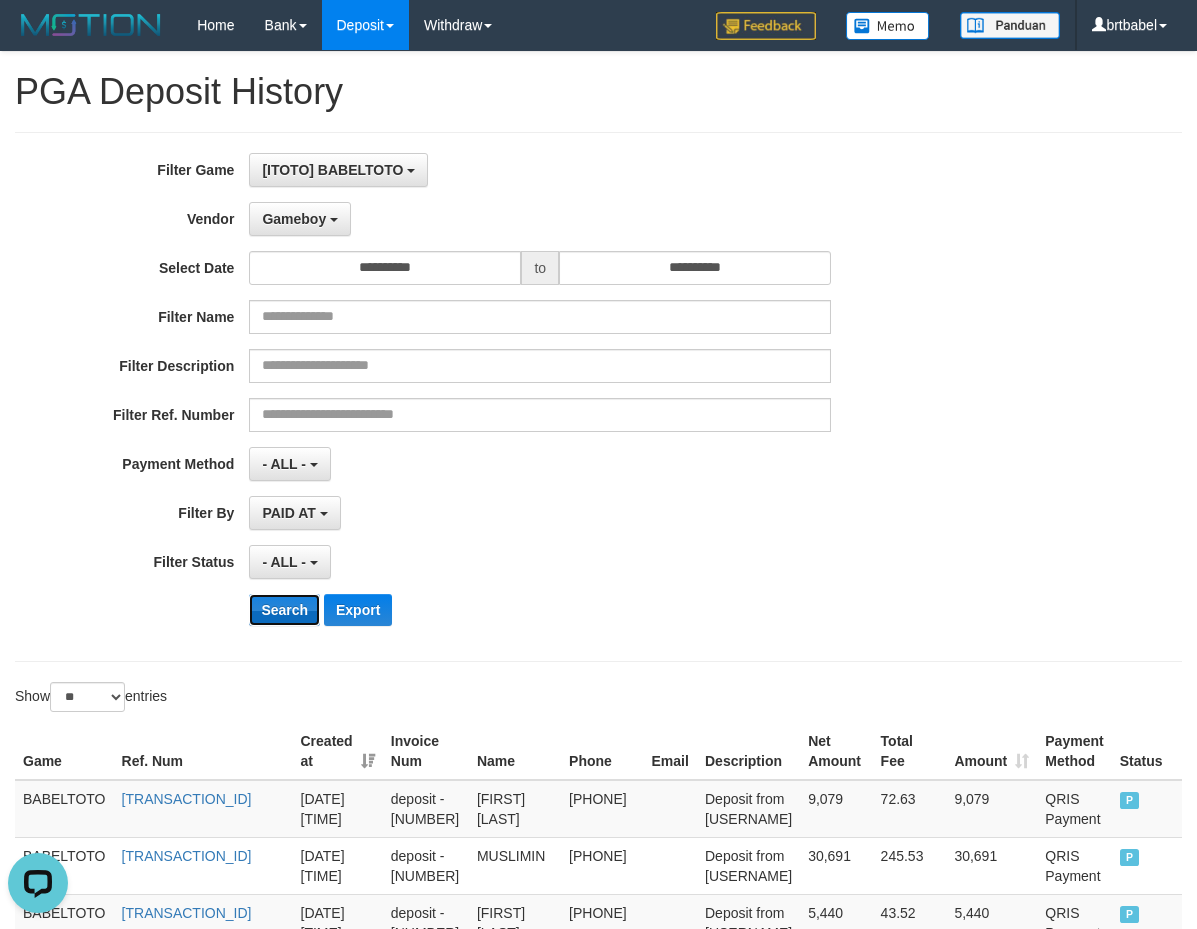click on "Search" at bounding box center [284, 610] 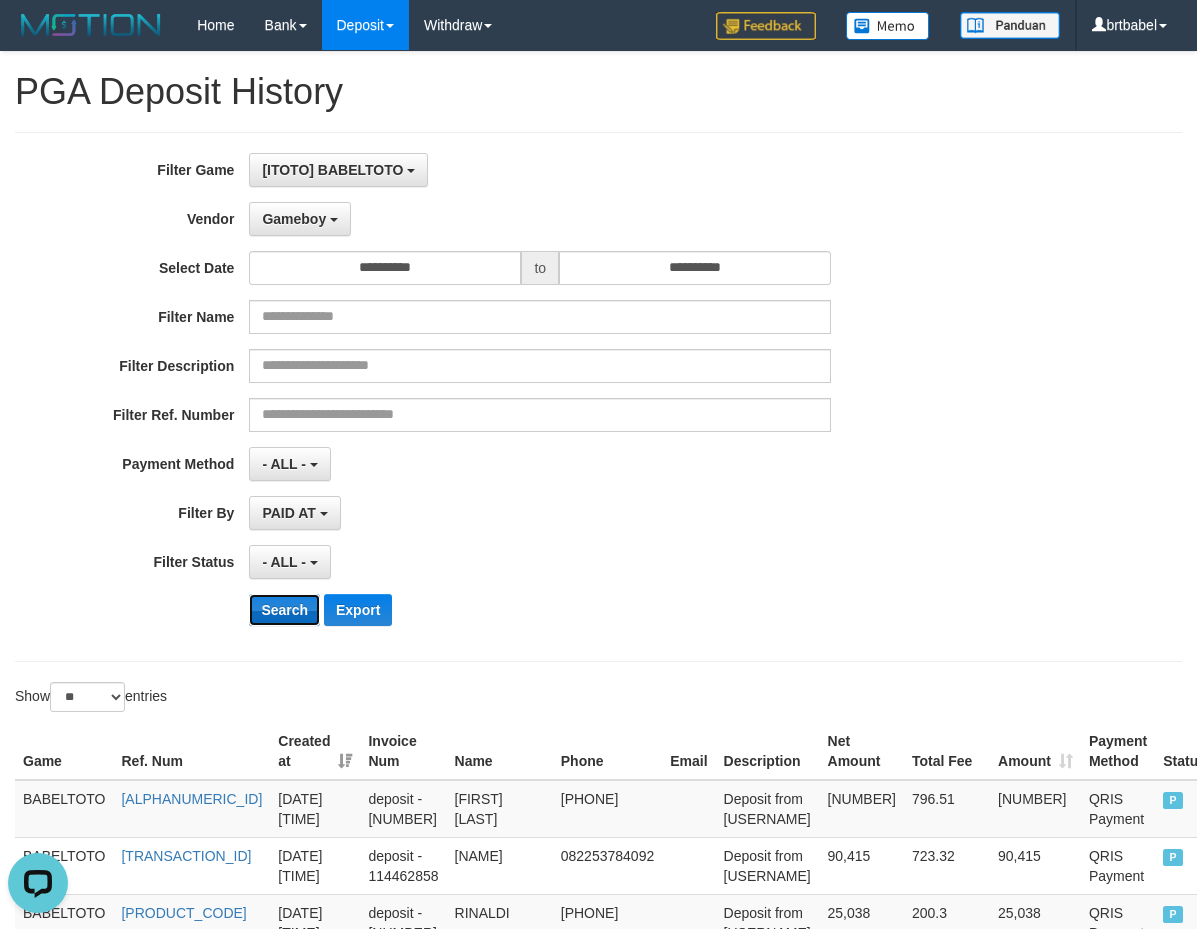 click on "Search" at bounding box center (284, 610) 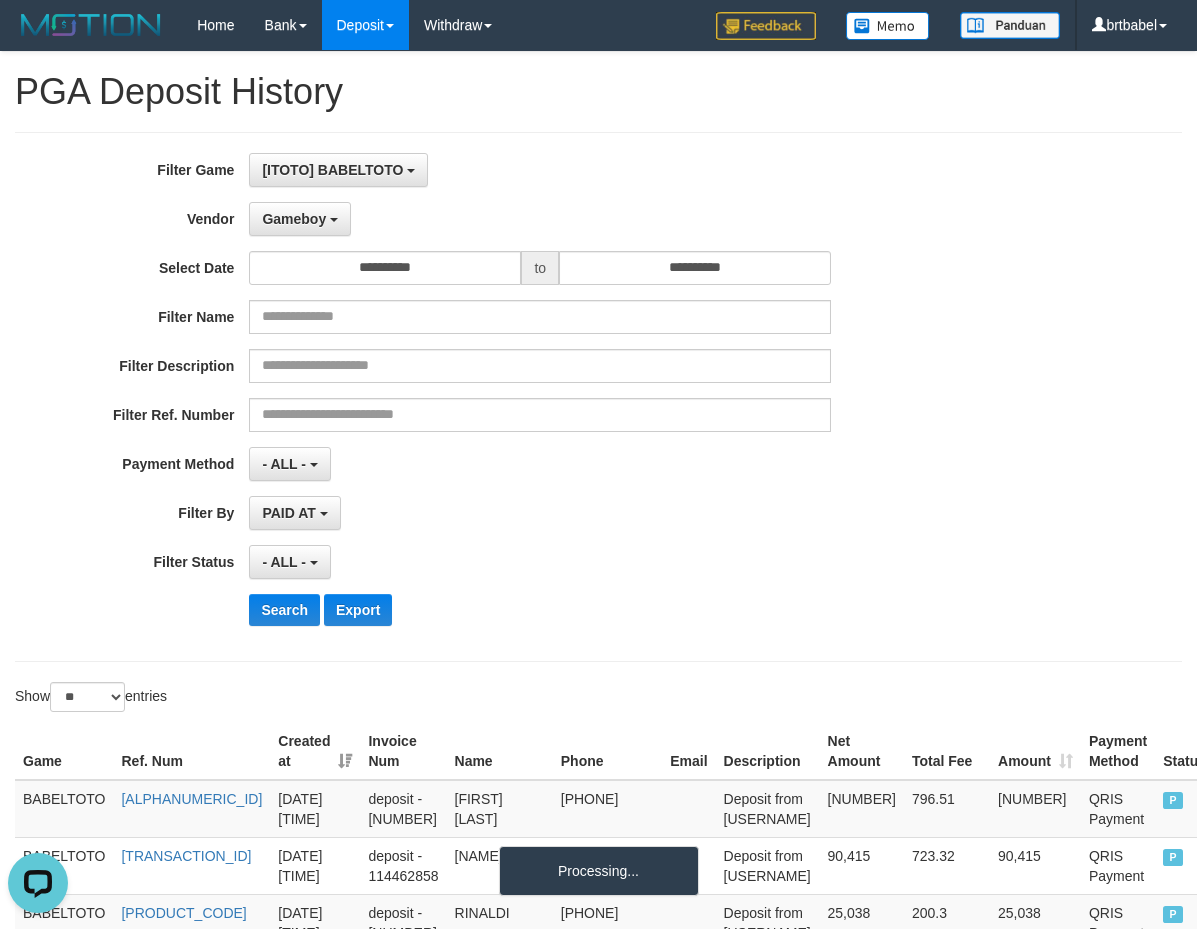 click on "**********" at bounding box center (499, 397) 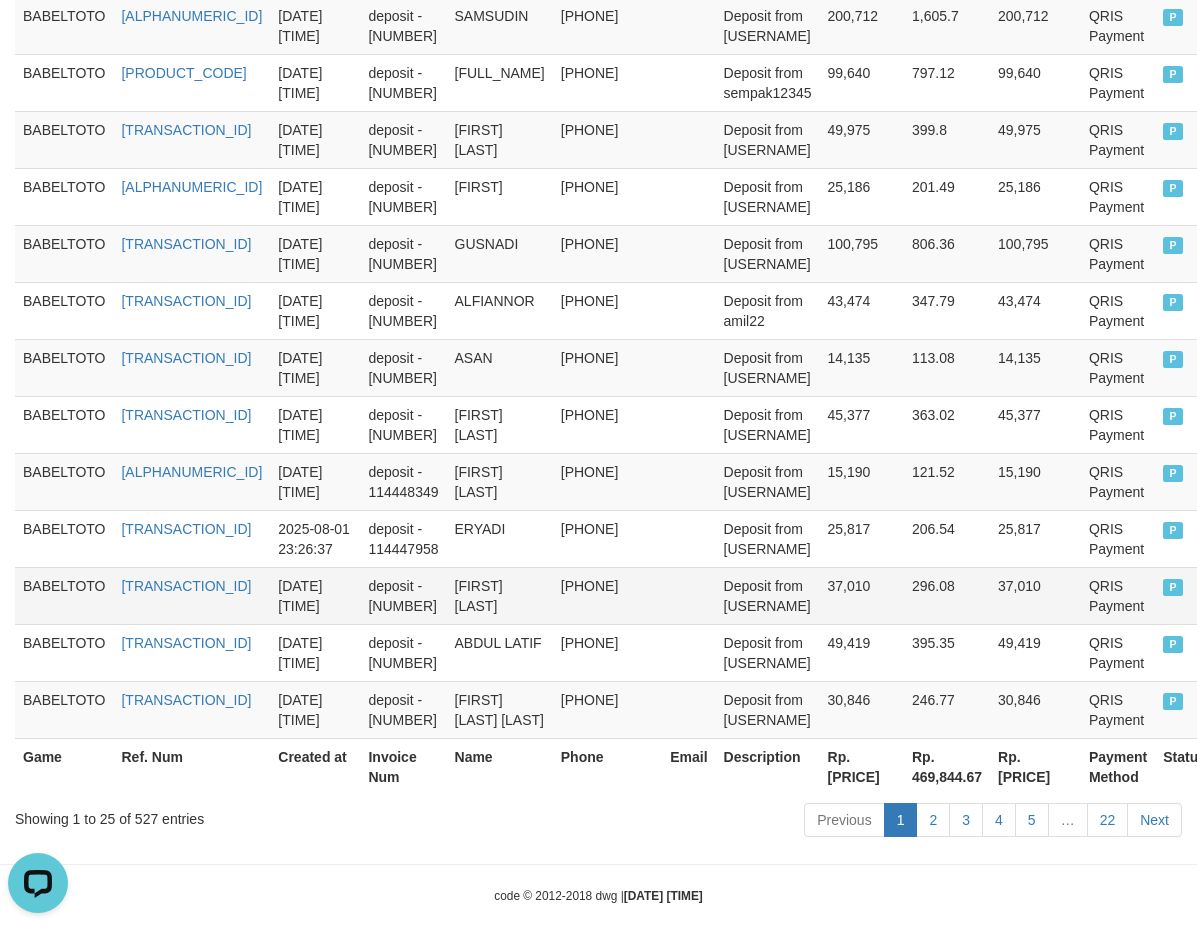 scroll, scrollTop: 1533, scrollLeft: 0, axis: vertical 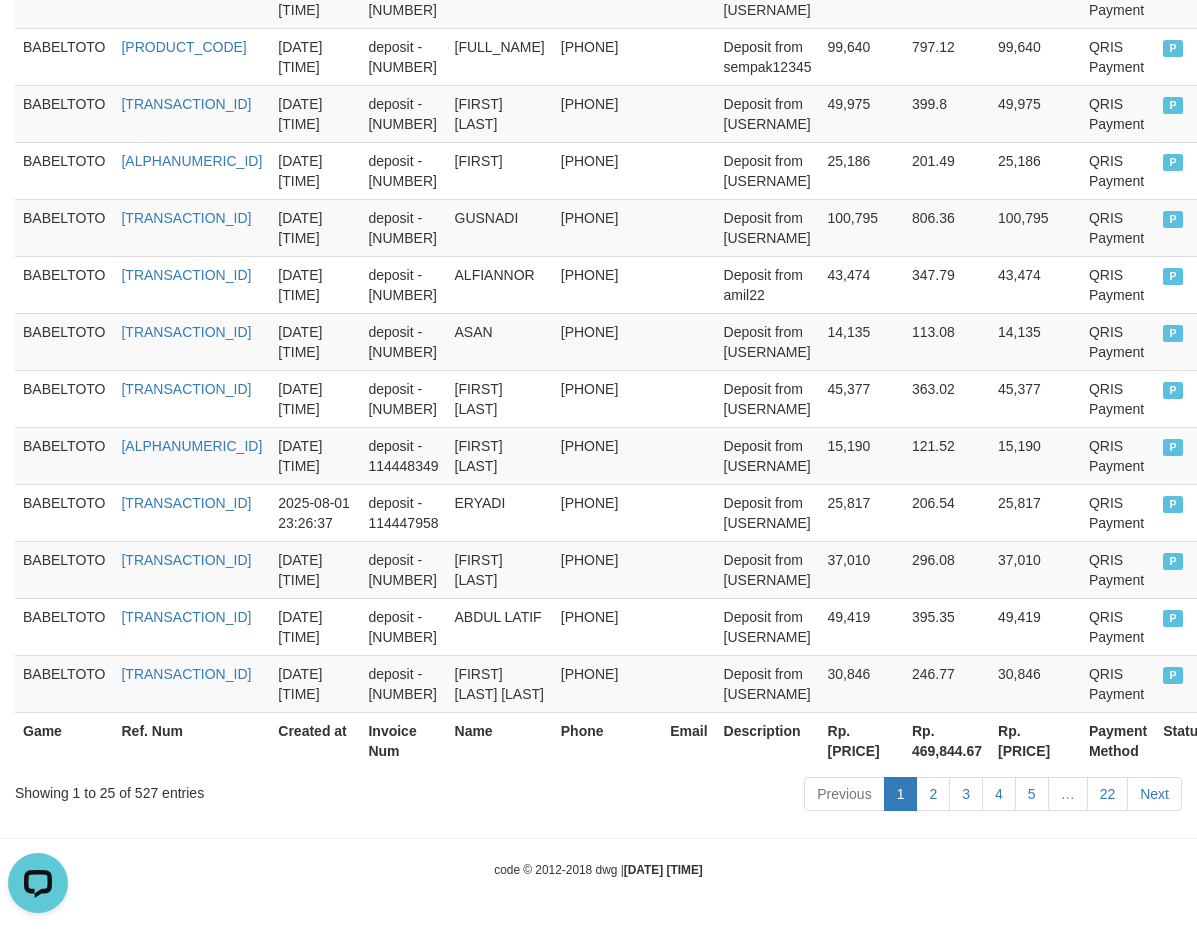 click on "Rp. [PRICE]" at bounding box center [862, 740] 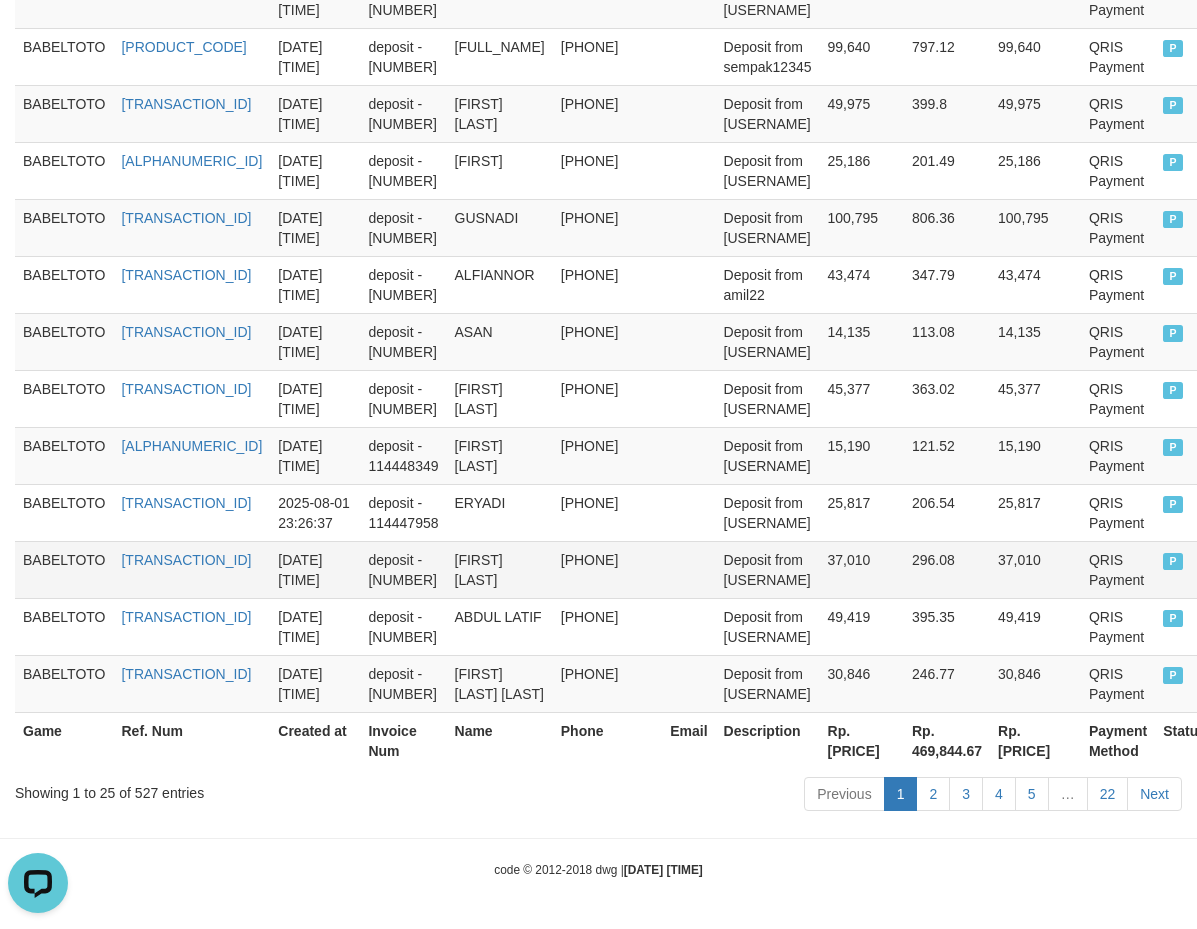 click on "[PHONE]" at bounding box center (607, 569) 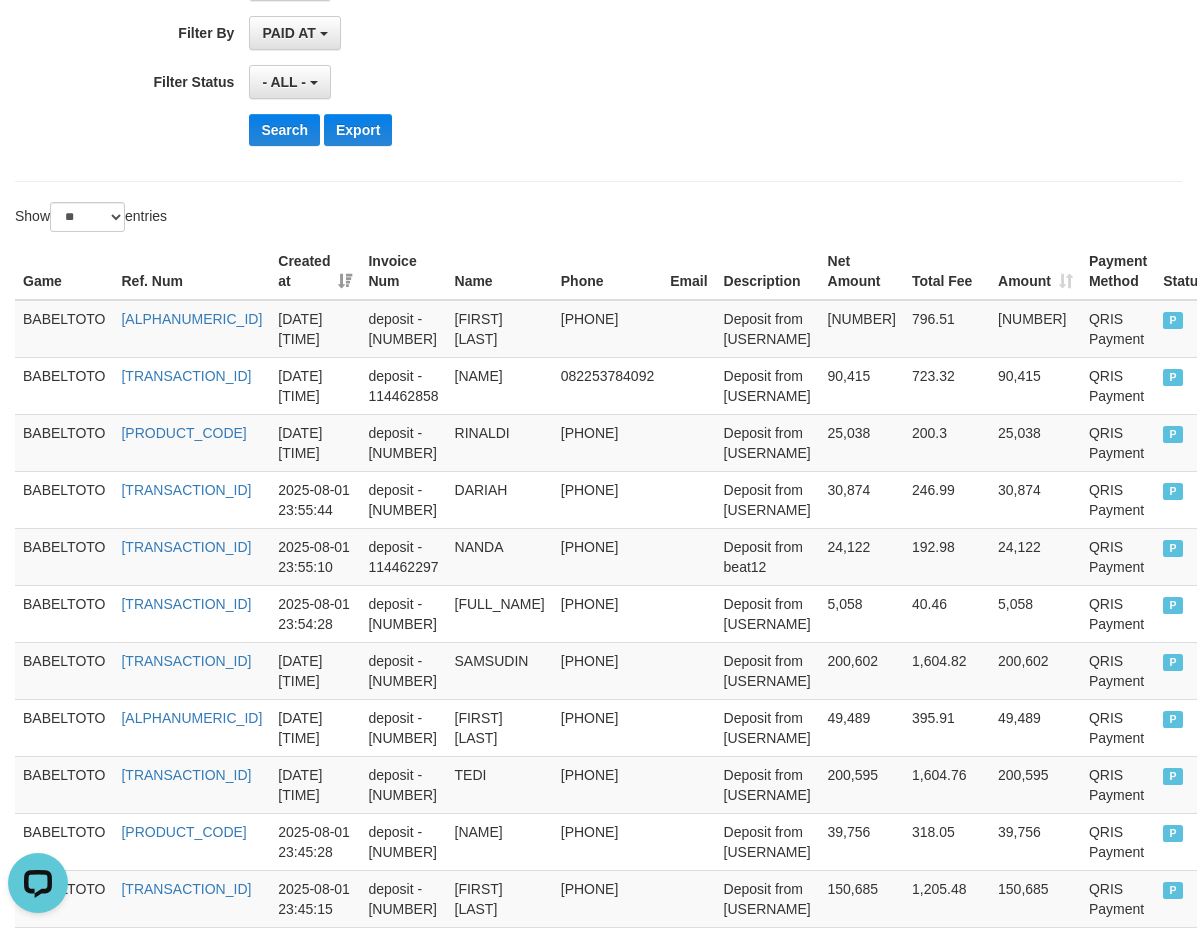 scroll, scrollTop: 0, scrollLeft: 0, axis: both 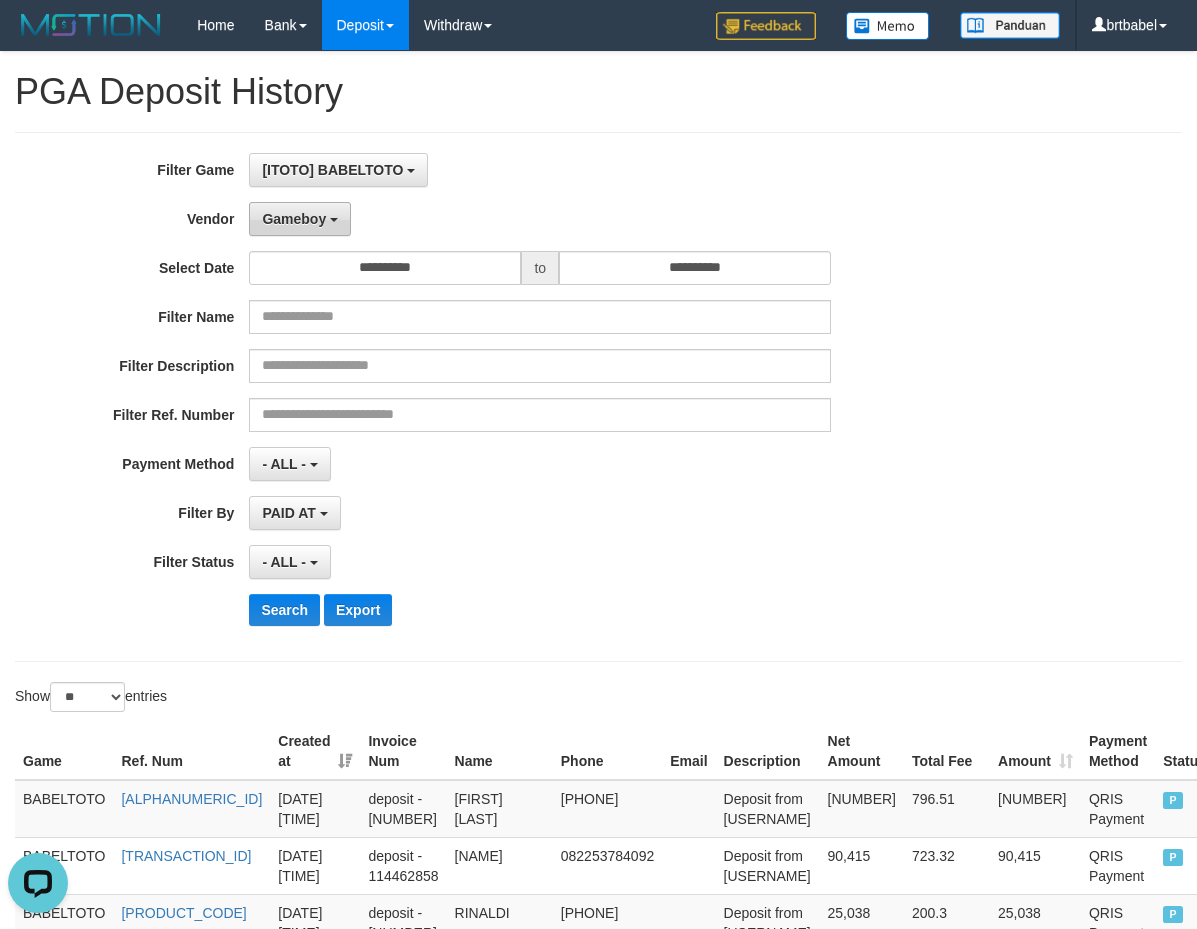 click on "Gameboy" at bounding box center (294, 219) 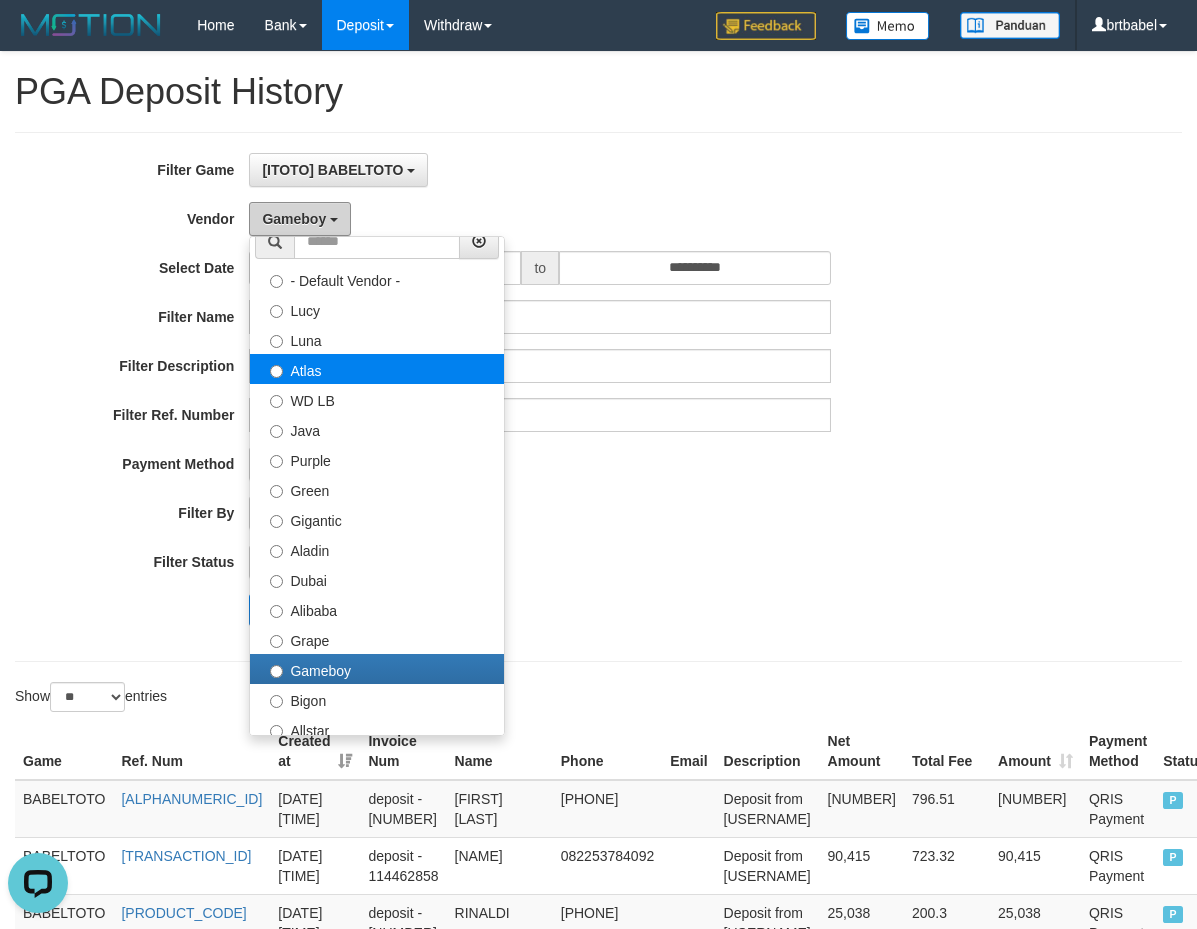 scroll, scrollTop: 0, scrollLeft: 0, axis: both 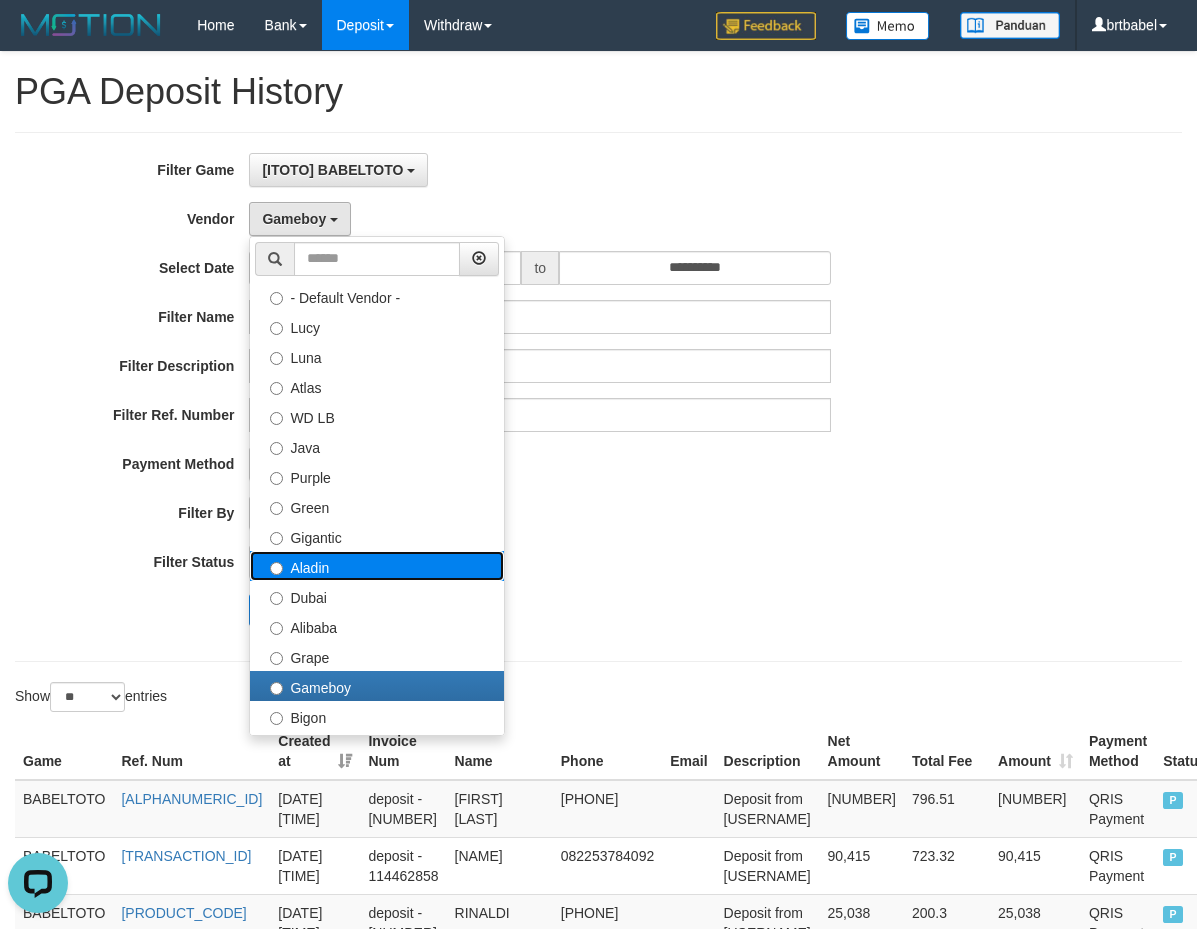 click on "Aladin" at bounding box center [377, 566] 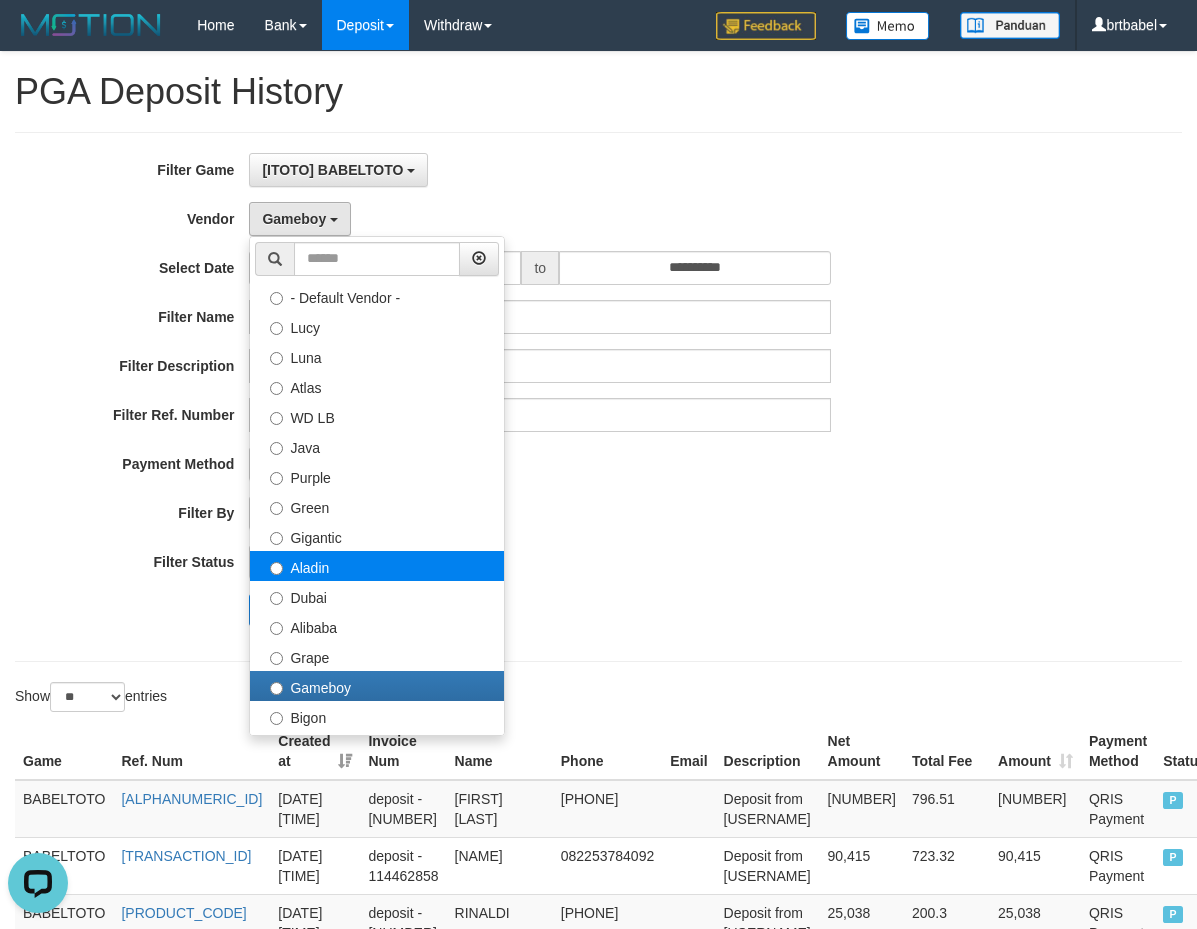 select on "**********" 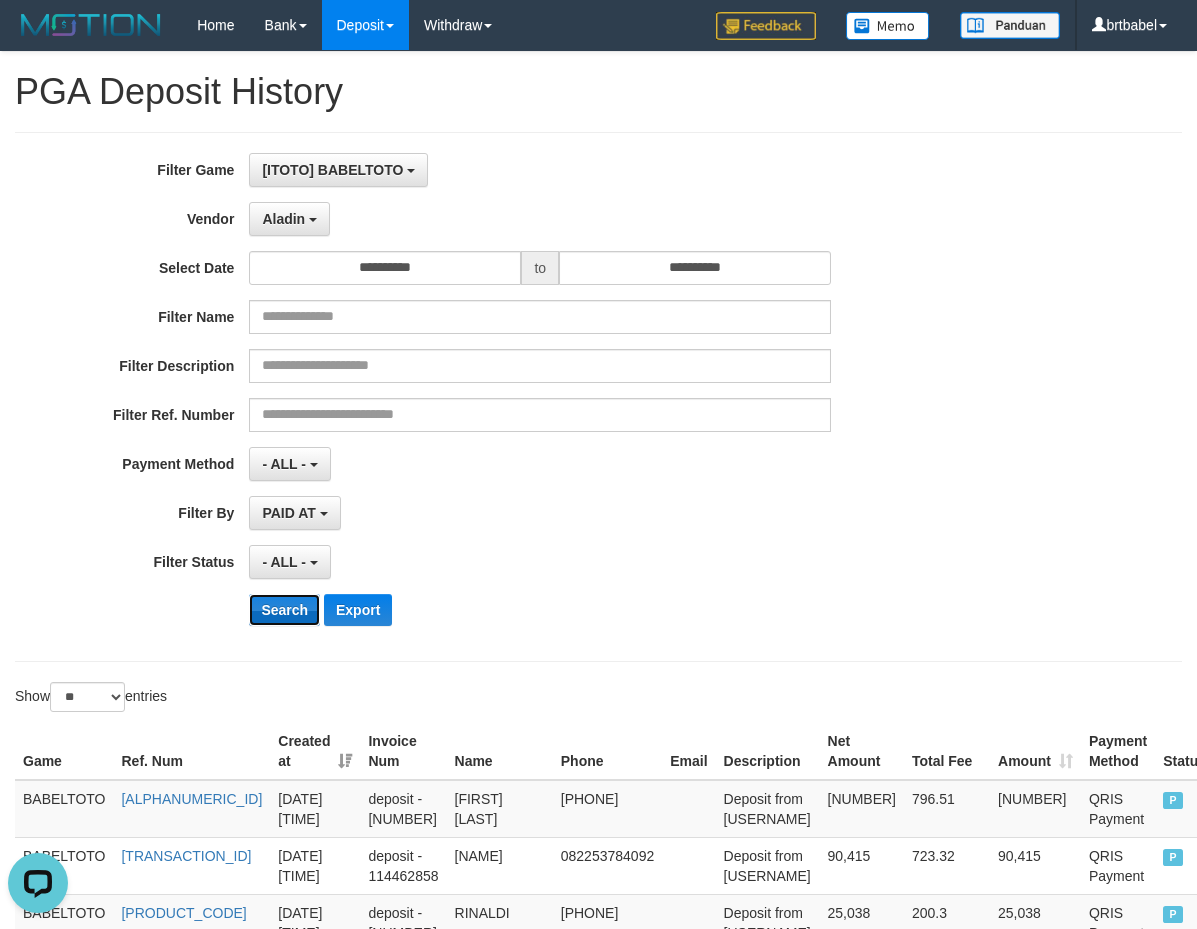 click on "Search" at bounding box center [284, 610] 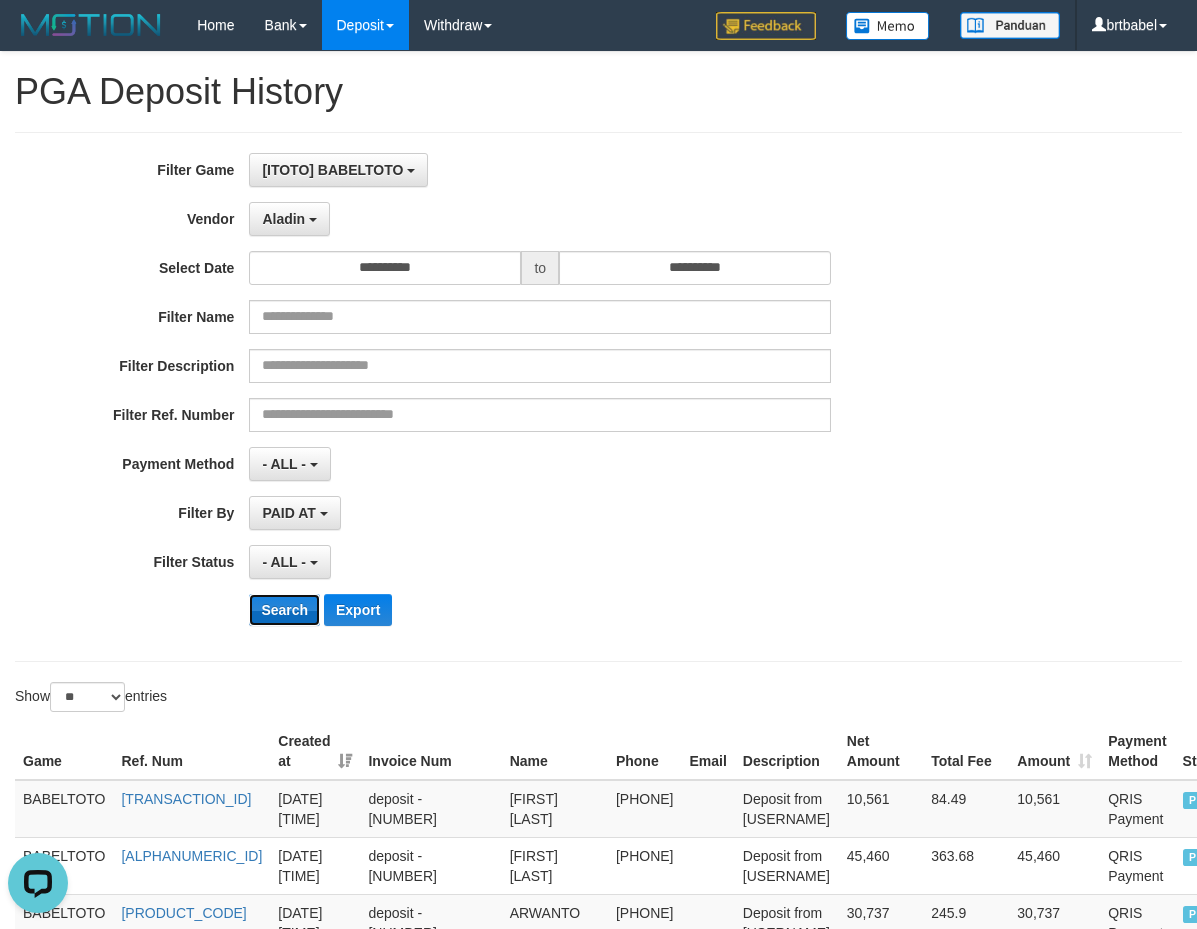 click on "Search" at bounding box center [284, 610] 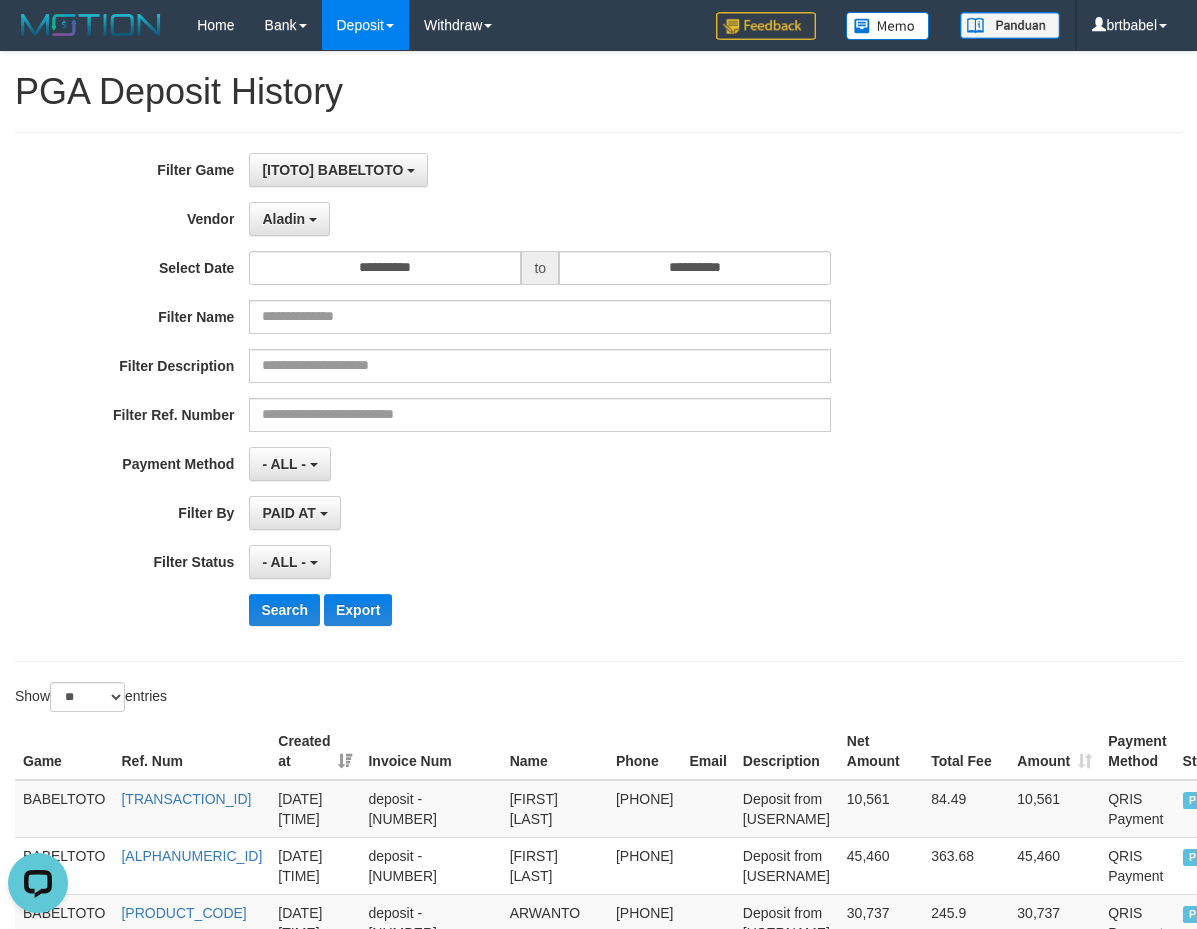 click on "- ALL -    SELECT ALL  - ALL -  SELECT STATUS
PENDING/UNPAID
PAID
CANCELED
EXPIRED" at bounding box center [540, 562] 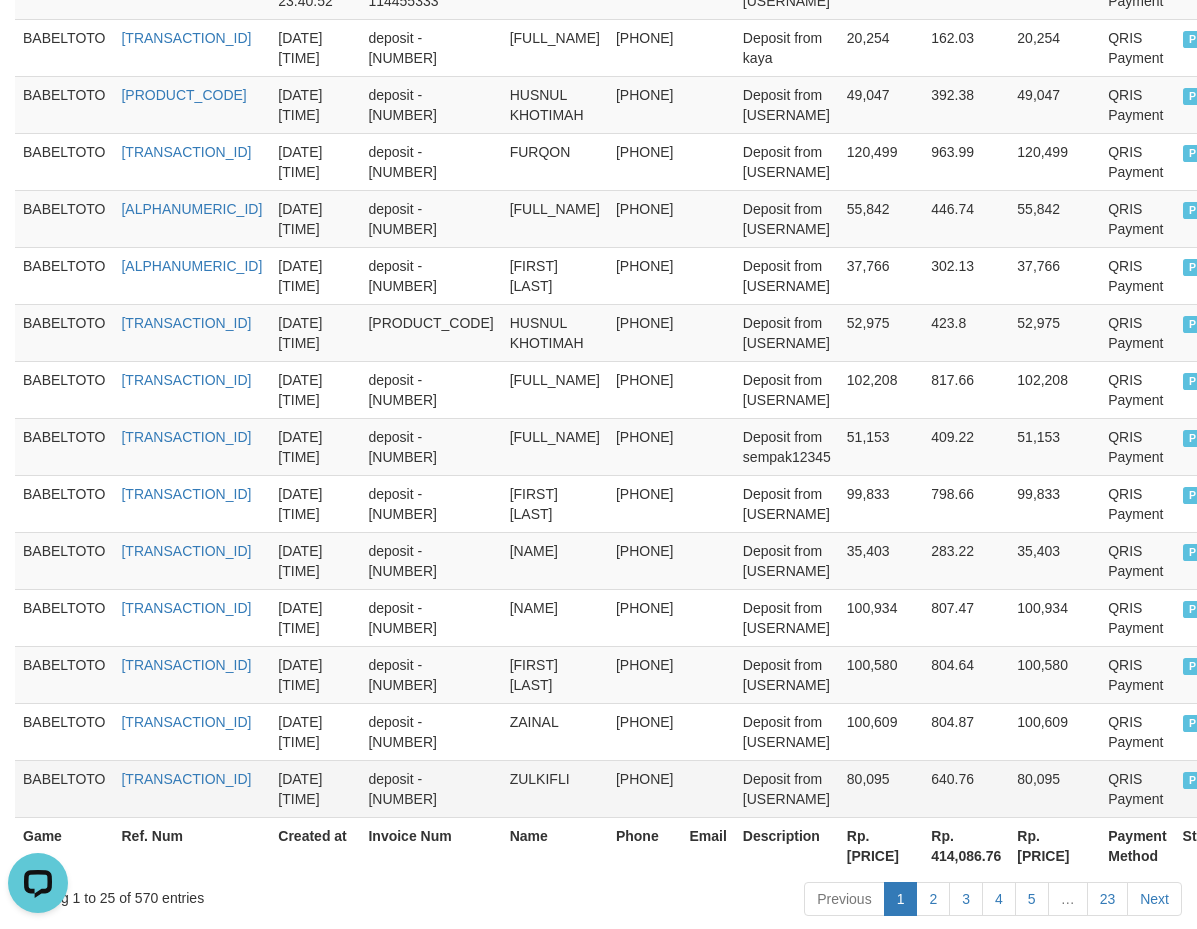 scroll, scrollTop: 1493, scrollLeft: 0, axis: vertical 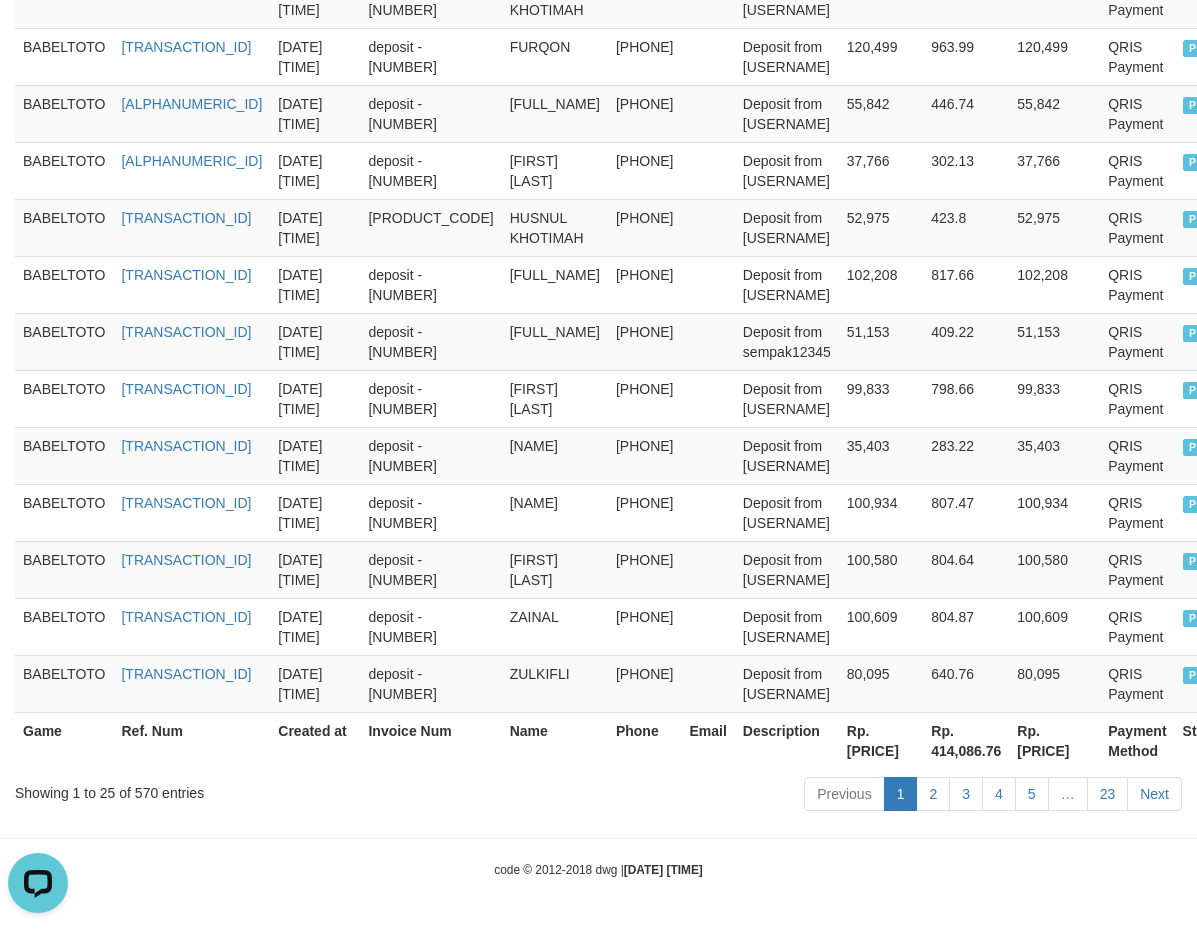 click on "Rp. [PRICE]" at bounding box center (881, 740) 